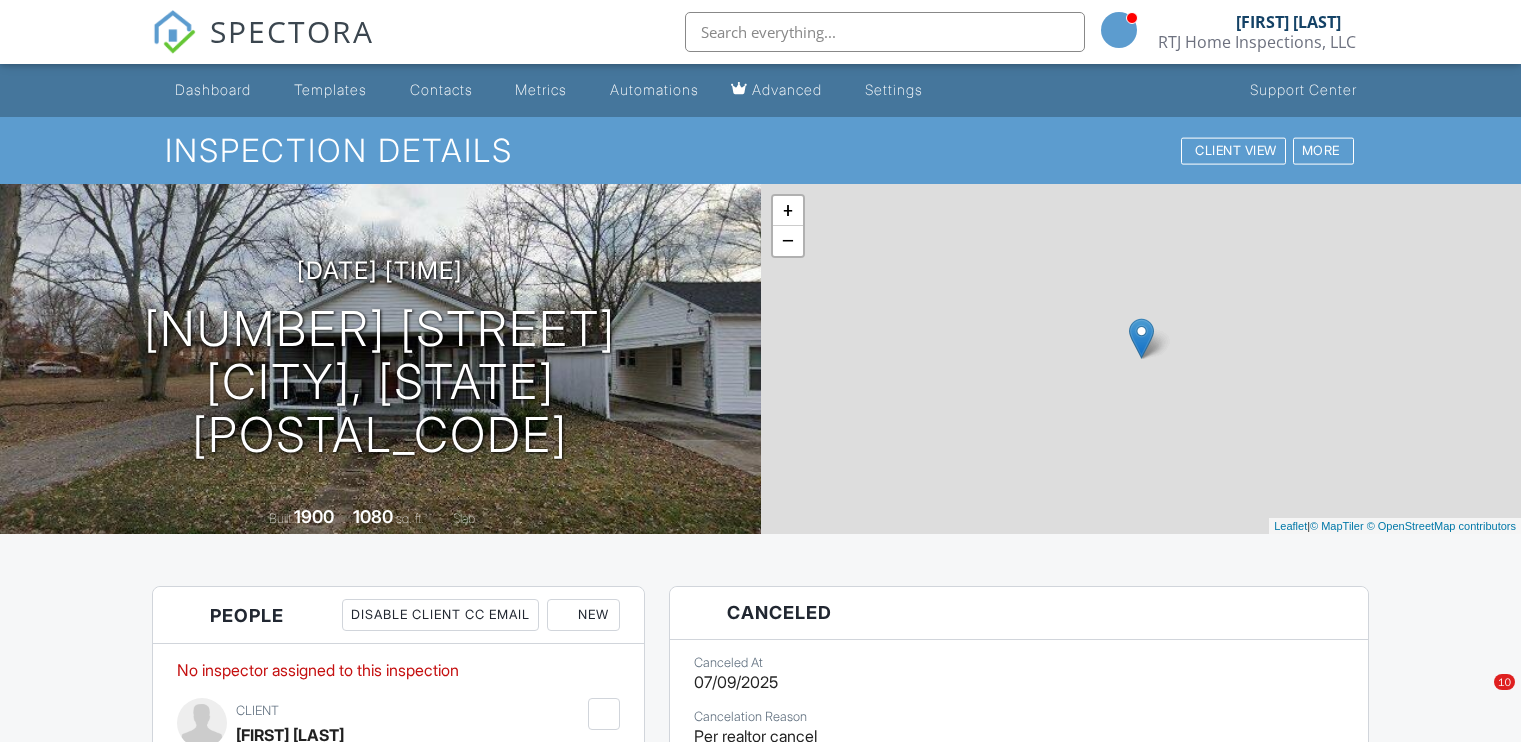 scroll, scrollTop: 0, scrollLeft: 0, axis: both 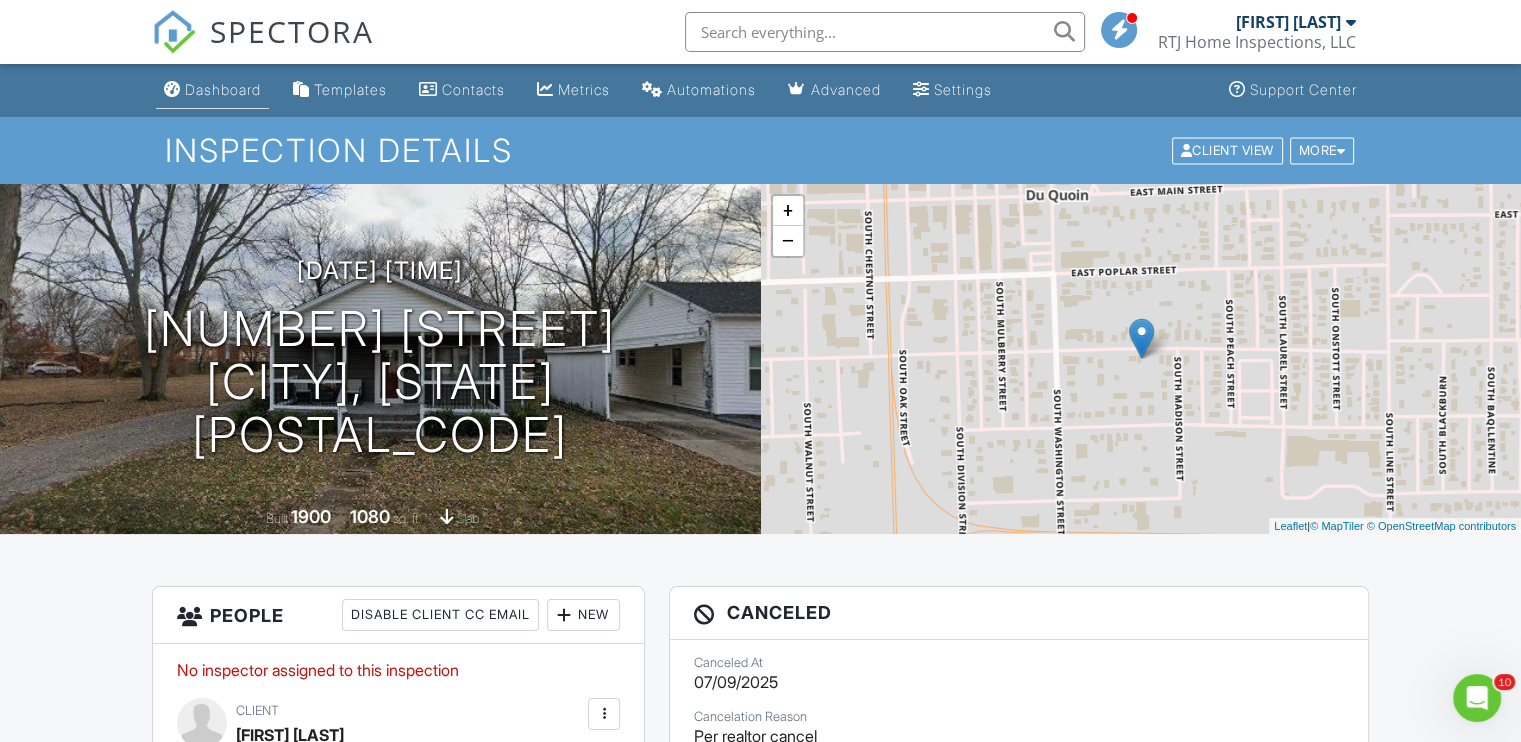 click on "Dashboard" at bounding box center (223, 89) 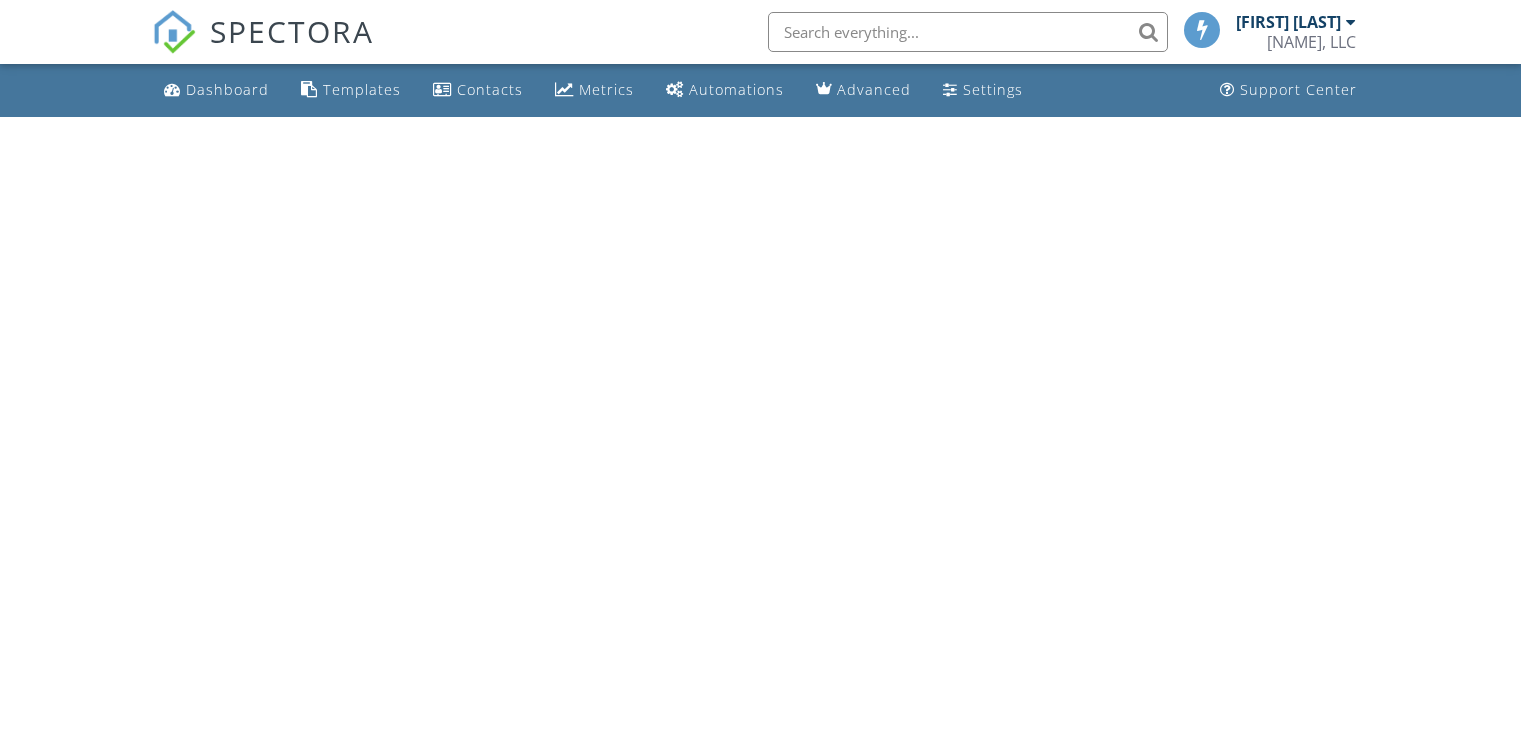 scroll, scrollTop: 0, scrollLeft: 0, axis: both 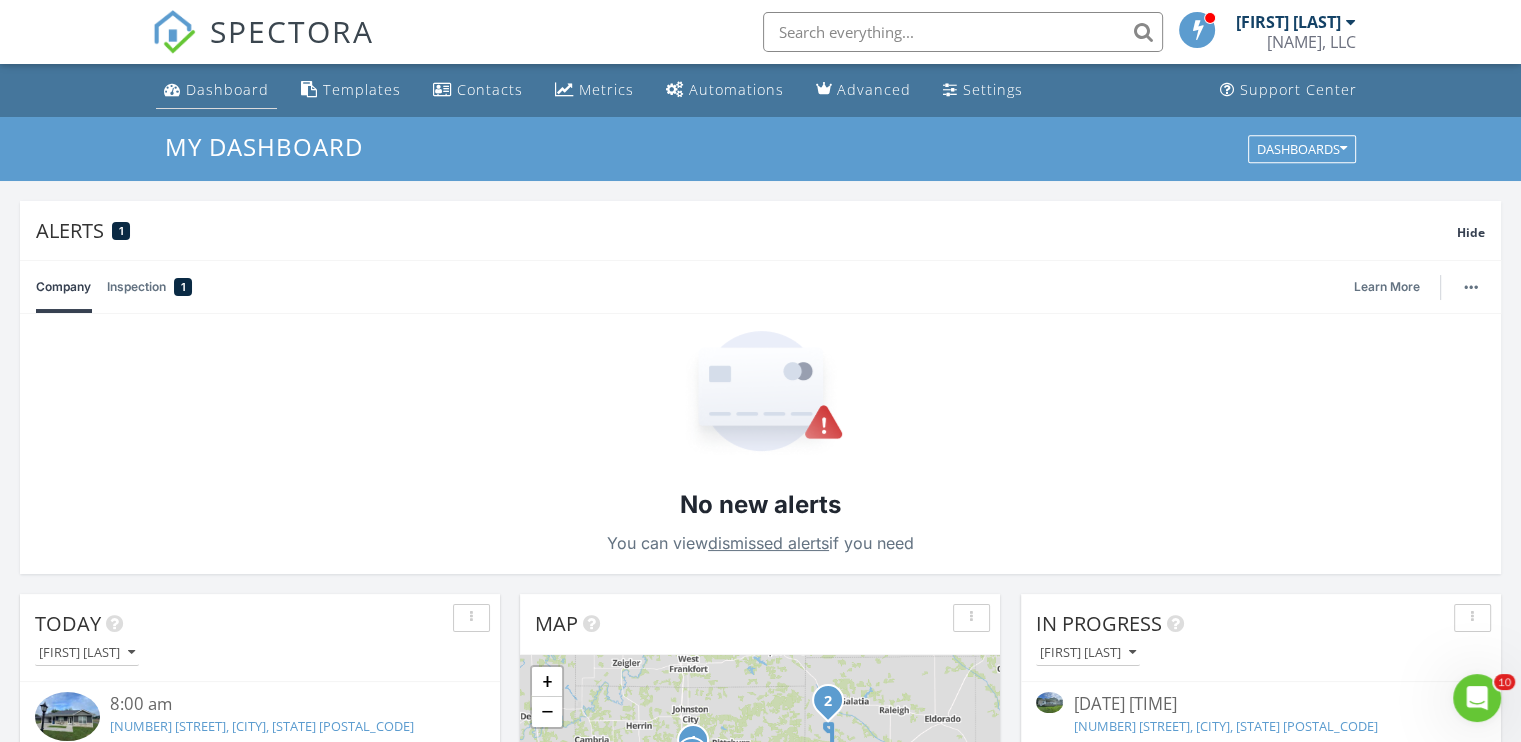 click at bounding box center [172, 89] 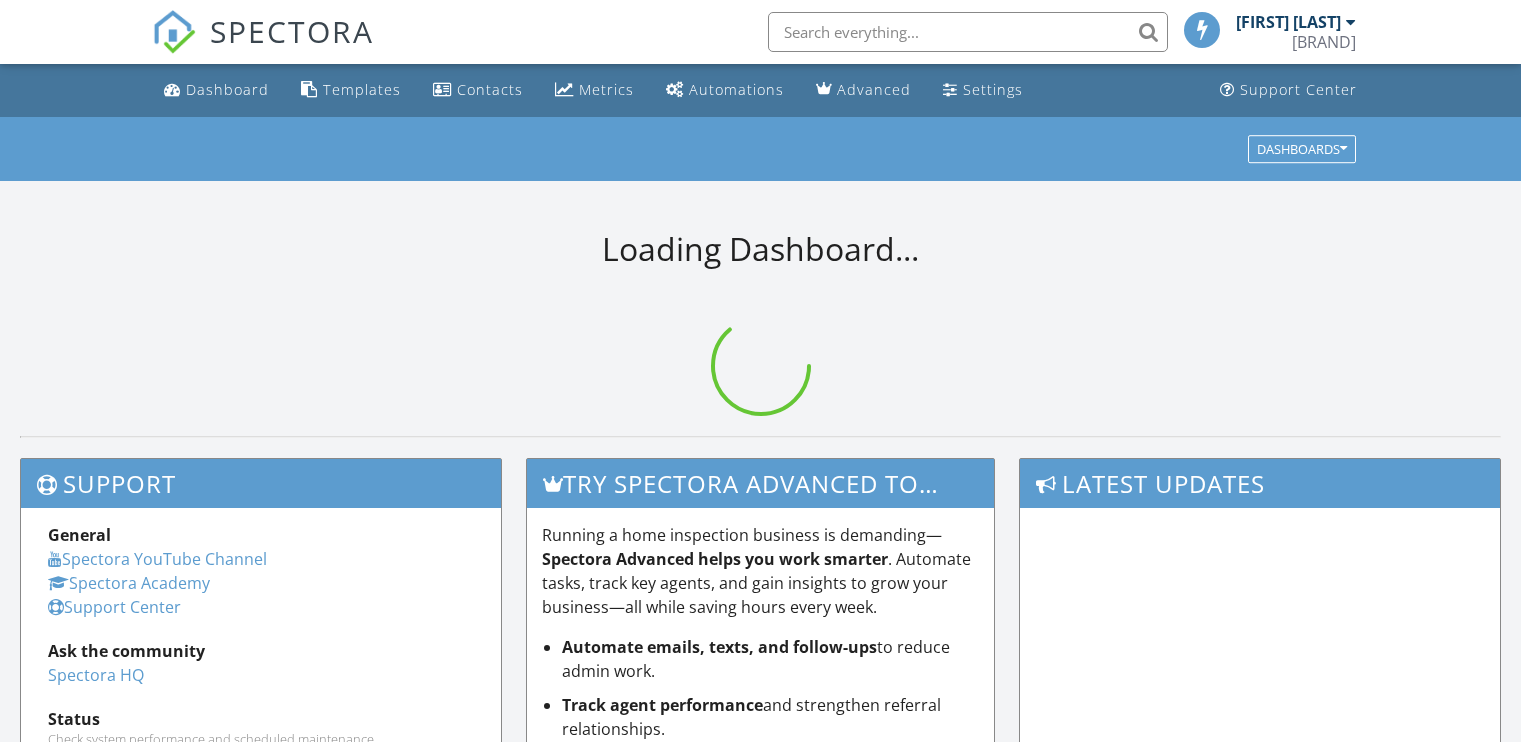 scroll, scrollTop: 0, scrollLeft: 0, axis: both 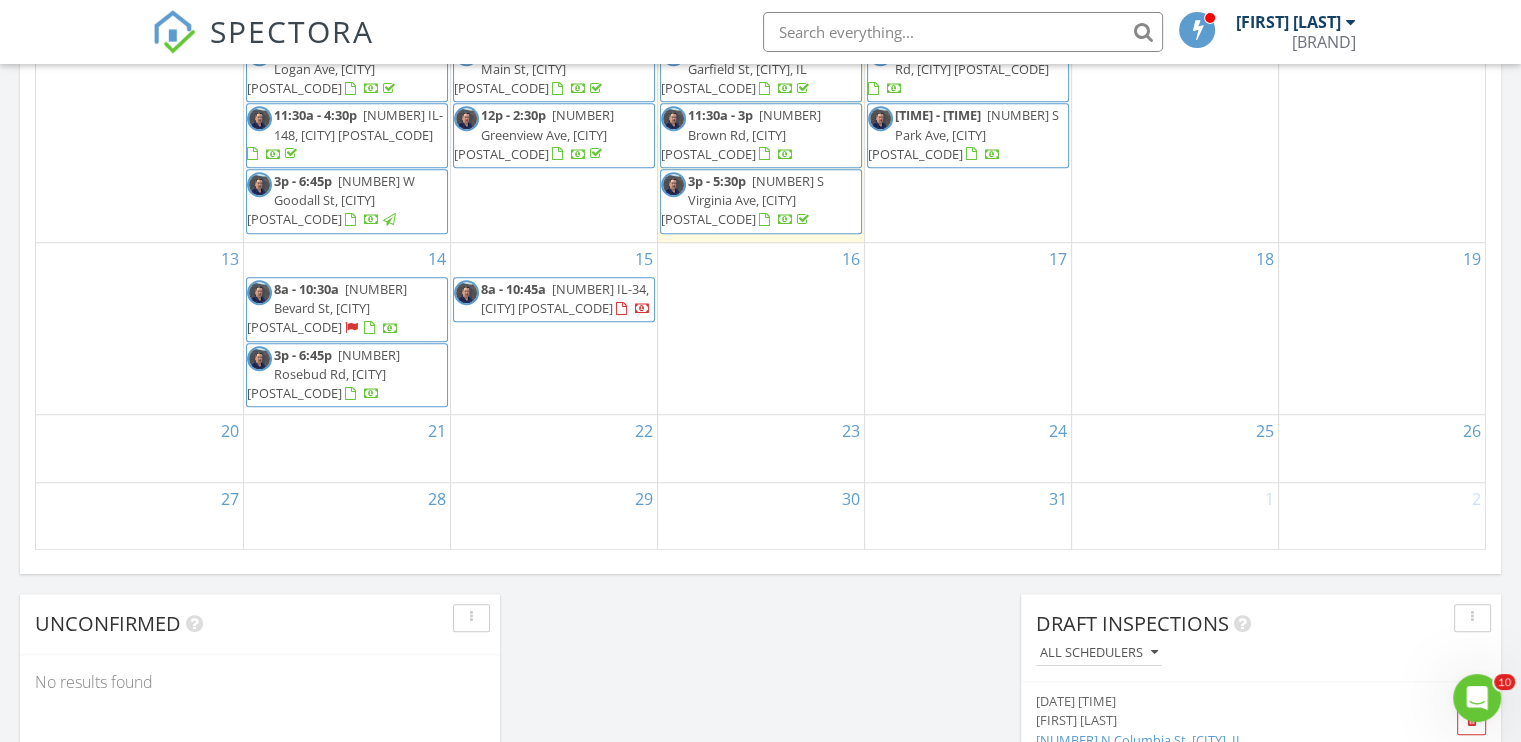 click on "[NUMBER] Bevard St, [CITY] [POSTAL_CODE]" at bounding box center [327, 308] 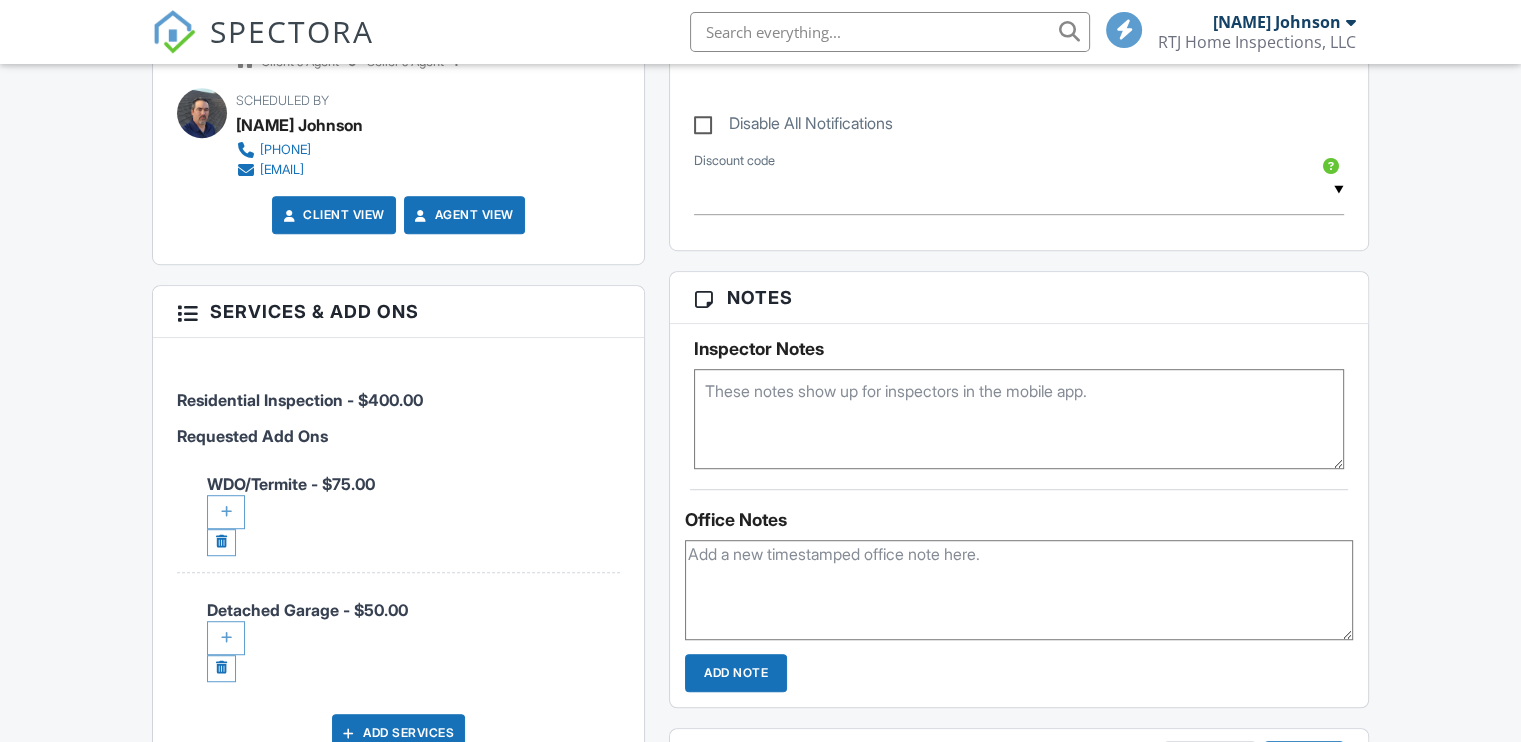 scroll, scrollTop: 1197, scrollLeft: 0, axis: vertical 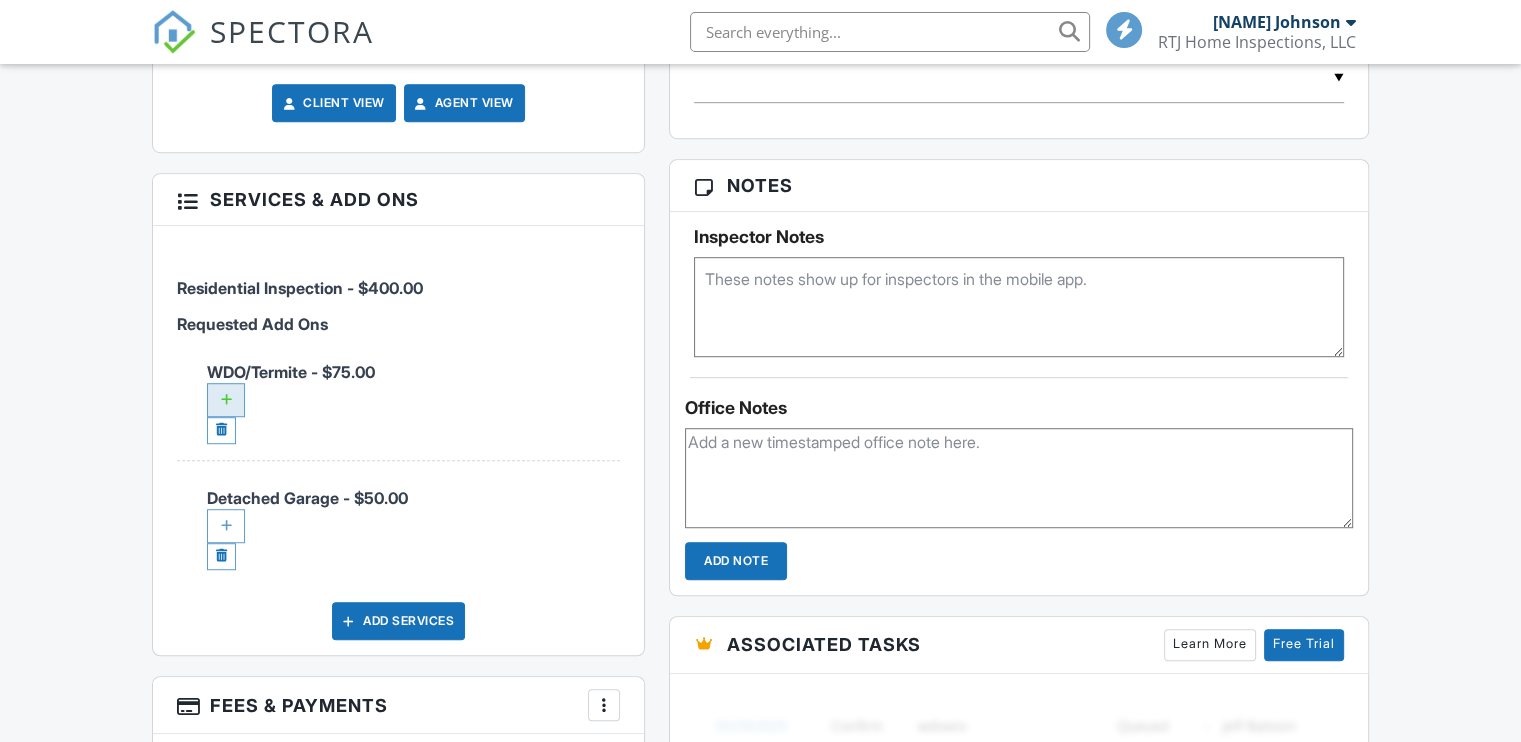 click at bounding box center [226, 400] 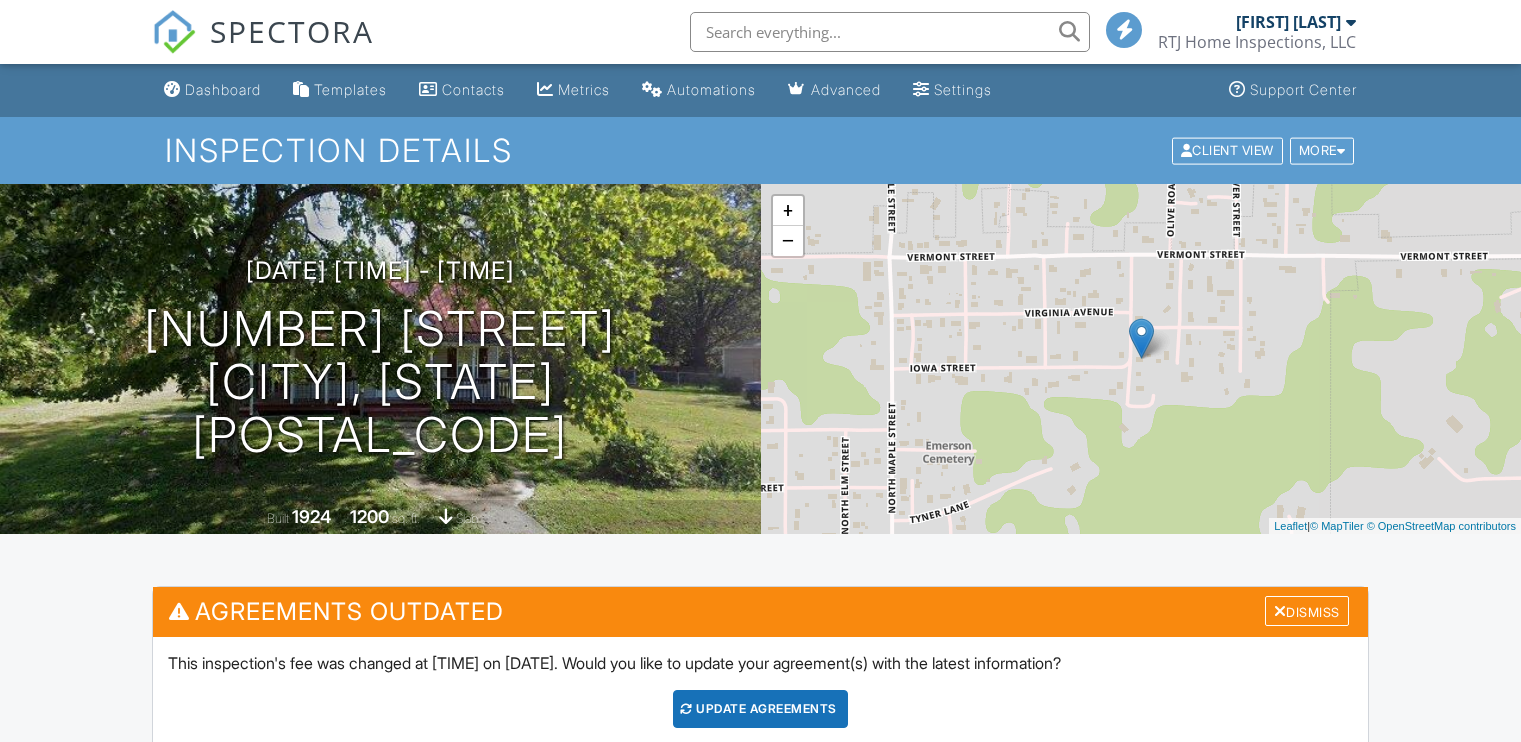 click at bounding box center (226, 1839) 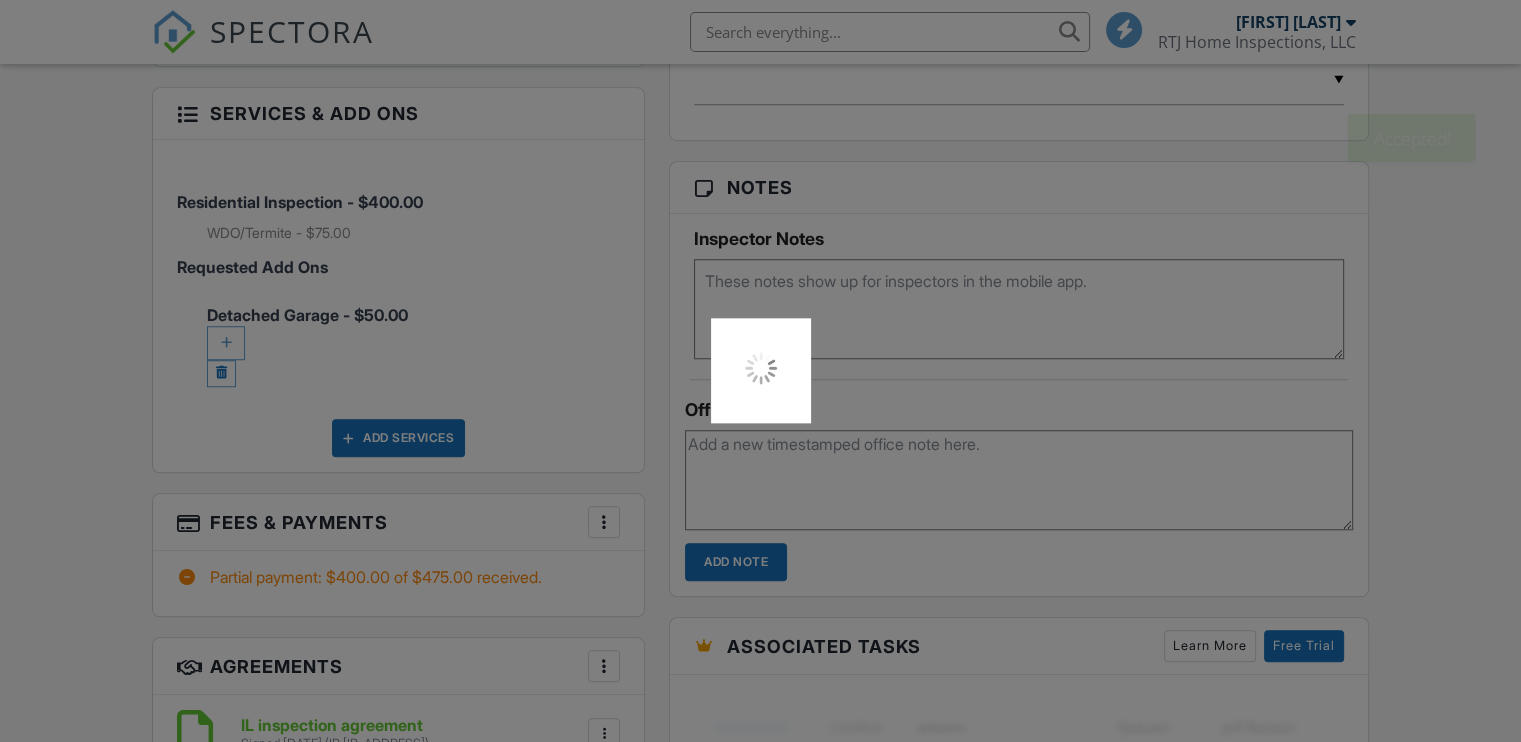 scroll, scrollTop: 1496, scrollLeft: 0, axis: vertical 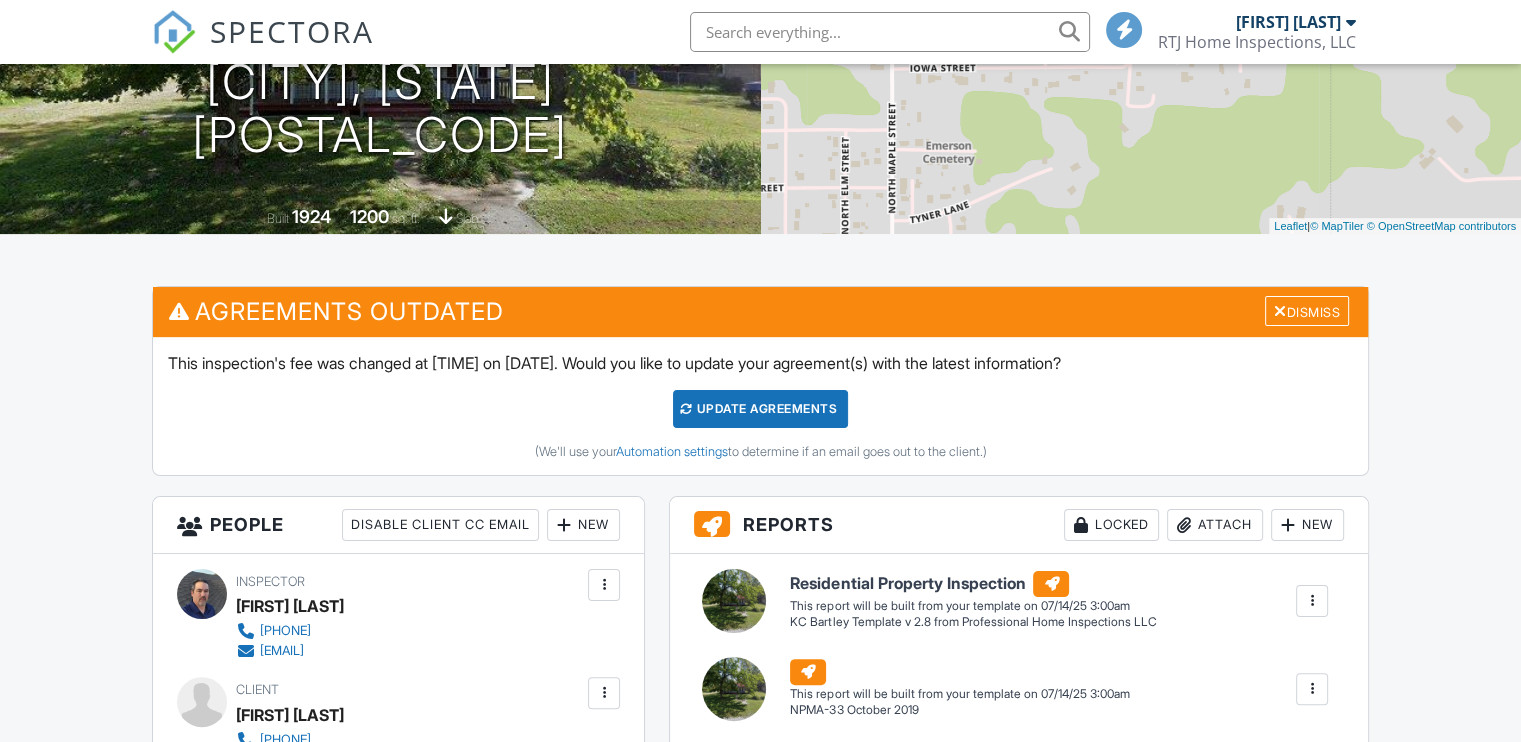 click on "Update Agreements" at bounding box center [760, 409] 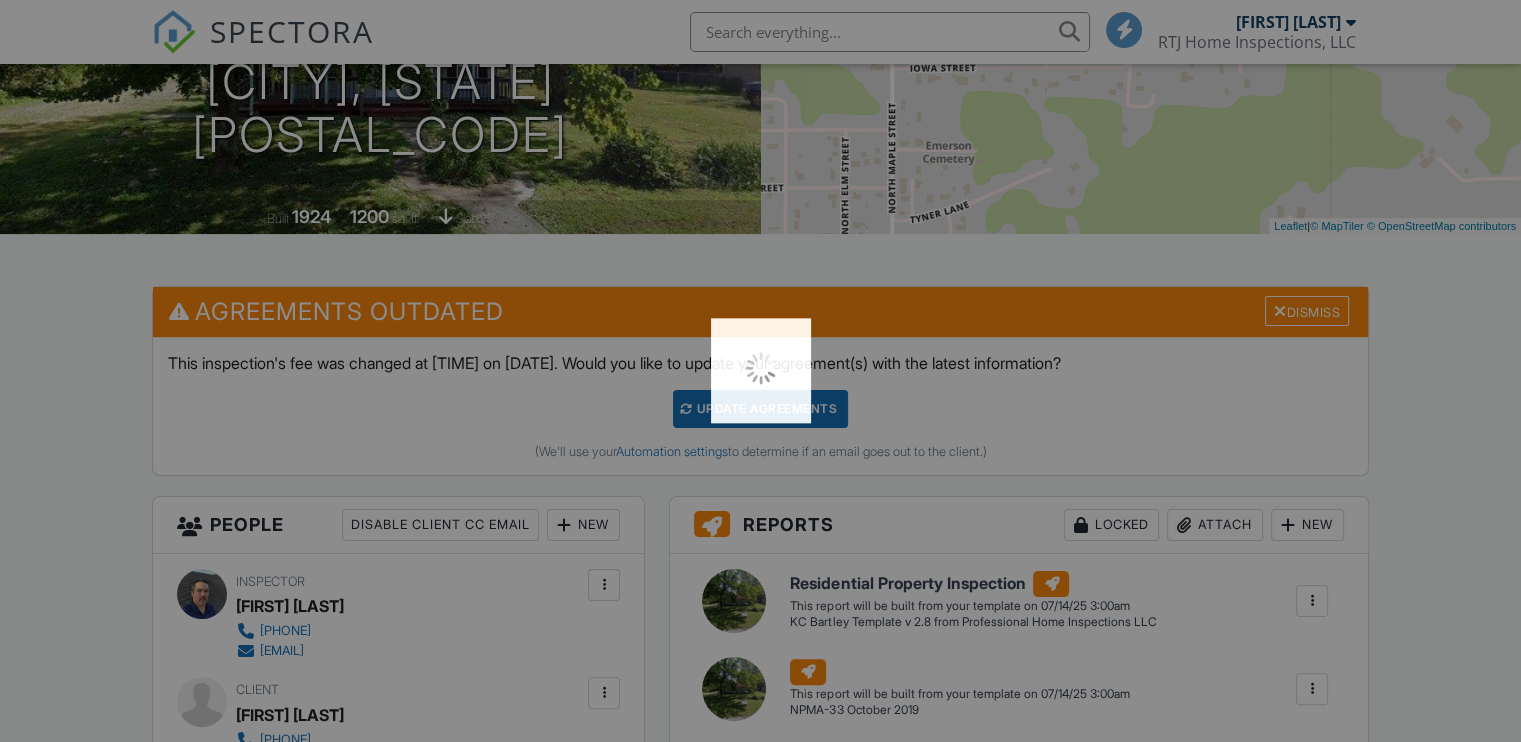 scroll, scrollTop: 0, scrollLeft: 0, axis: both 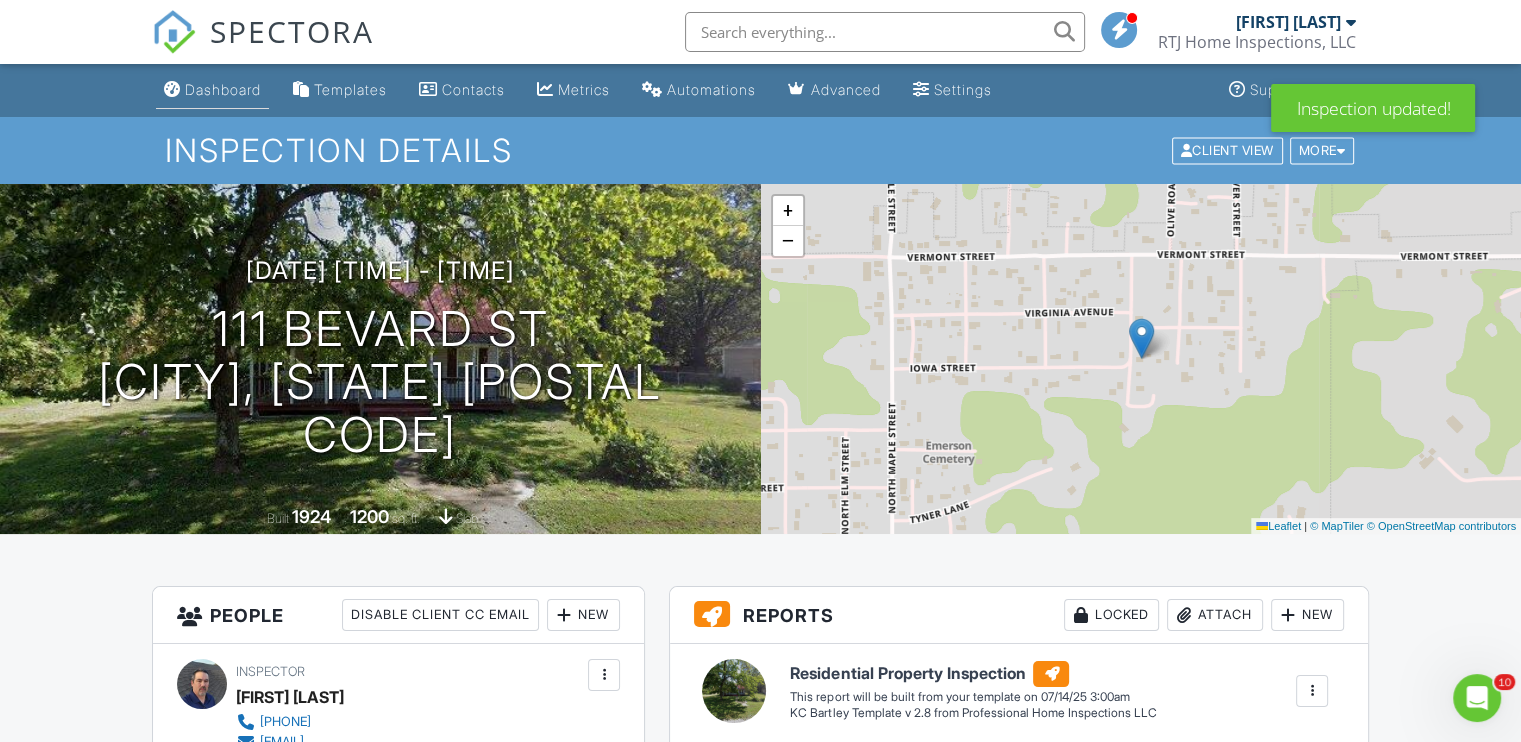 click on "Dashboard" at bounding box center (223, 89) 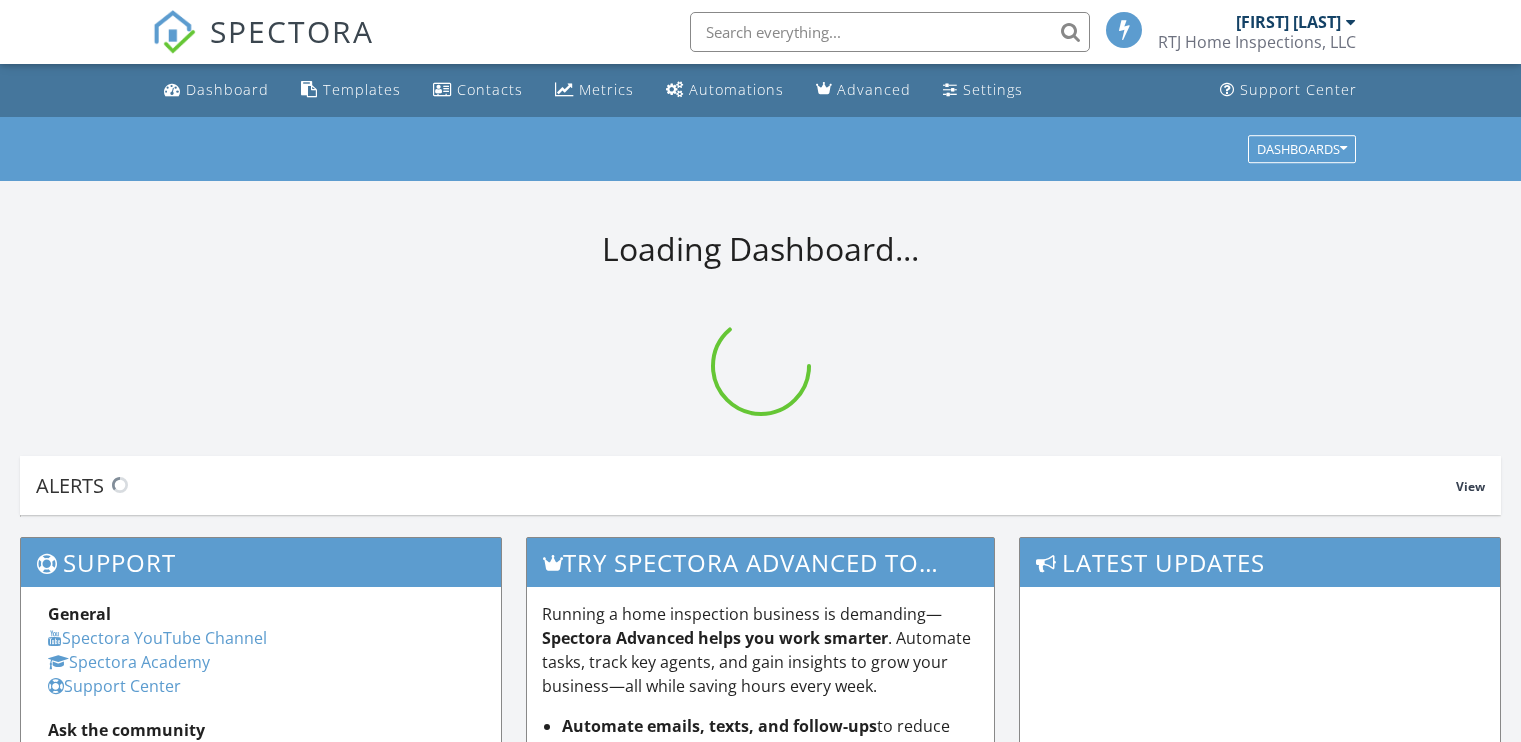 scroll, scrollTop: 0, scrollLeft: 0, axis: both 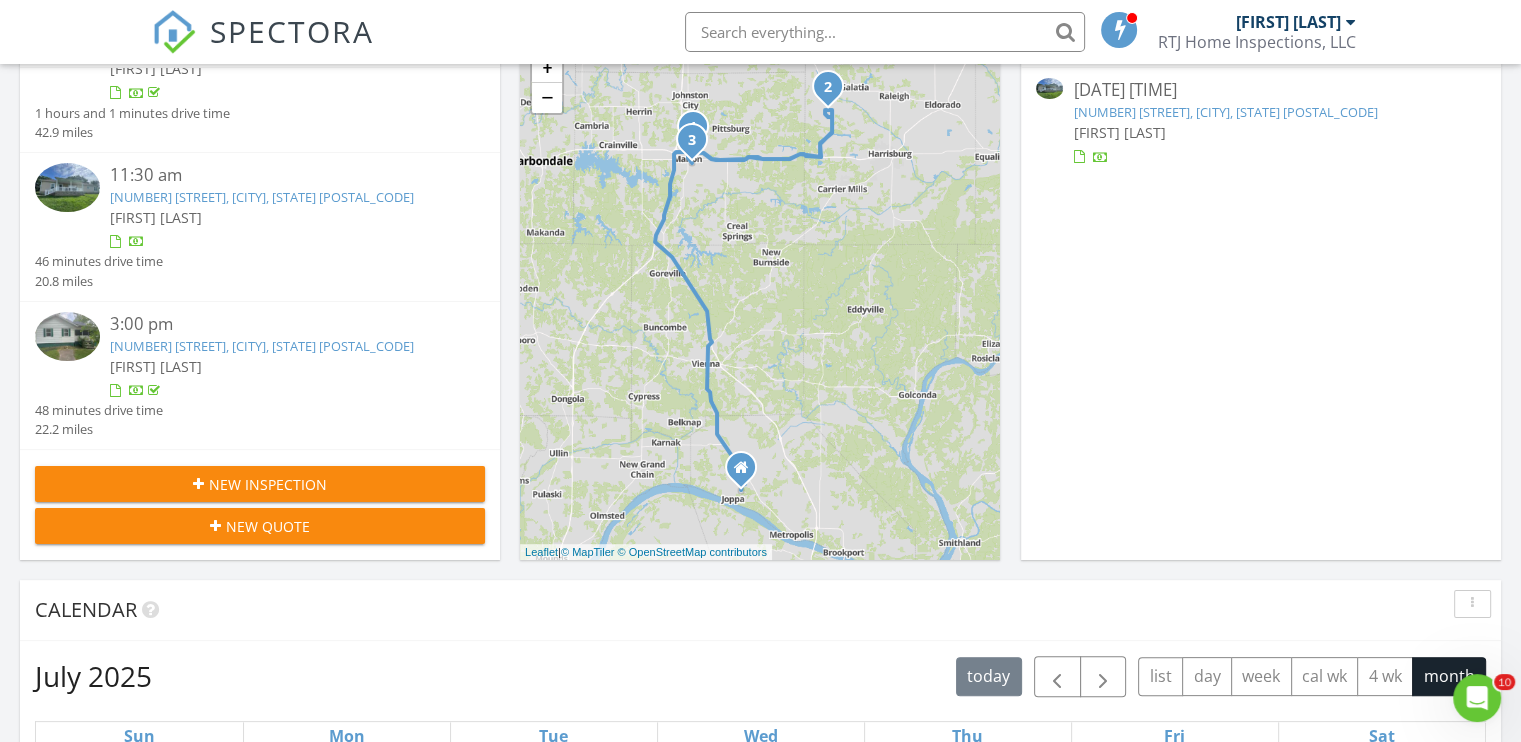 click on "New Inspection" at bounding box center (268, 484) 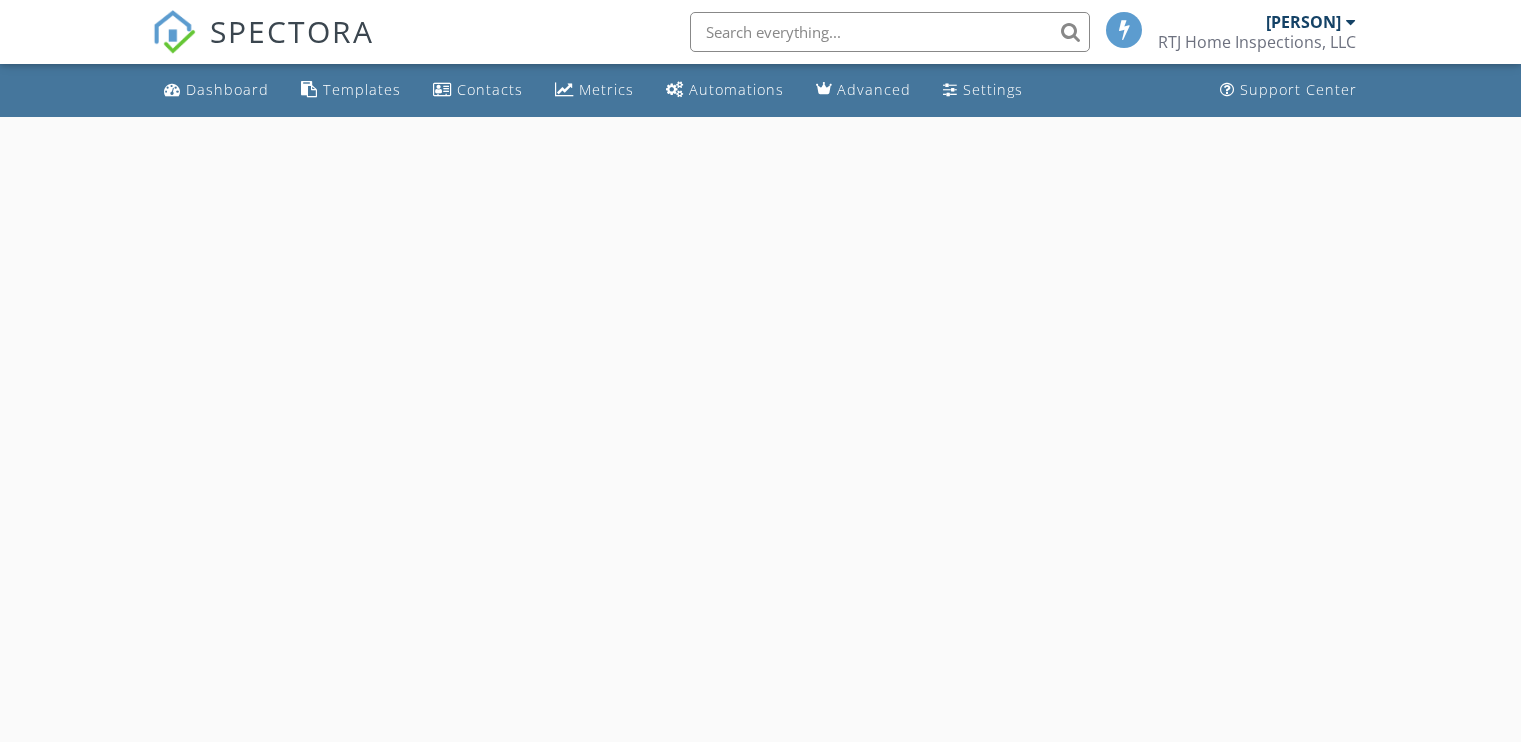 scroll, scrollTop: 0, scrollLeft: 0, axis: both 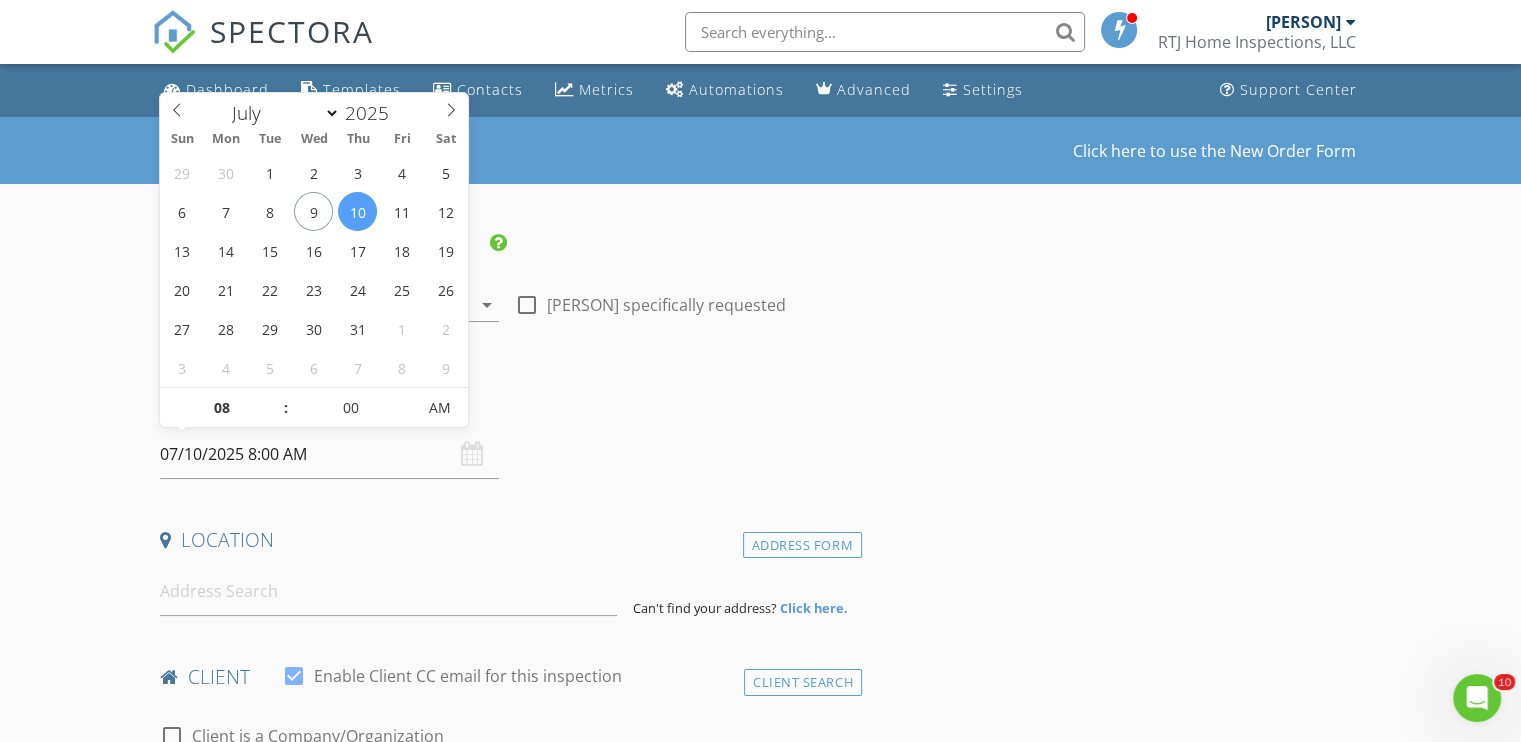 click on "07/10/2025 8:00 AM" at bounding box center (329, 454) 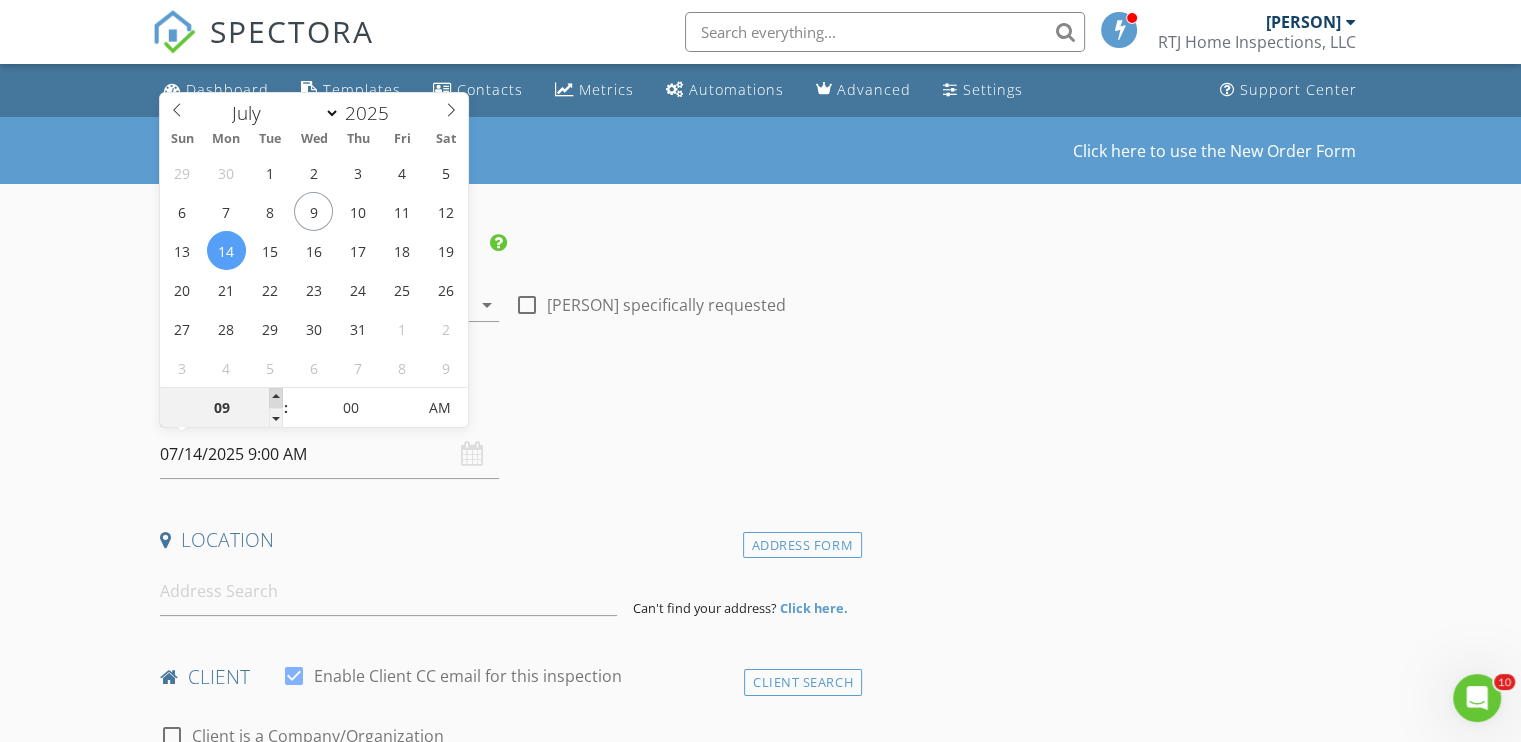 click at bounding box center [276, 398] 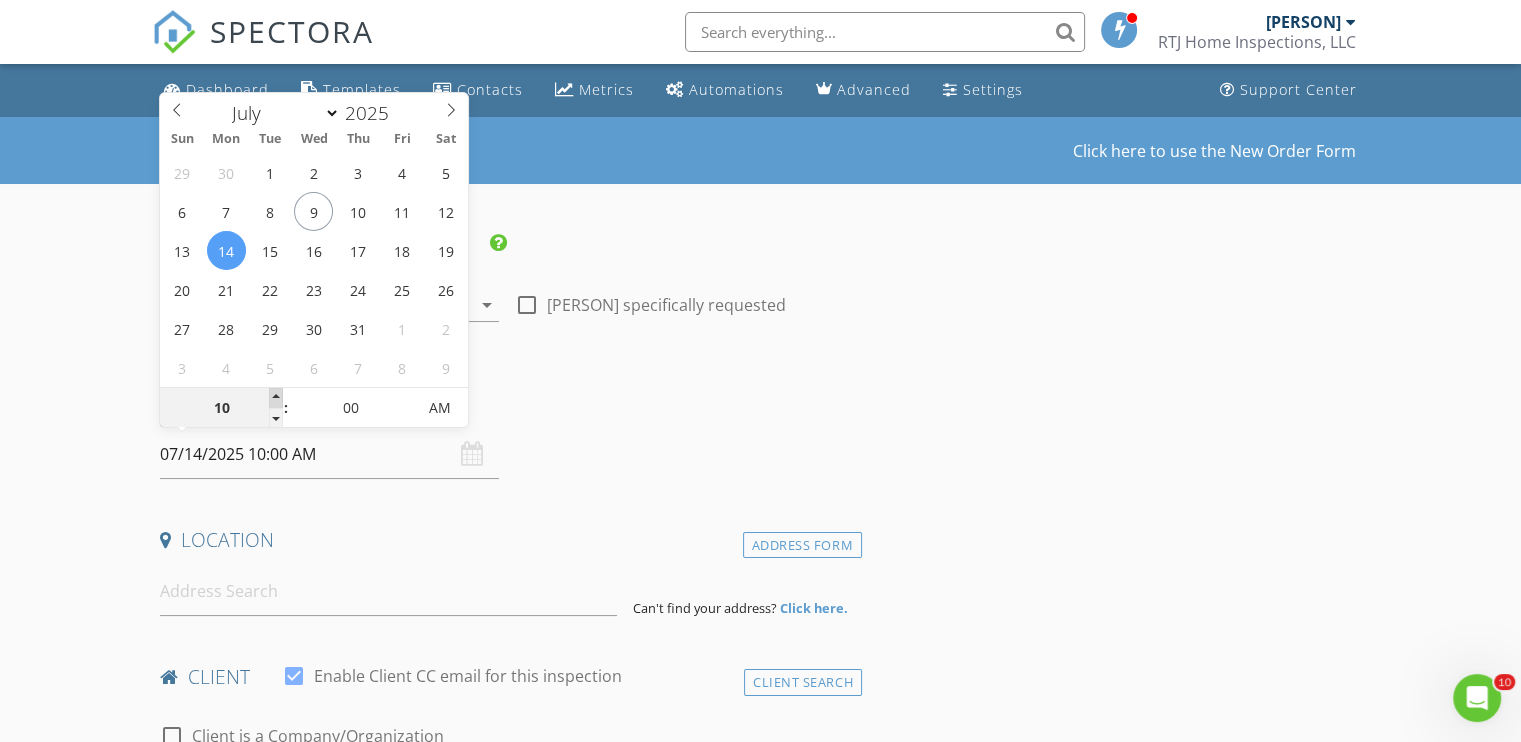 click at bounding box center (276, 398) 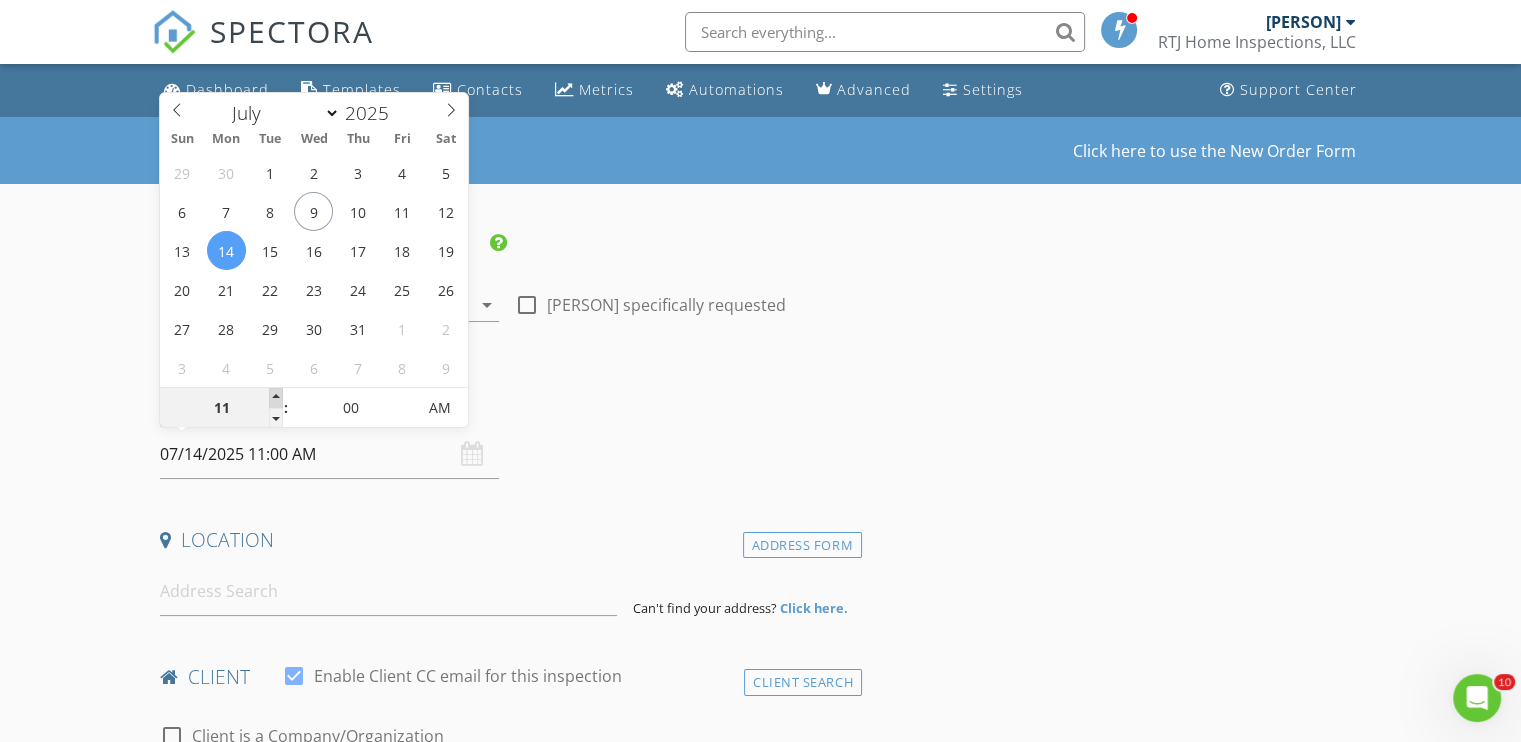click at bounding box center (276, 398) 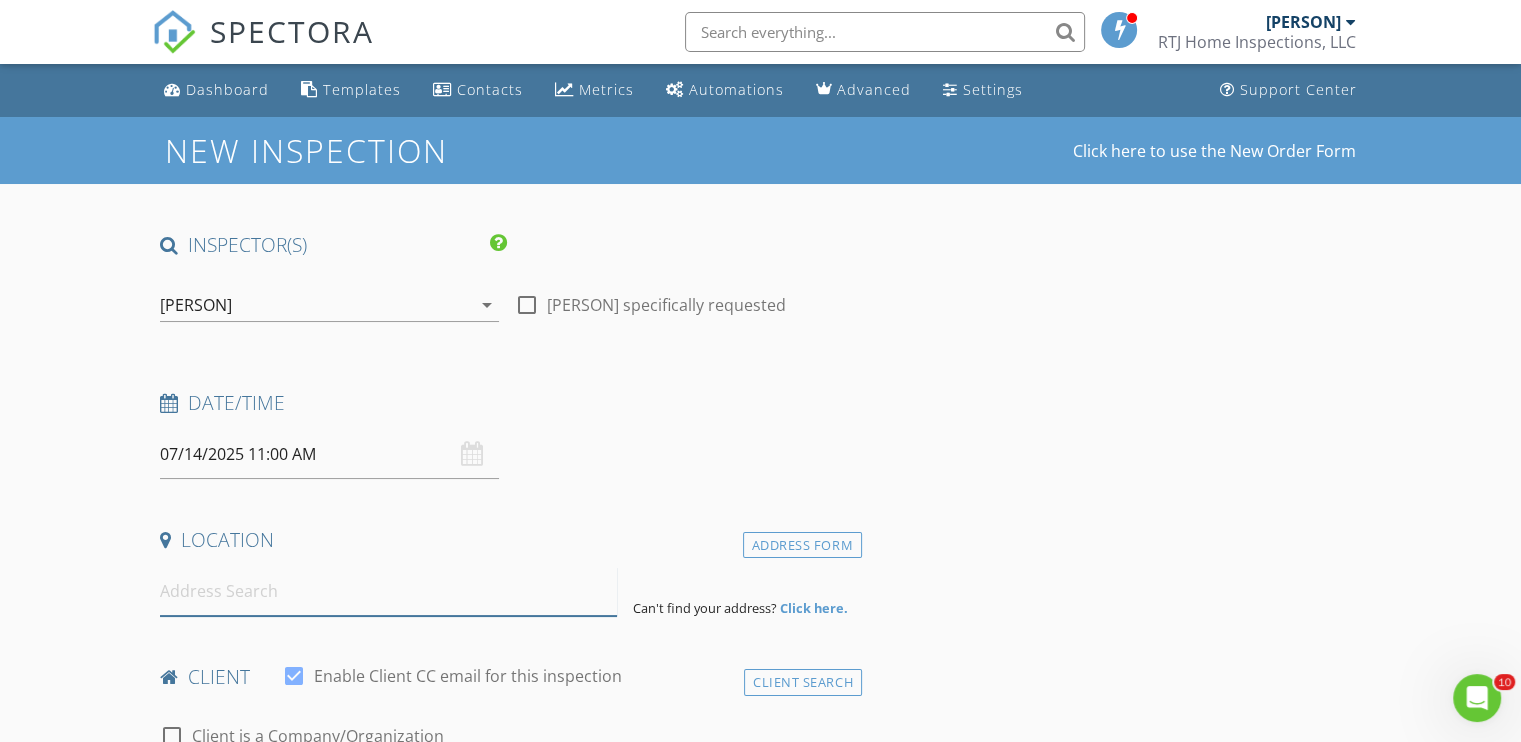 click at bounding box center (388, 591) 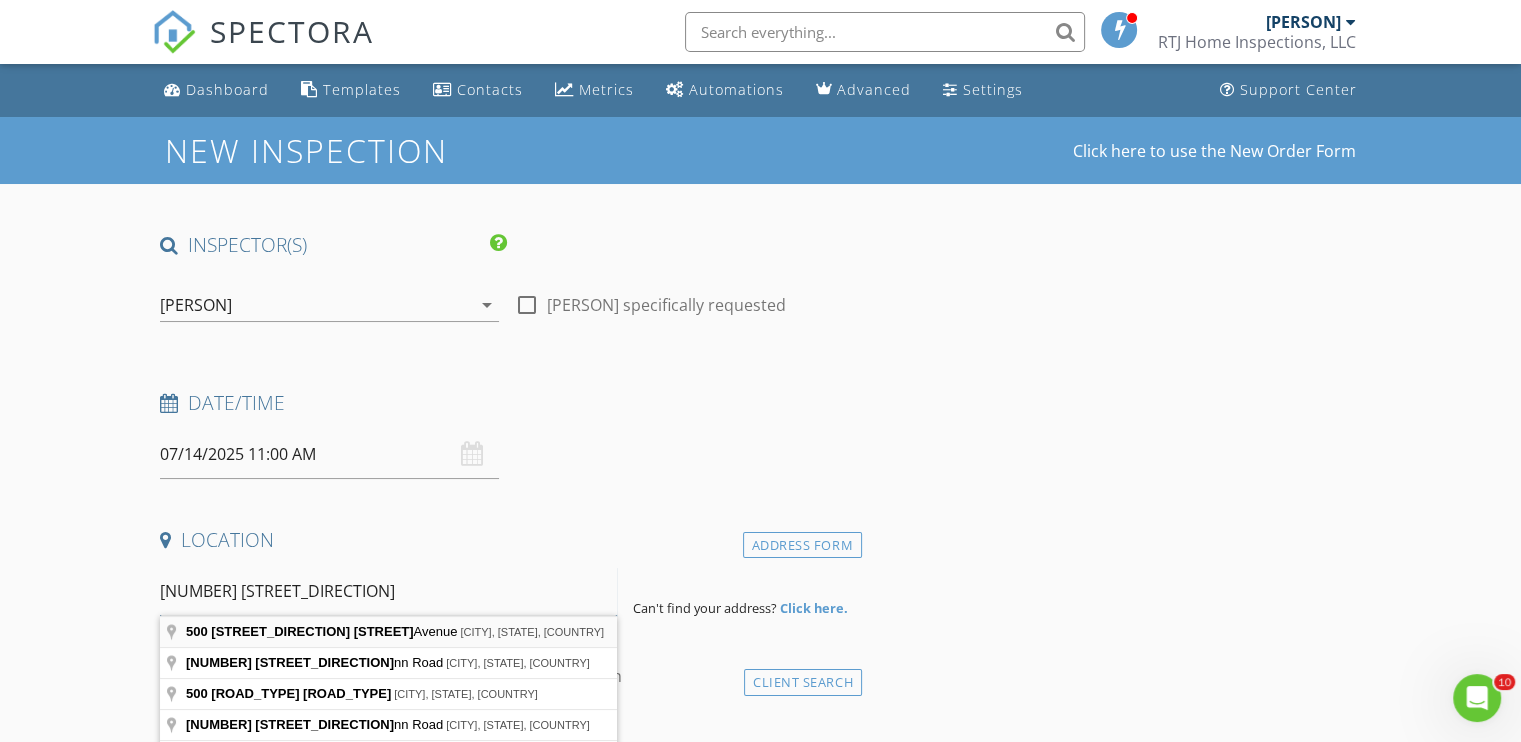 type on "[NUMBER] [STREET_DIRECTION]" 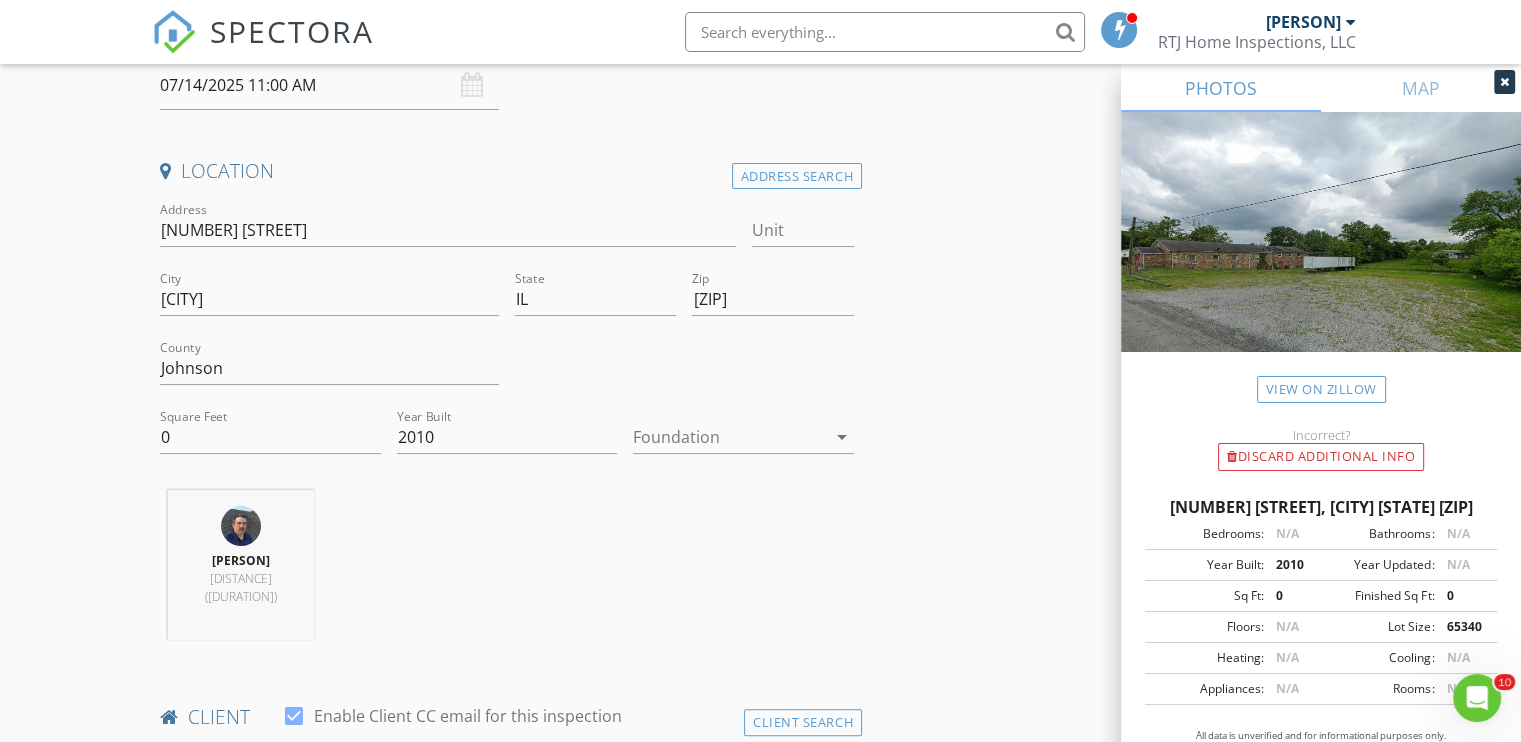scroll, scrollTop: 400, scrollLeft: 0, axis: vertical 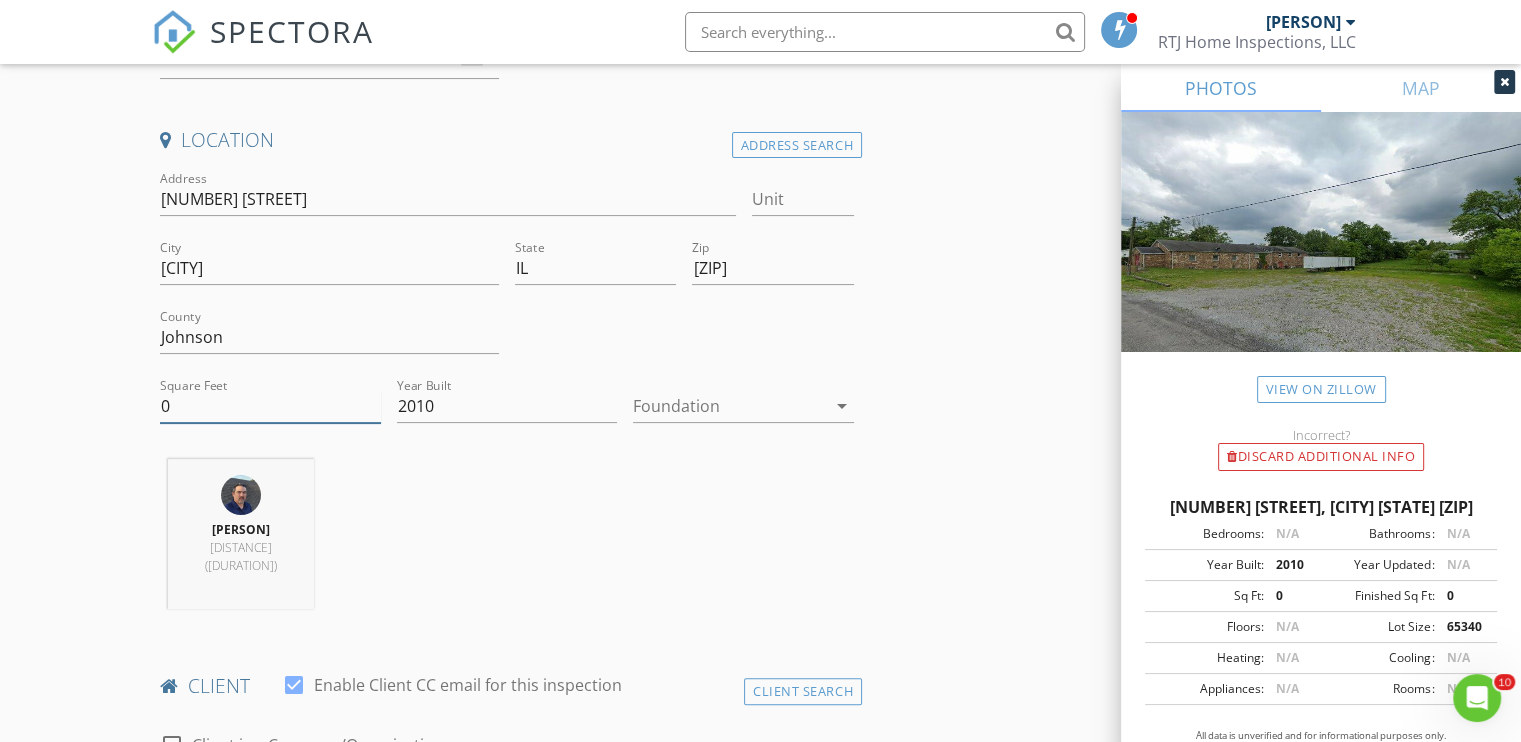 drag, startPoint x: 268, startPoint y: 398, endPoint x: 284, endPoint y: 358, distance: 43.081318 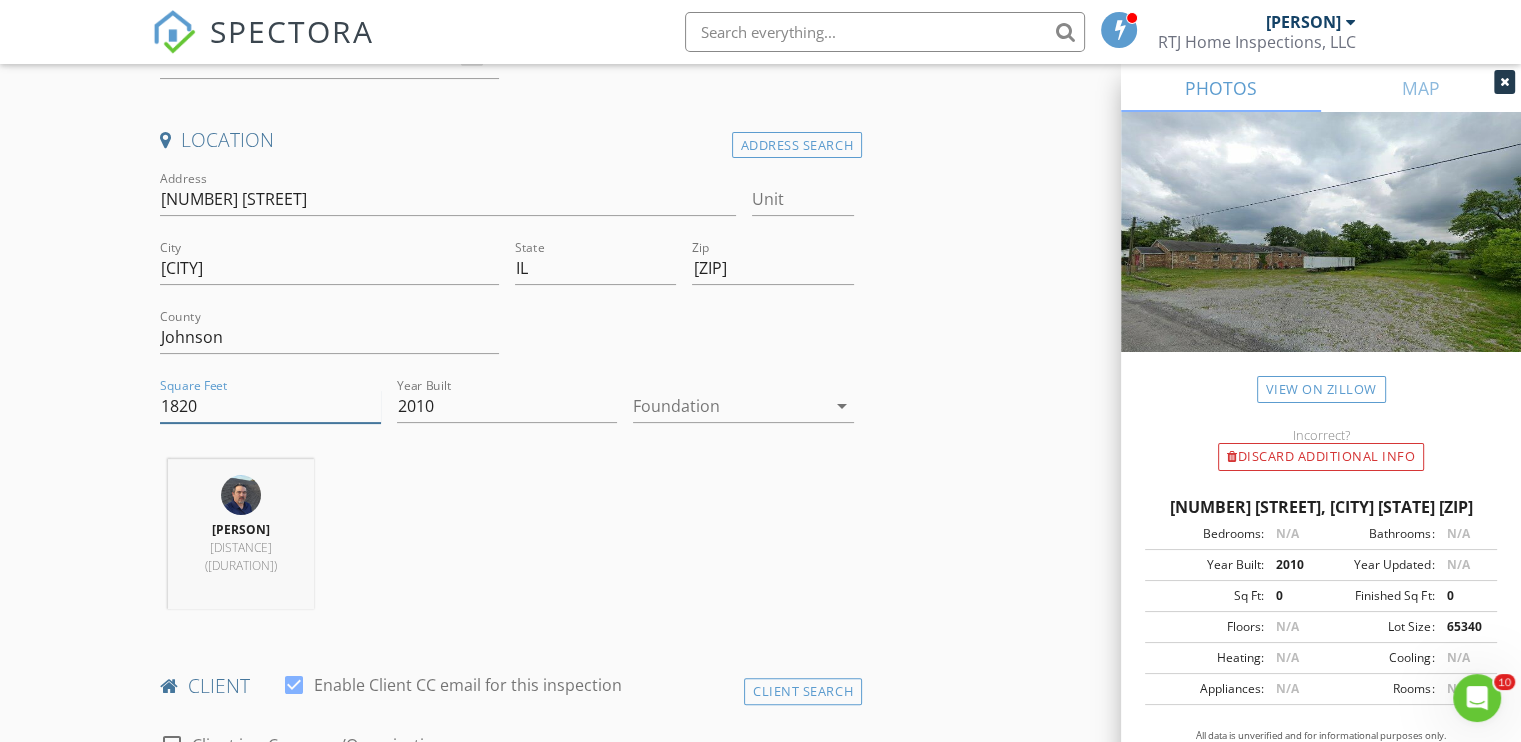 type on "1820" 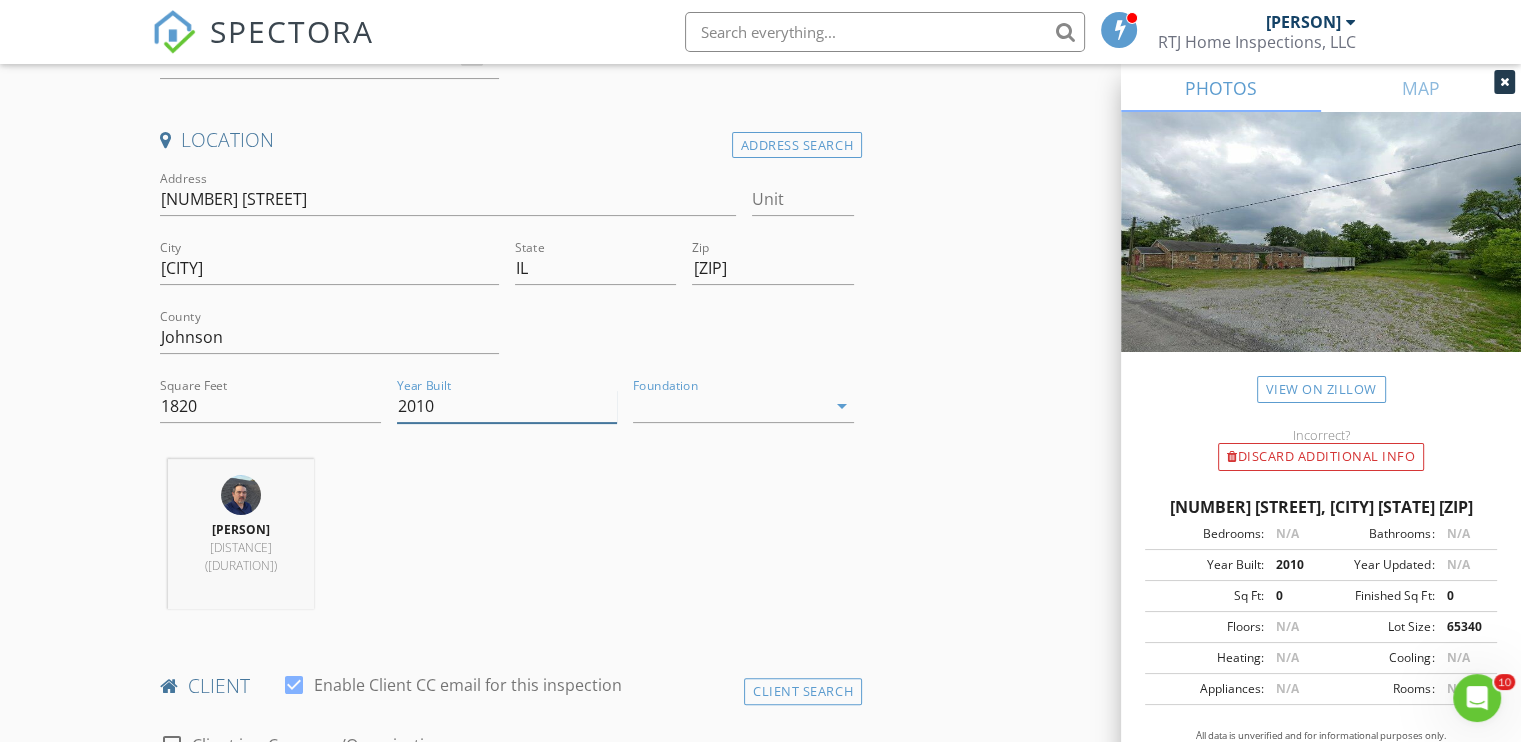 drag, startPoint x: 485, startPoint y: 413, endPoint x: 329, endPoint y: 403, distance: 156.32019 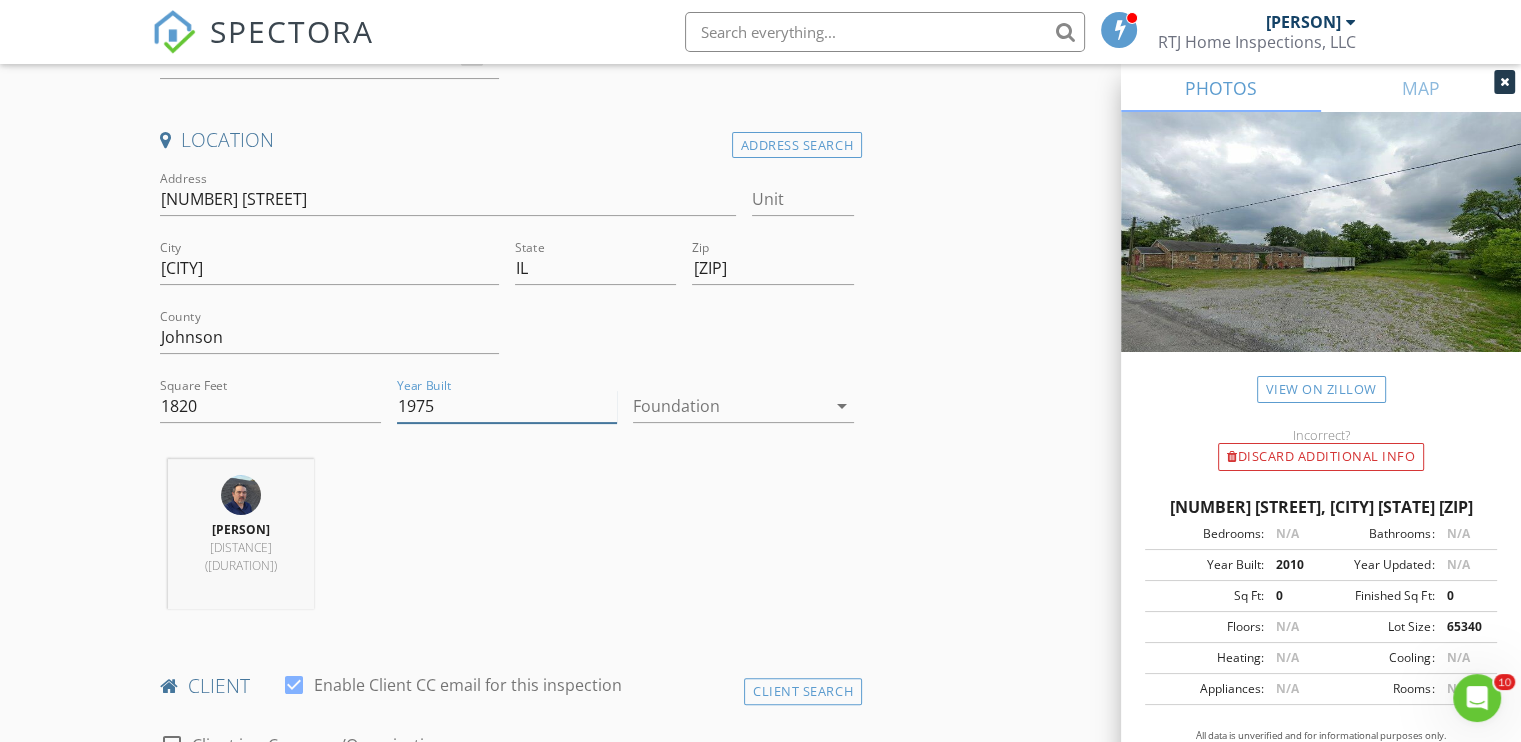 type on "1975" 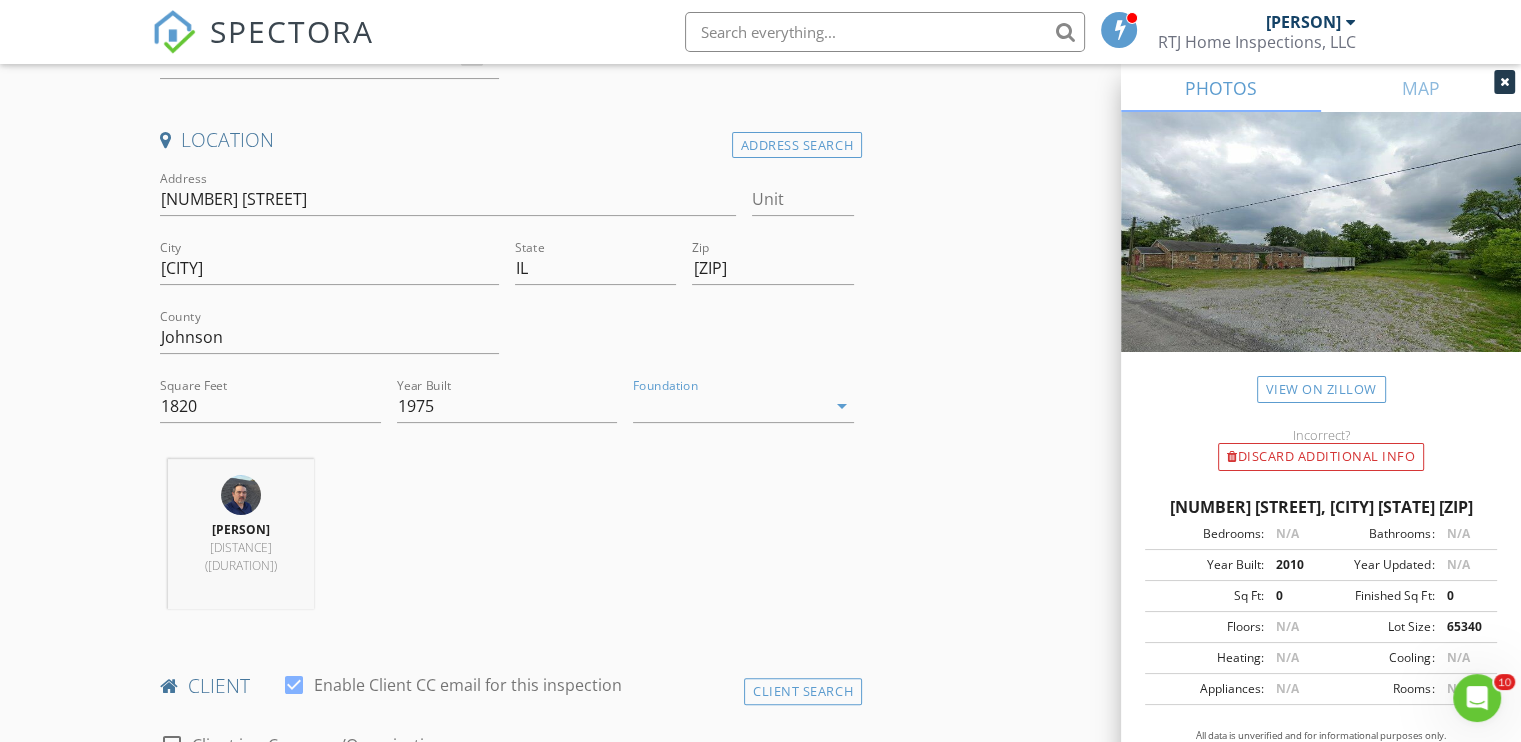 click on "Foundation arrow_drop_down" at bounding box center [743, 410] 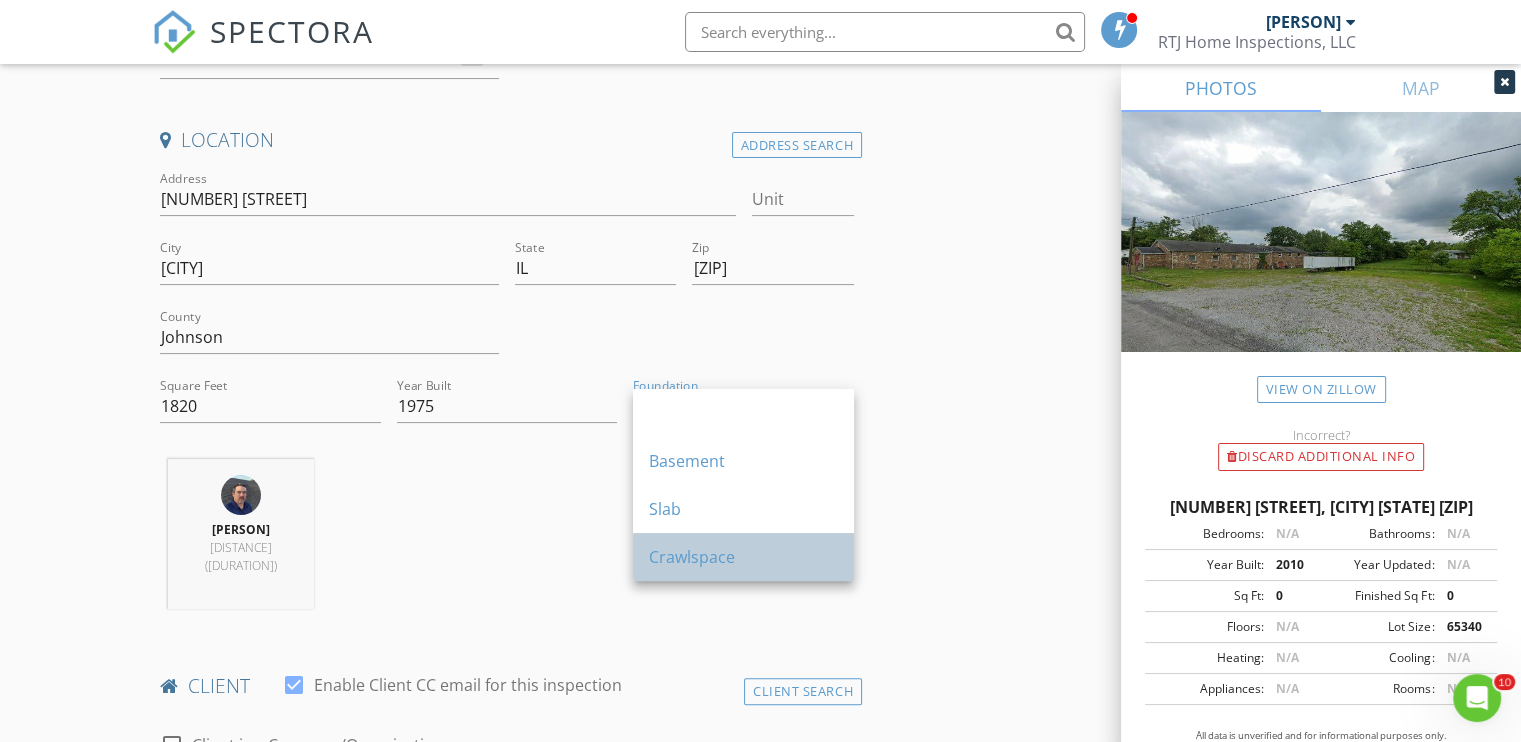 click on "Crawlspace" at bounding box center (743, 413) 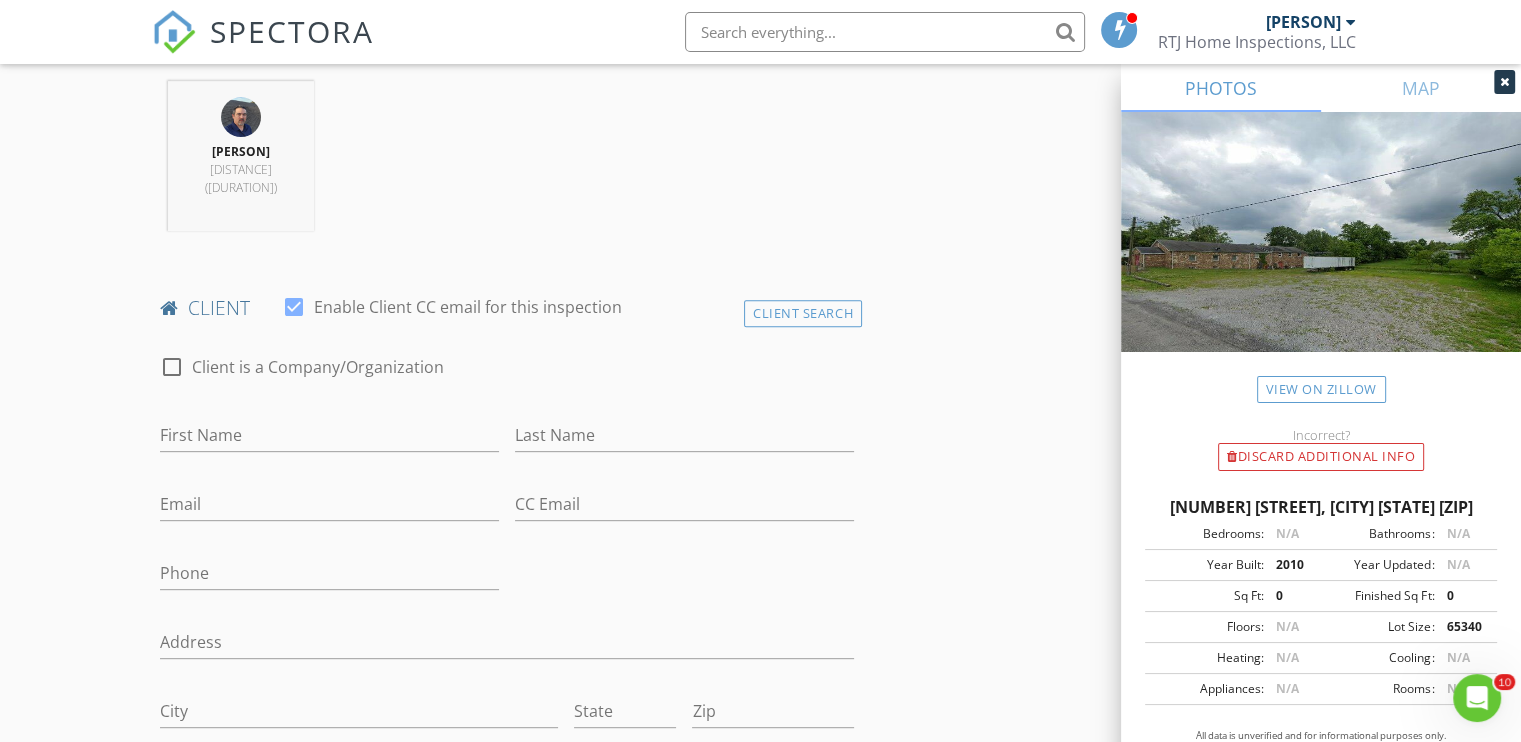 scroll, scrollTop: 800, scrollLeft: 0, axis: vertical 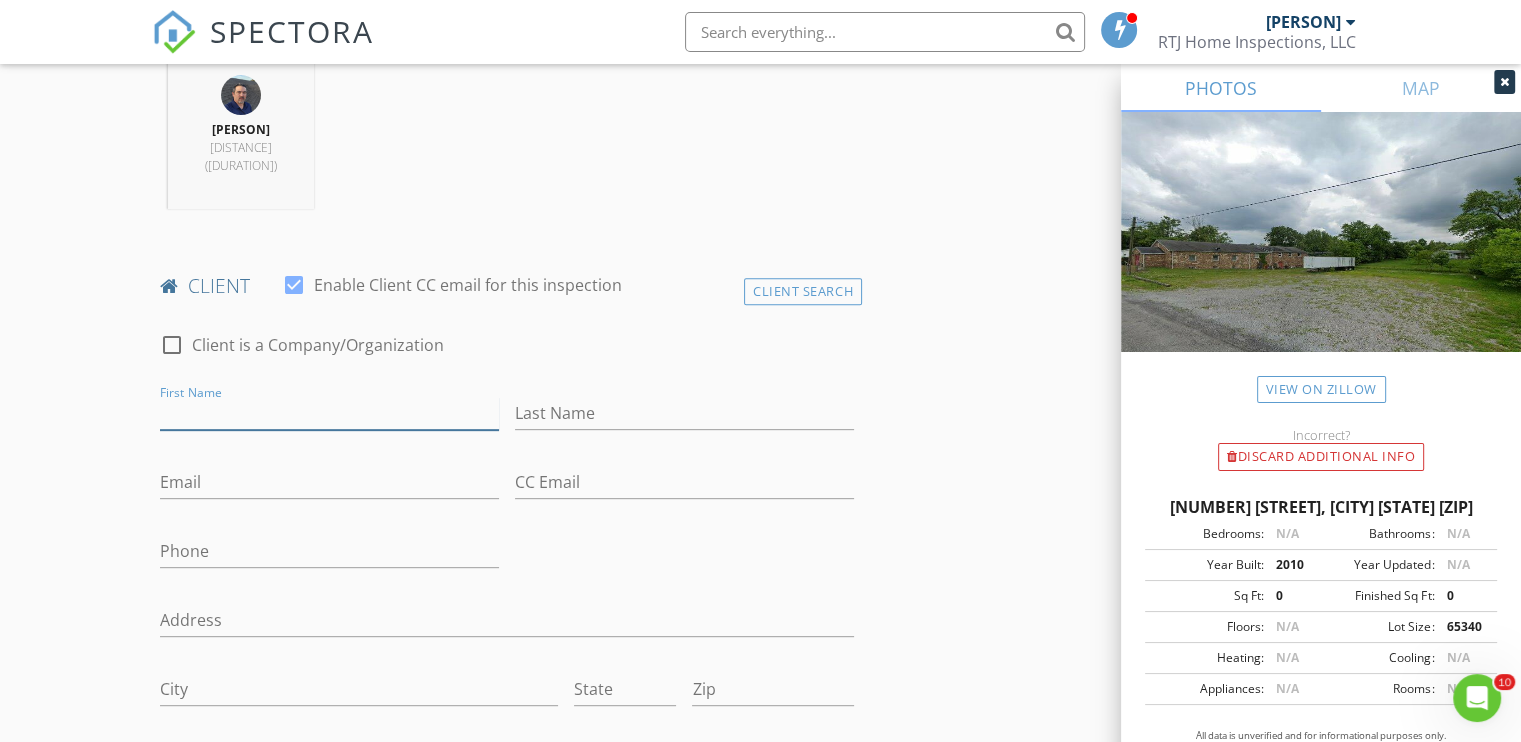 click on "First Name" at bounding box center (329, 413) 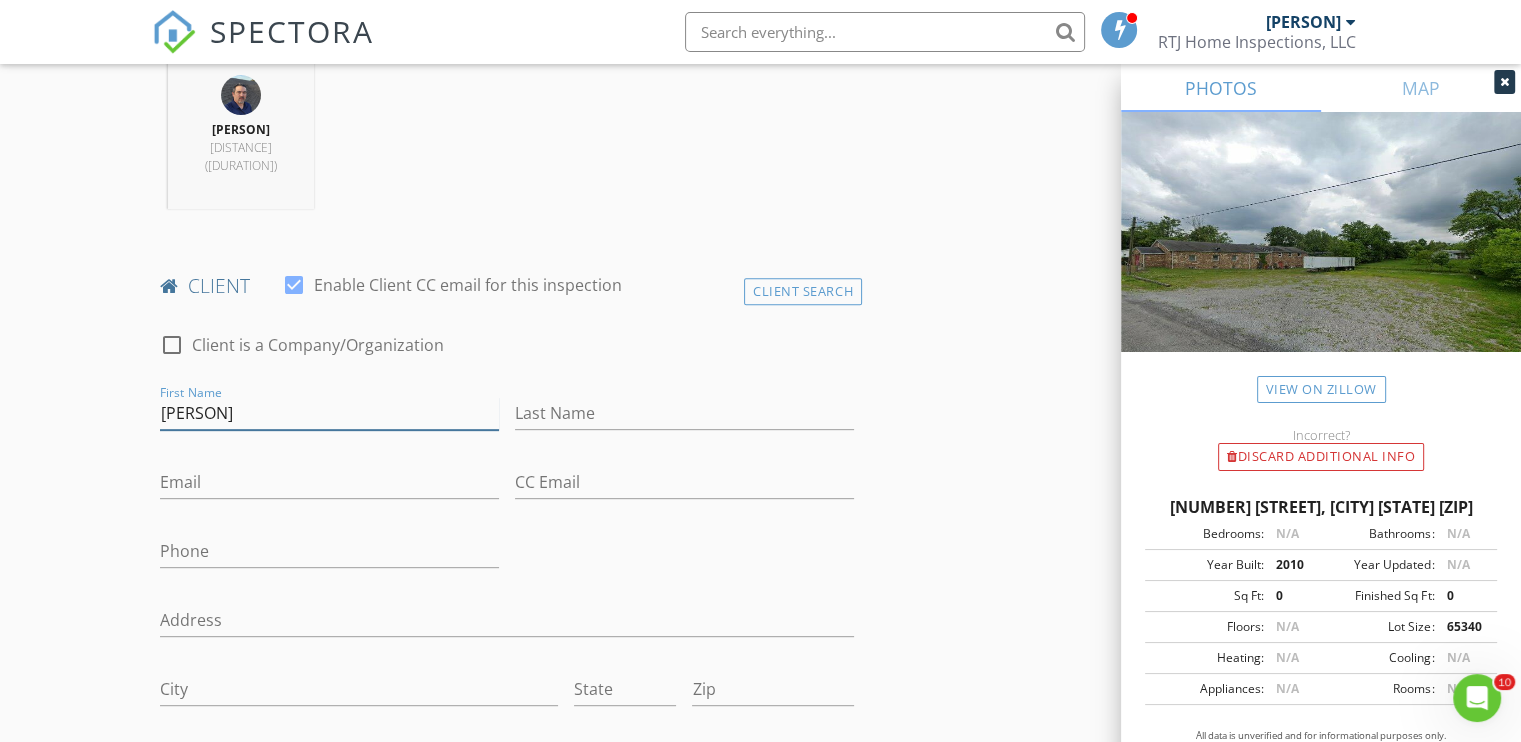 type on "William" 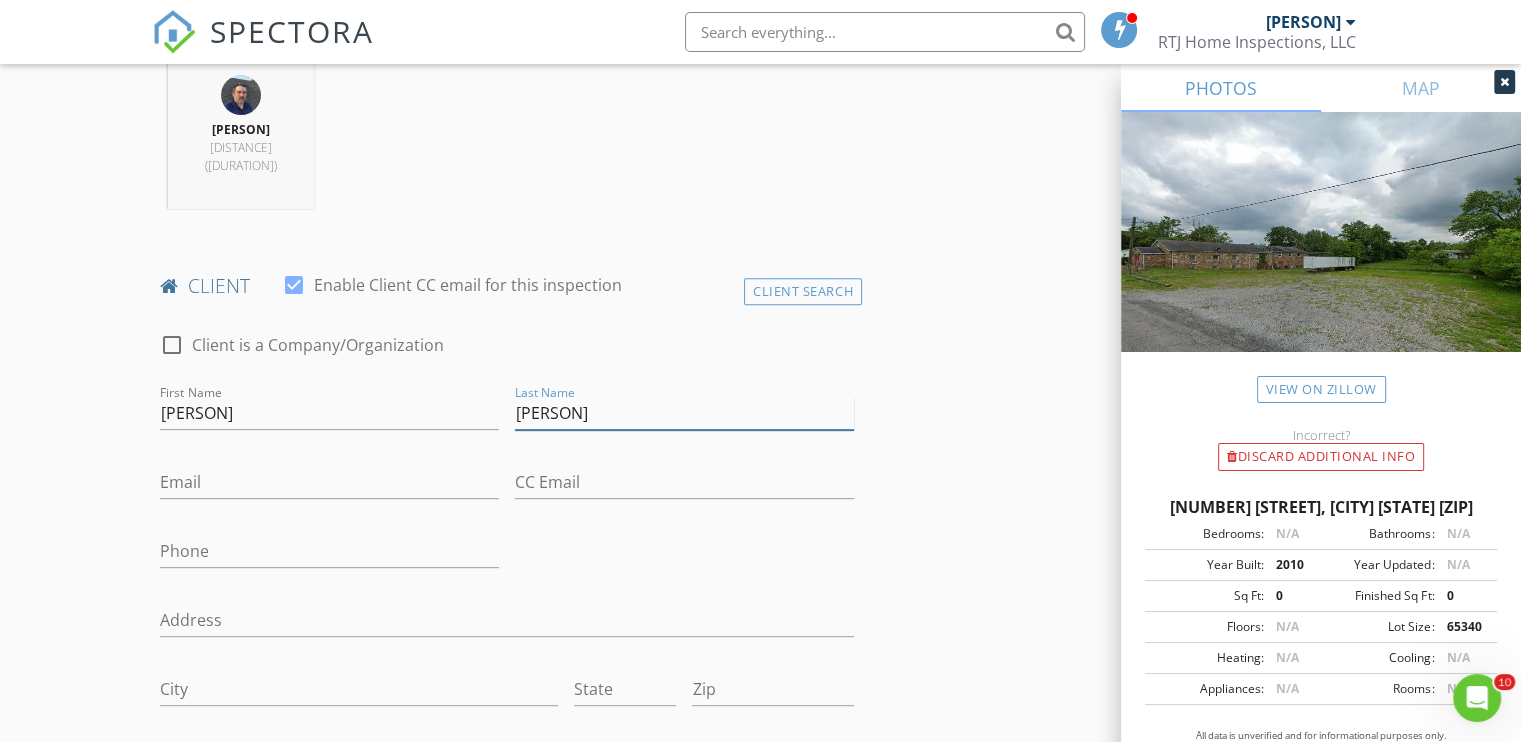type on "Louis" 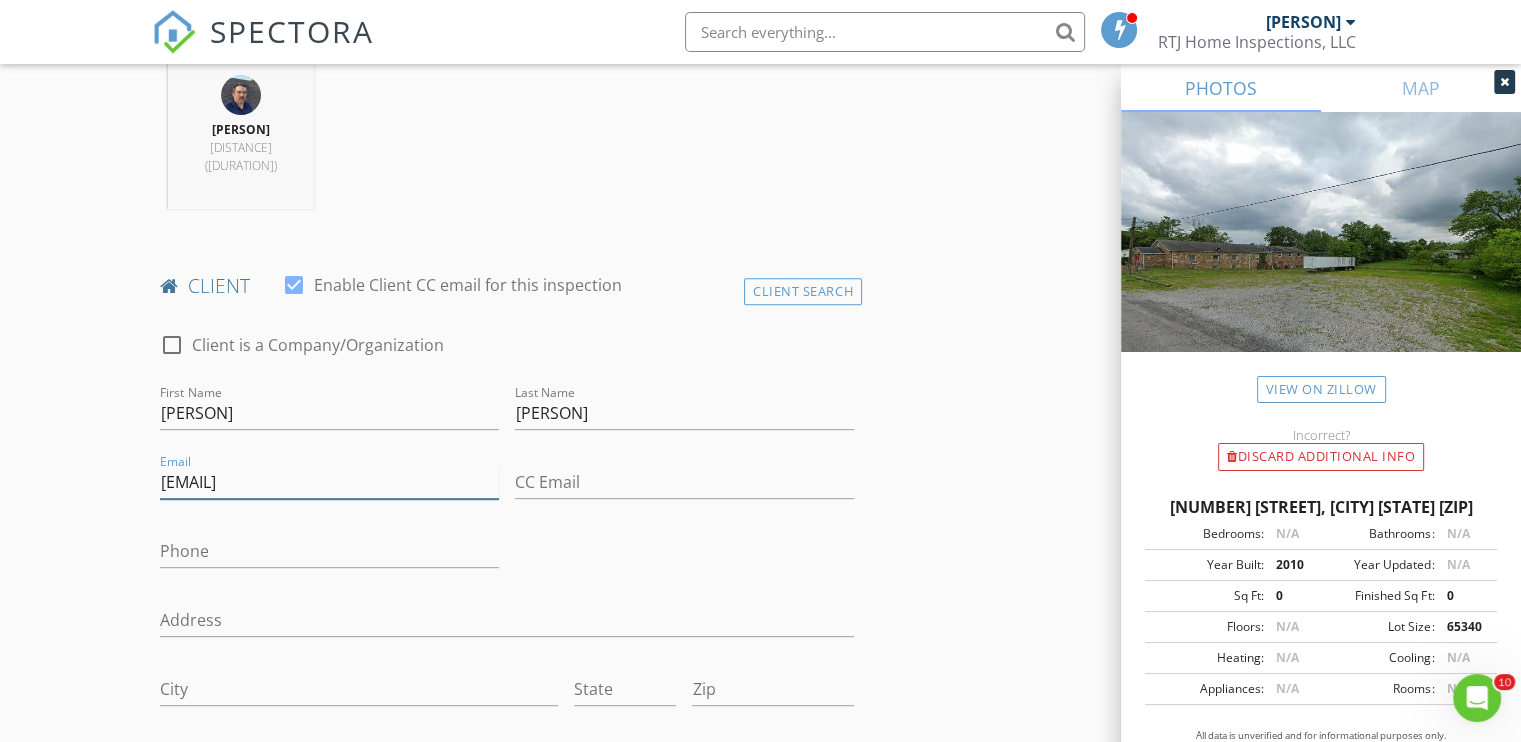 type on "wml78_830@hotmail.com" 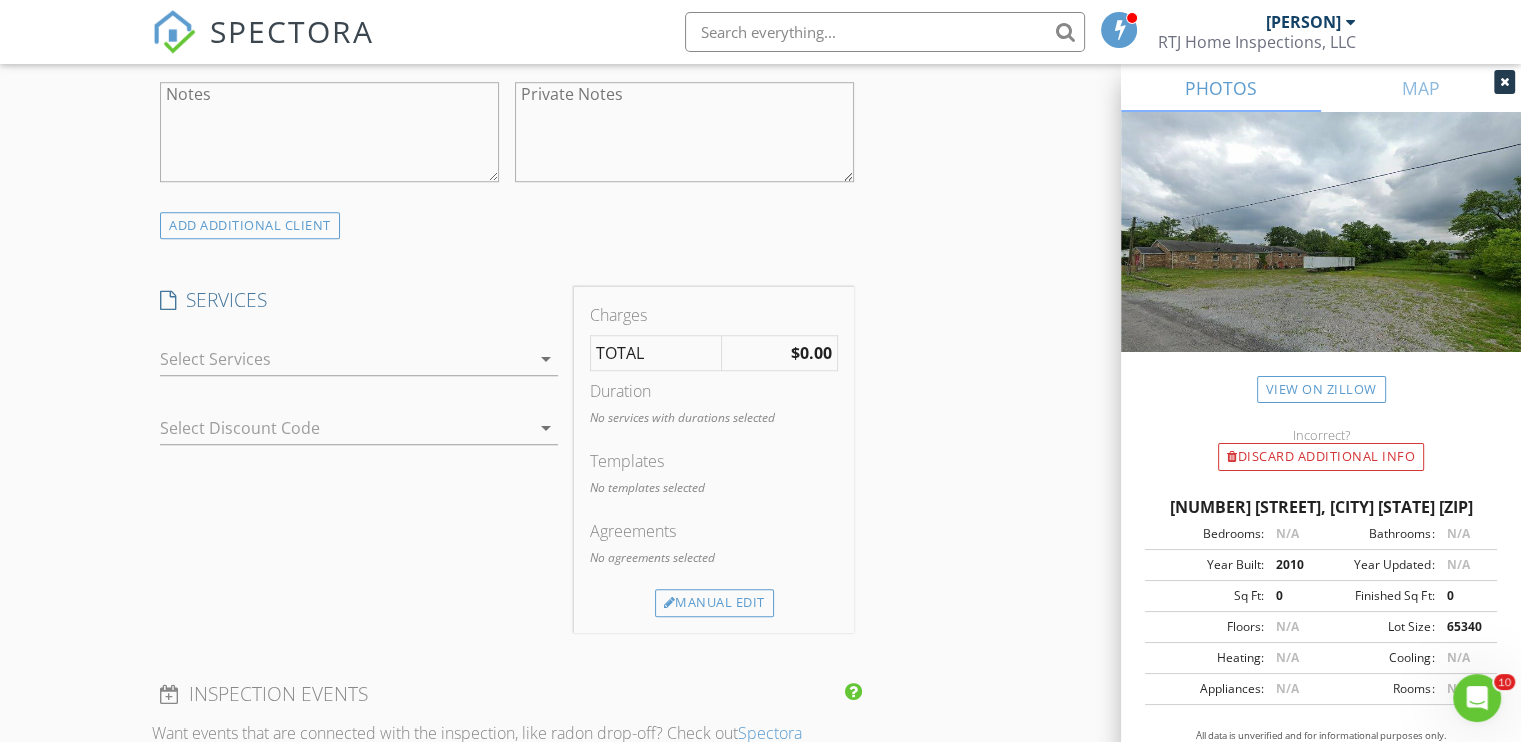 scroll, scrollTop: 1500, scrollLeft: 0, axis: vertical 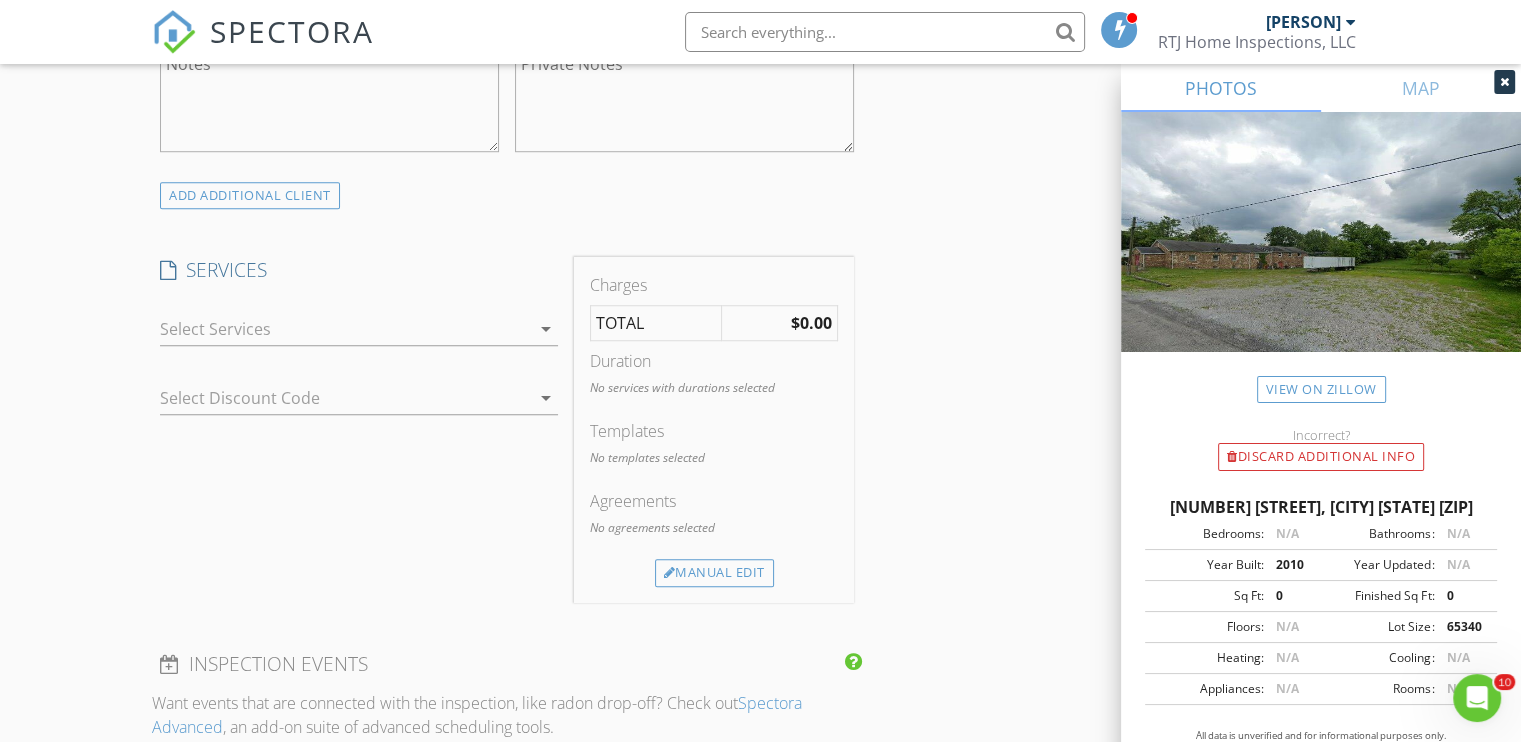 type on "618-694-5976" 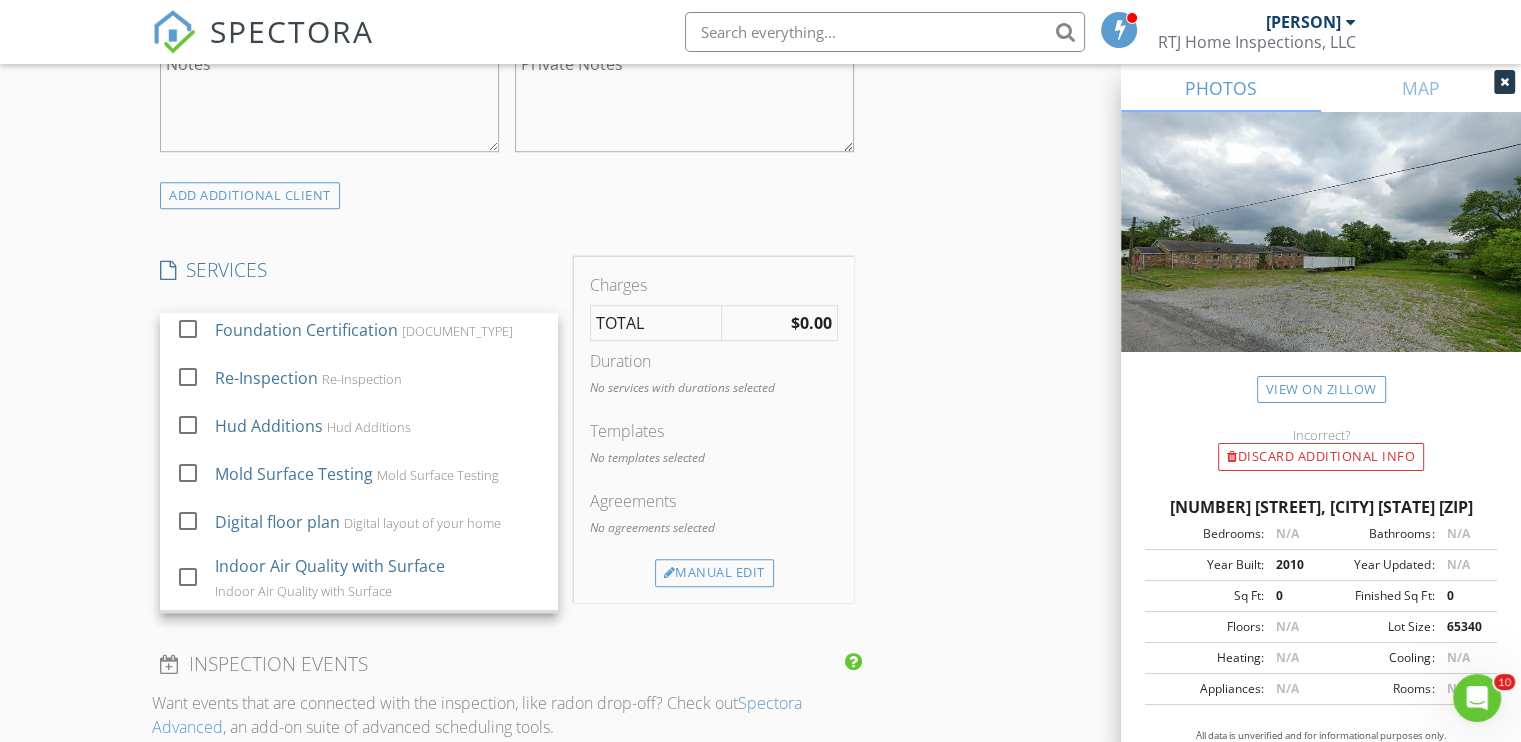 scroll, scrollTop: 196, scrollLeft: 0, axis: vertical 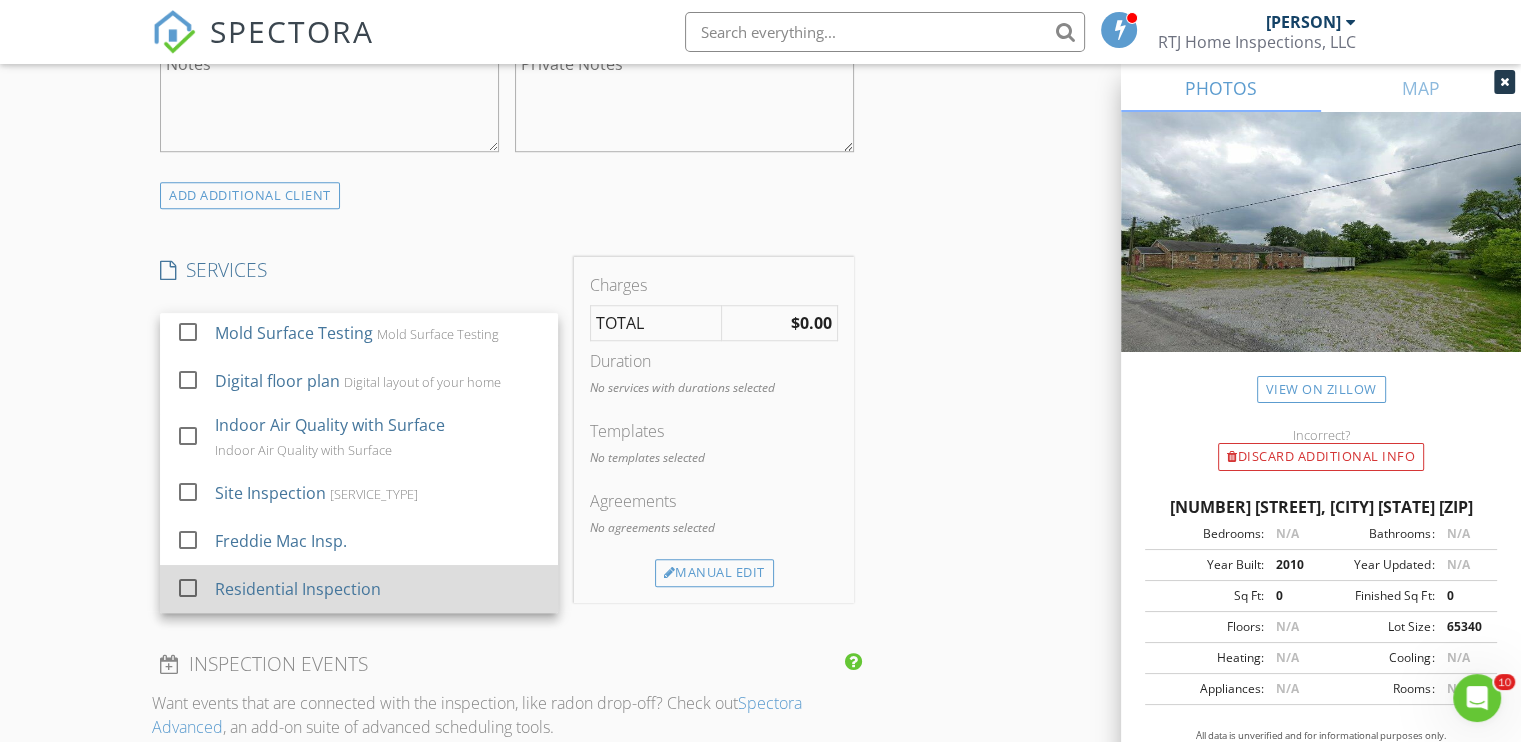 click on "Residential Inspection" at bounding box center [298, 589] 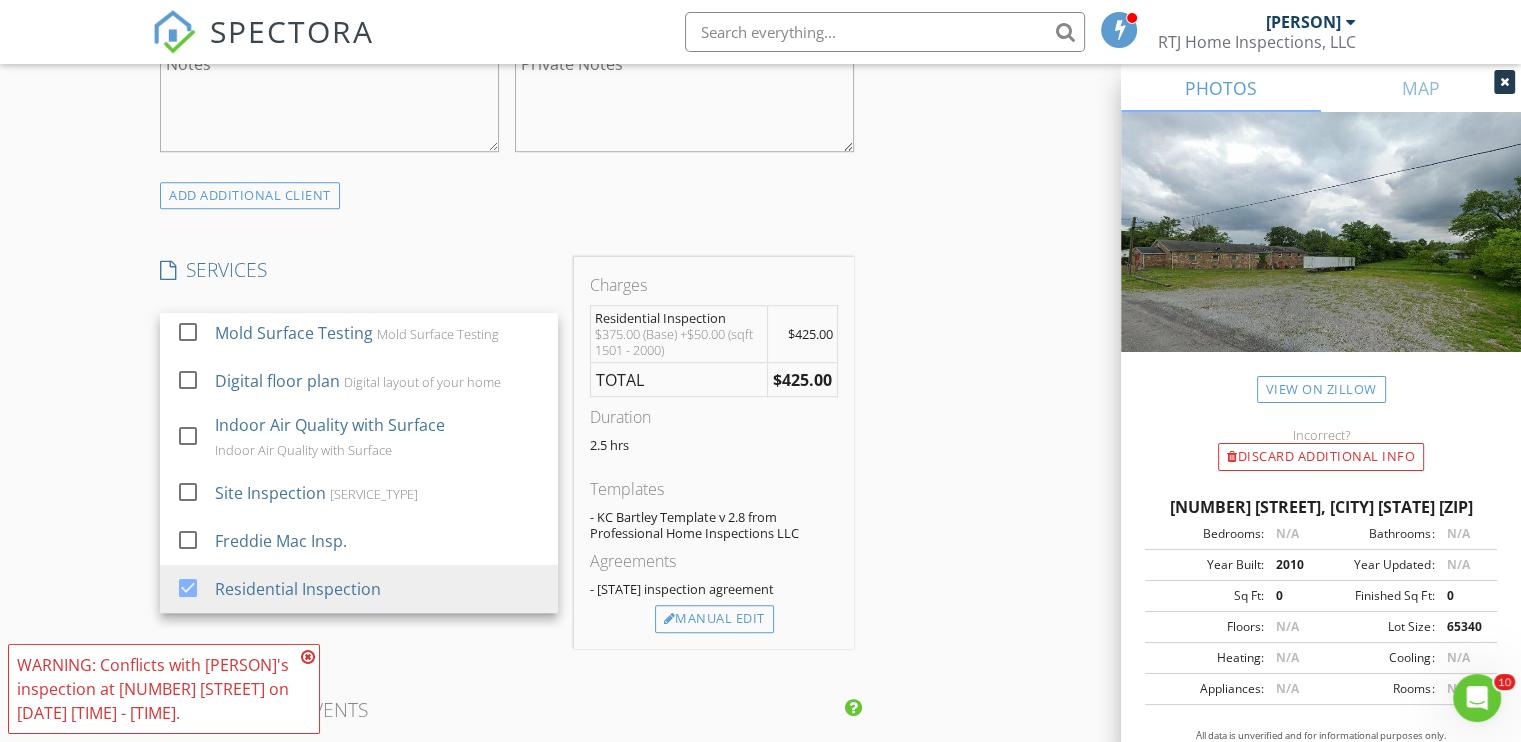 click on "New Inspection
Click here to use the New Order Form
INSPECTOR(S)
check_box   Robert Johnson   PRIMARY   Robert Johnson arrow_drop_down   check_box_outline_blank Robert Johnson specifically requested
Date/Time
07/14/2025 11:00 AM
Location
Address Search       Address 500 S Fly Ave   Unit   City Goreville   State IL   Zip 62939   County Johnson     Square Feet 1820   Year Built 1975   Foundation Crawlspace arrow_drop_down     Robert Johnson     23.6 miles     (38 minutes)
client
check_box Enable Client CC email for this inspection   Client Search     check_box_outline_blank Client is a Company/Organization     First Name William   Last Name Louis   Email wml78_830@hotmail.com   CC Email   Phone 618-694-5976   Address   City   State   Zip       Notes   Private Notes
ADD ADDITIONAL client" at bounding box center [760, 386] 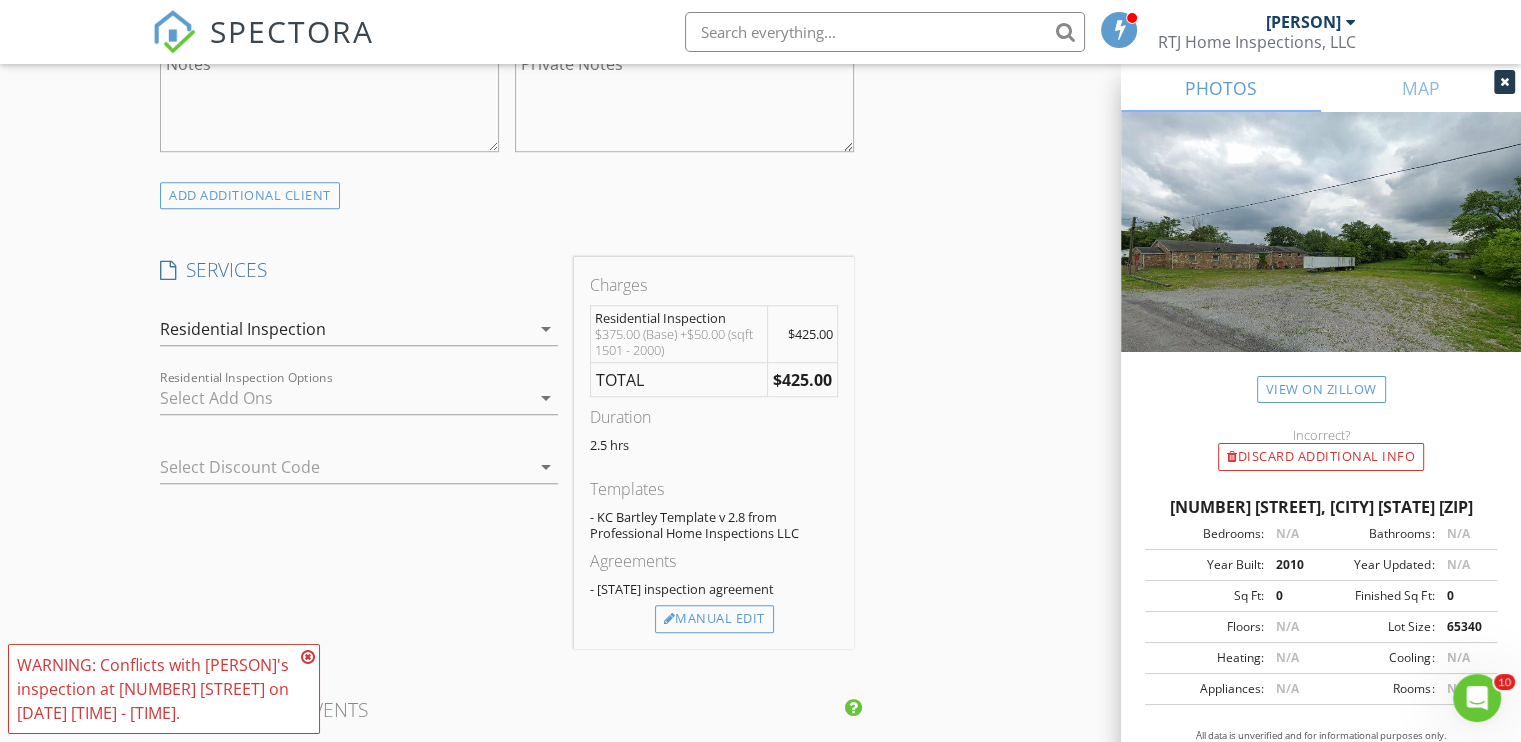 click at bounding box center (345, 398) 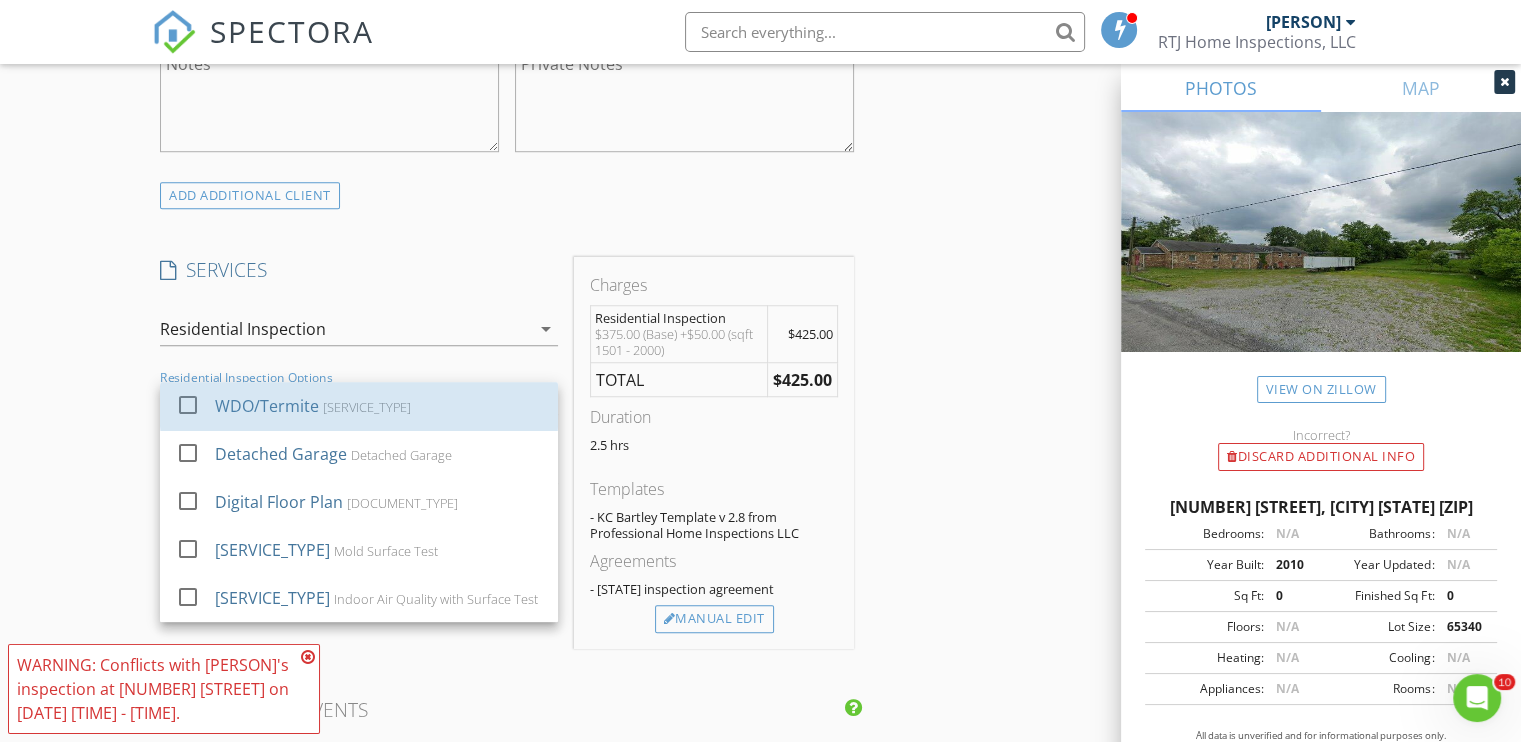 click on "WDO/Termite   Wood Destroying Organisms/Termite" at bounding box center [379, 406] 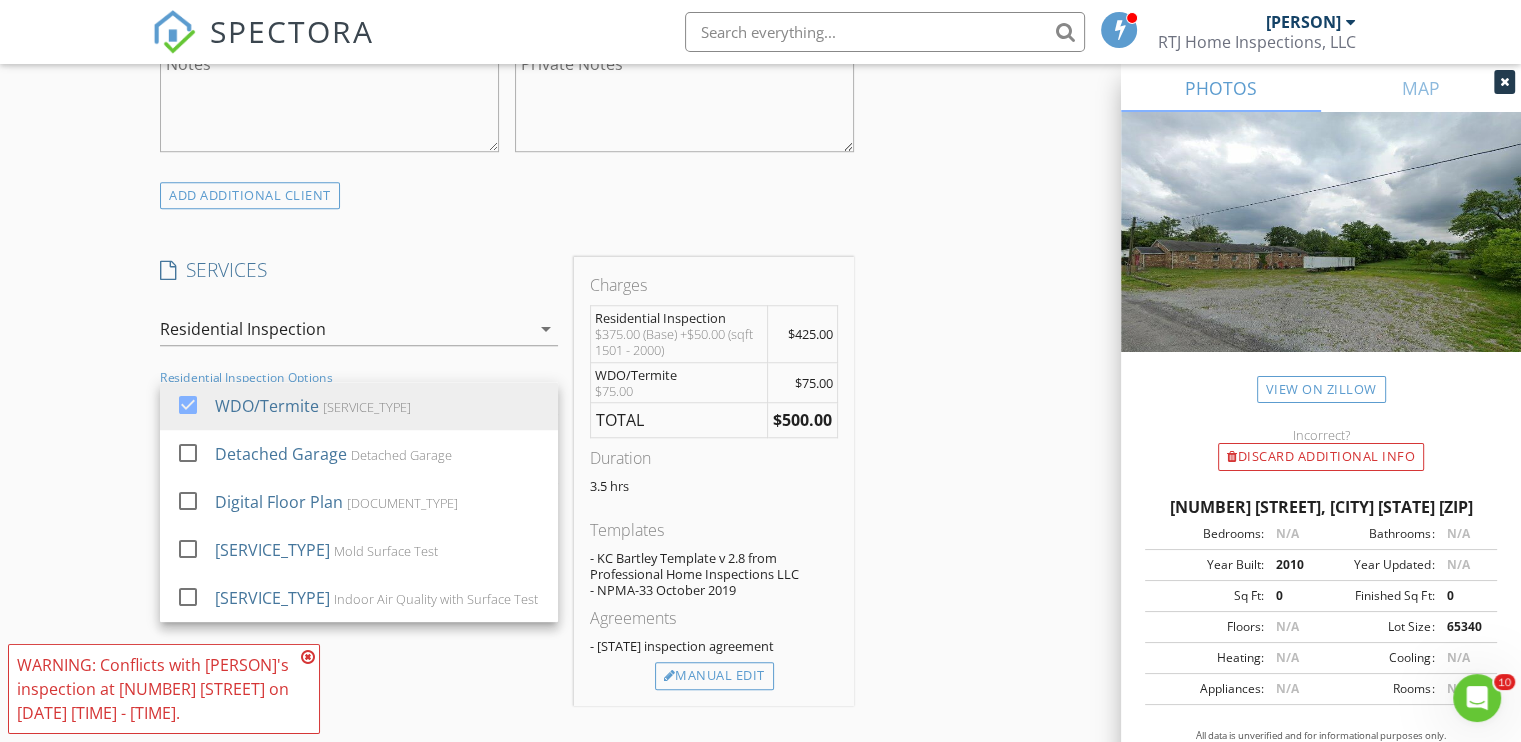 click on "New Inspection
Click here to use the New Order Form
INSPECTOR(S)
check_box   Robert Johnson   PRIMARY   Robert Johnson arrow_drop_down   check_box_outline_blank Robert Johnson specifically requested
Date/Time
07/14/2025 11:00 AM
Location
Address Search       Address 500 S Fly Ave   Unit   City Goreville   State IL   Zip 62939   County Johnson     Square Feet 1820   Year Built 1975   Foundation Crawlspace arrow_drop_down     Robert Johnson     23.6 miles     (38 minutes)
client
check_box Enable Client CC email for this inspection   Client Search     check_box_outline_blank Client is a Company/Organization     First Name William   Last Name Louis   Email wml78_830@hotmail.com   CC Email   Phone 618-694-5976   Address   City   State   Zip       Notes   Private Notes
ADD ADDITIONAL client" at bounding box center (760, 415) 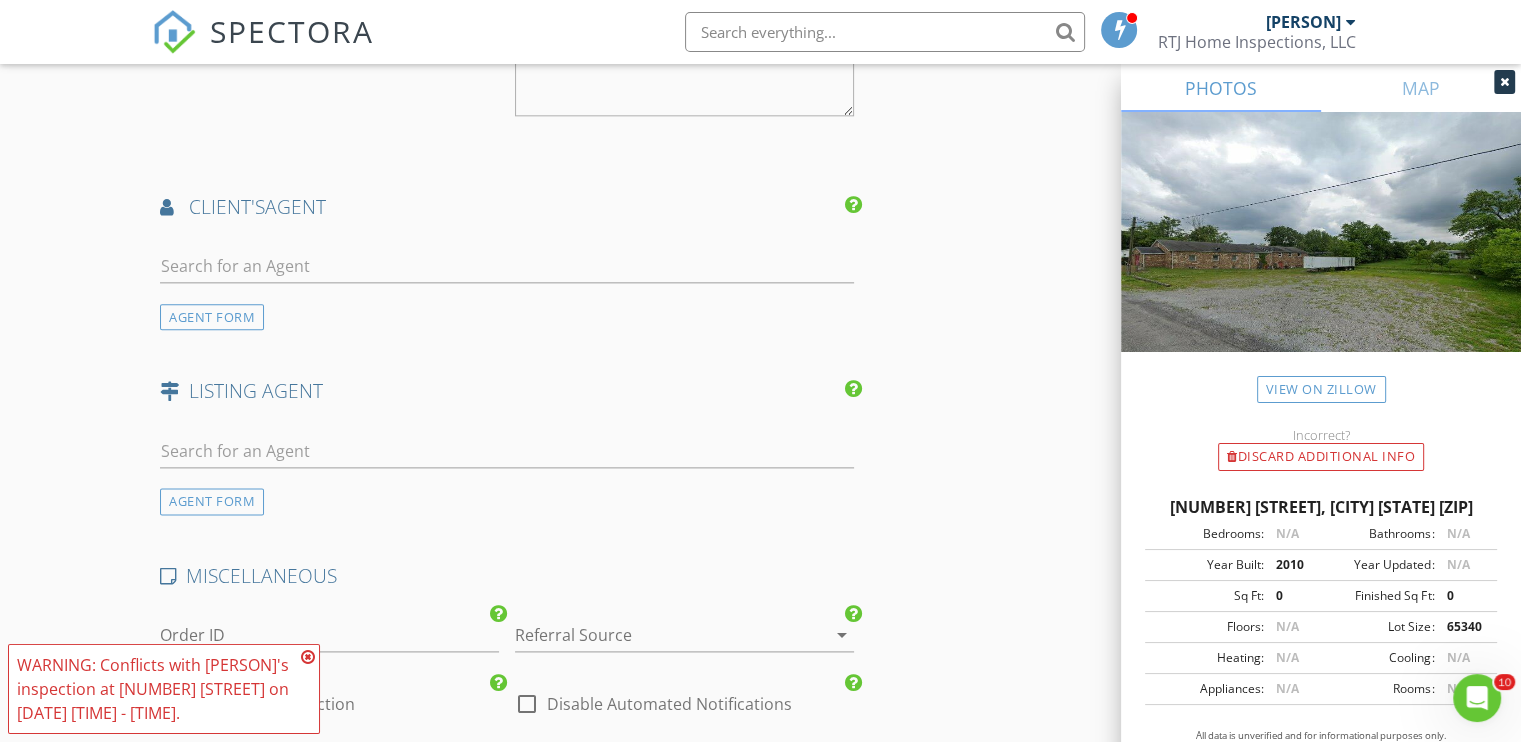 scroll, scrollTop: 2500, scrollLeft: 0, axis: vertical 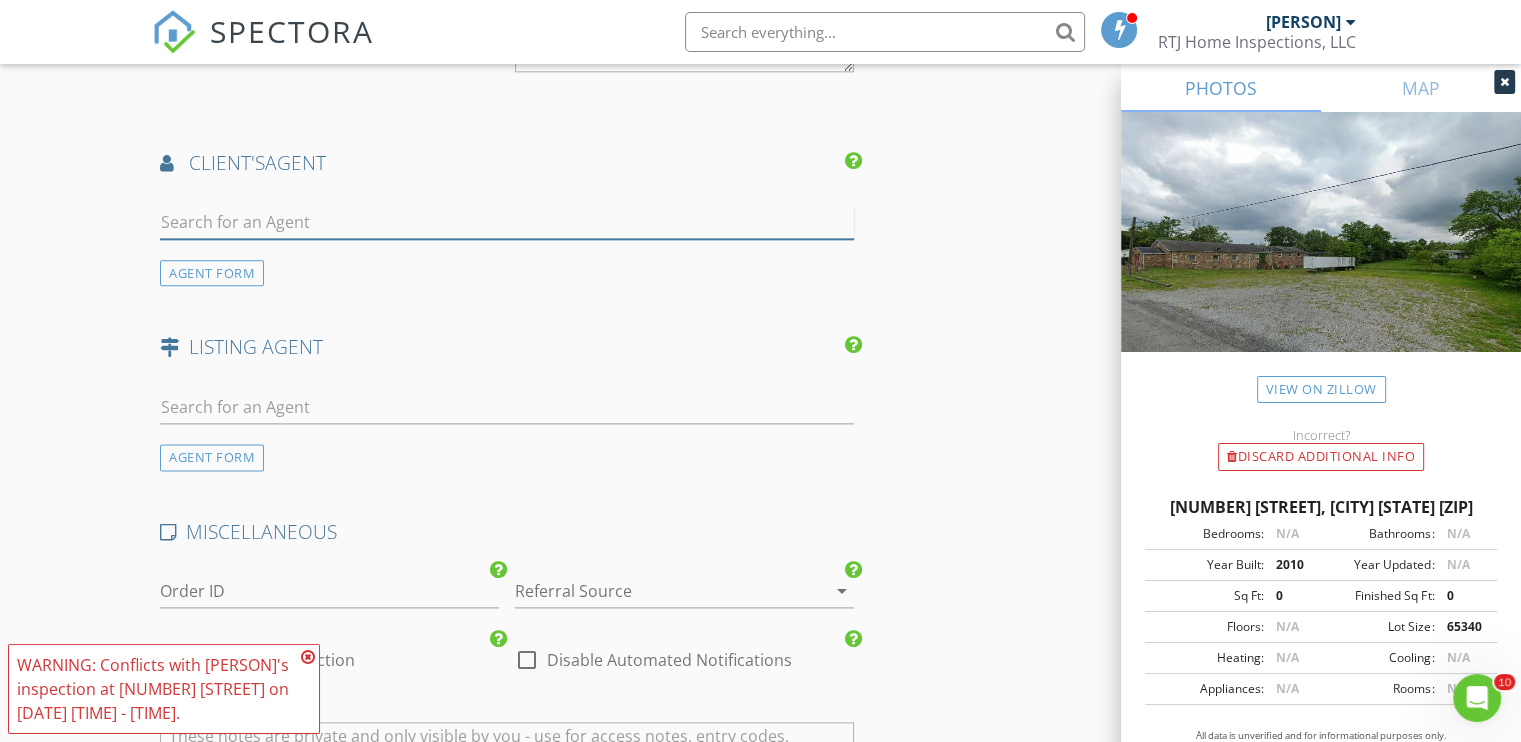click at bounding box center (507, 222) 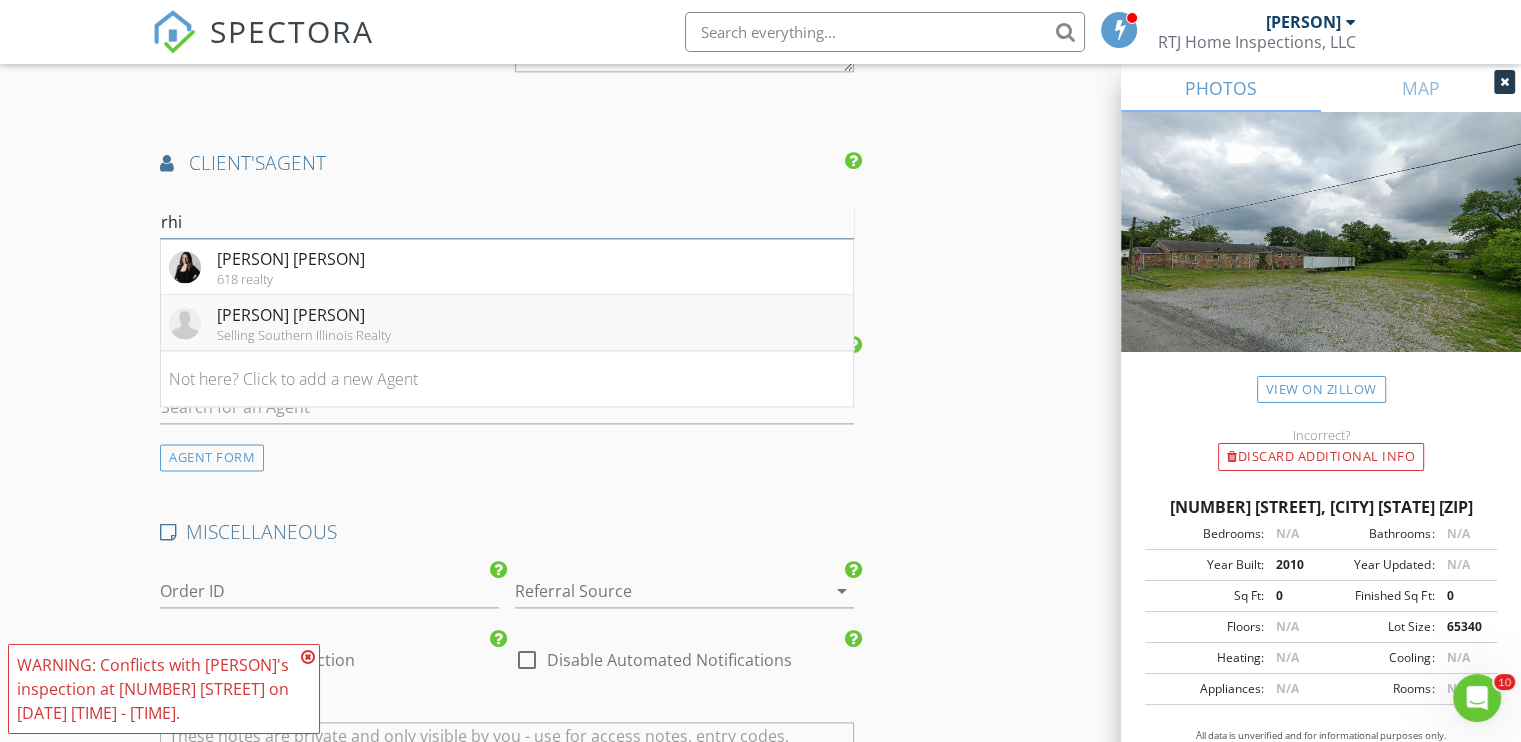 type on "rhi" 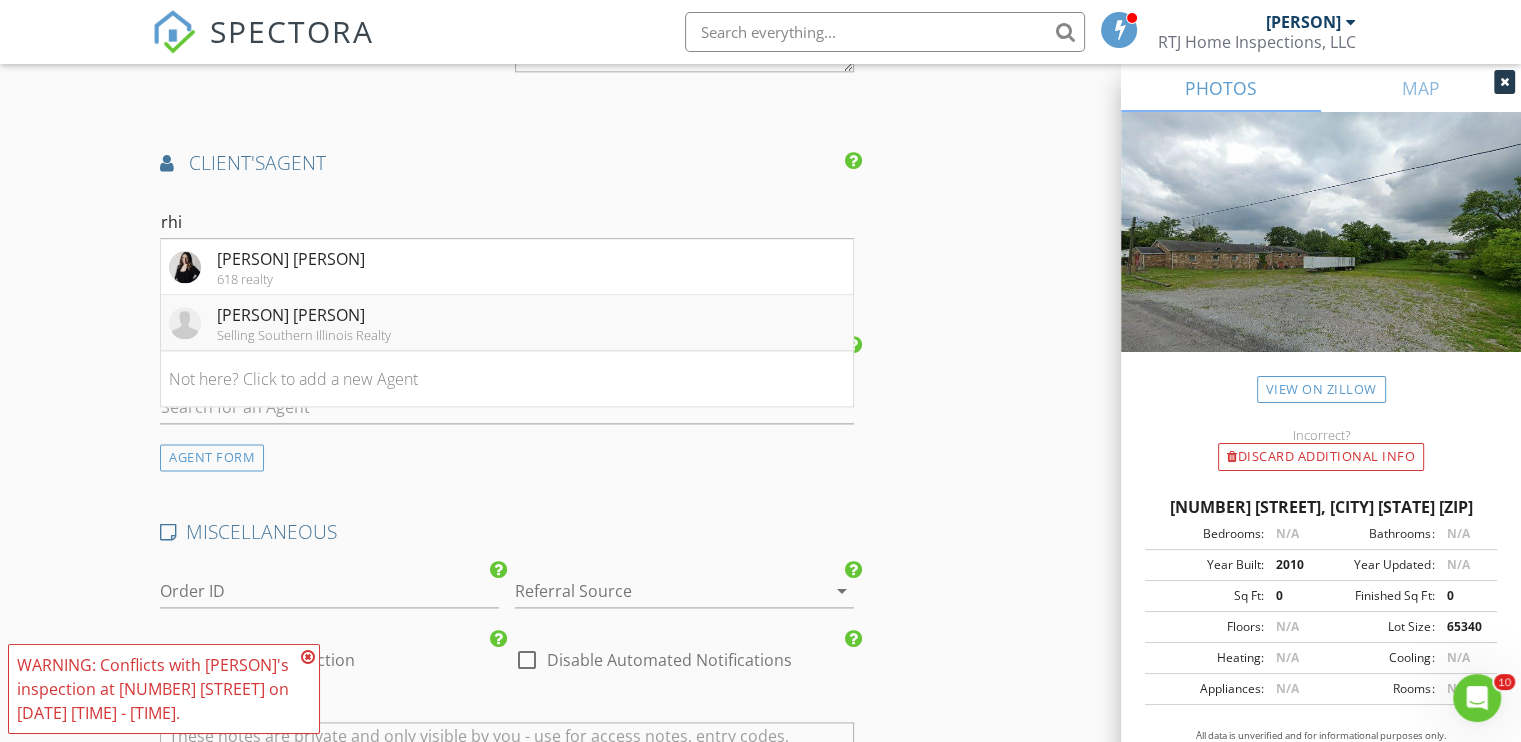 click on "Selling Southern Illinois Realty" at bounding box center [291, 279] 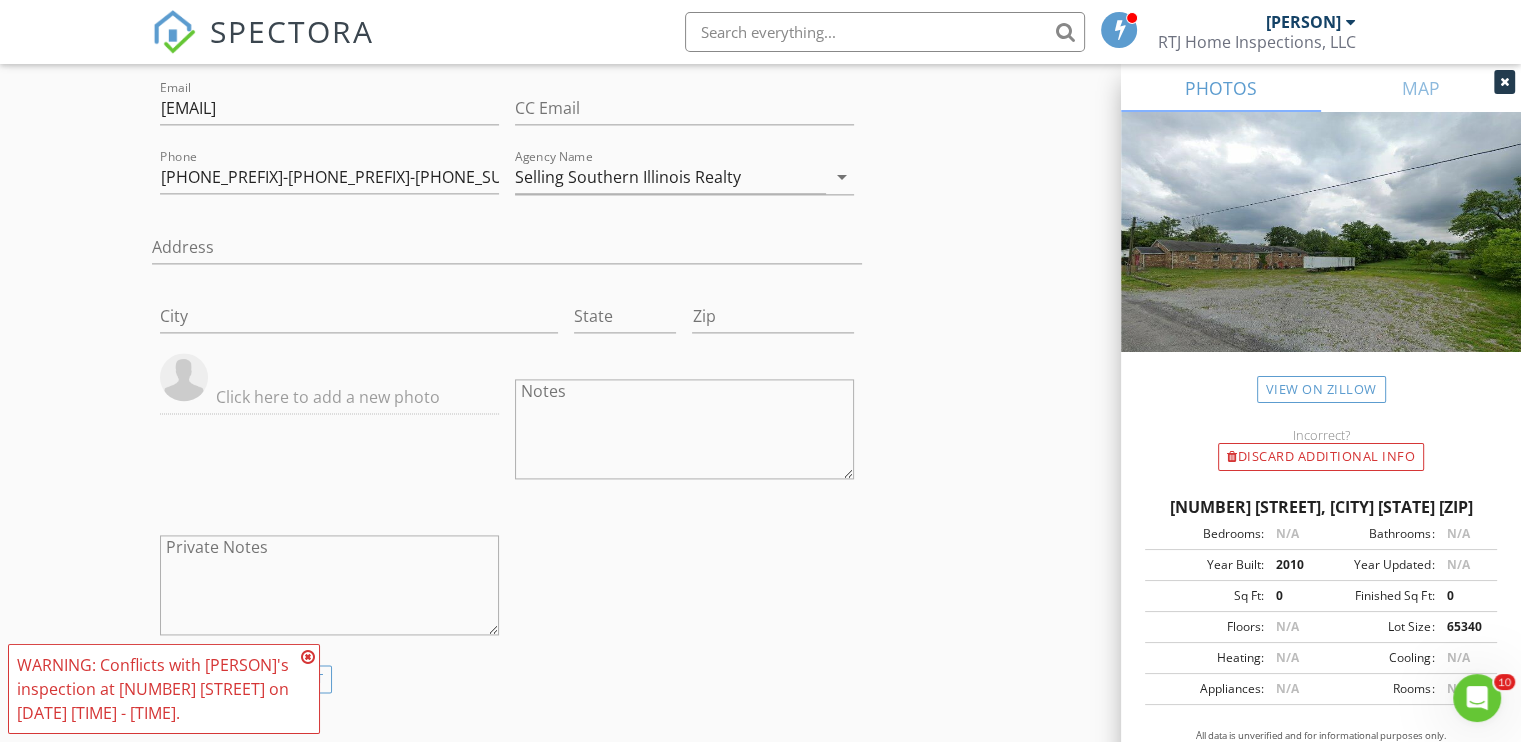 scroll, scrollTop: 2700, scrollLeft: 0, axis: vertical 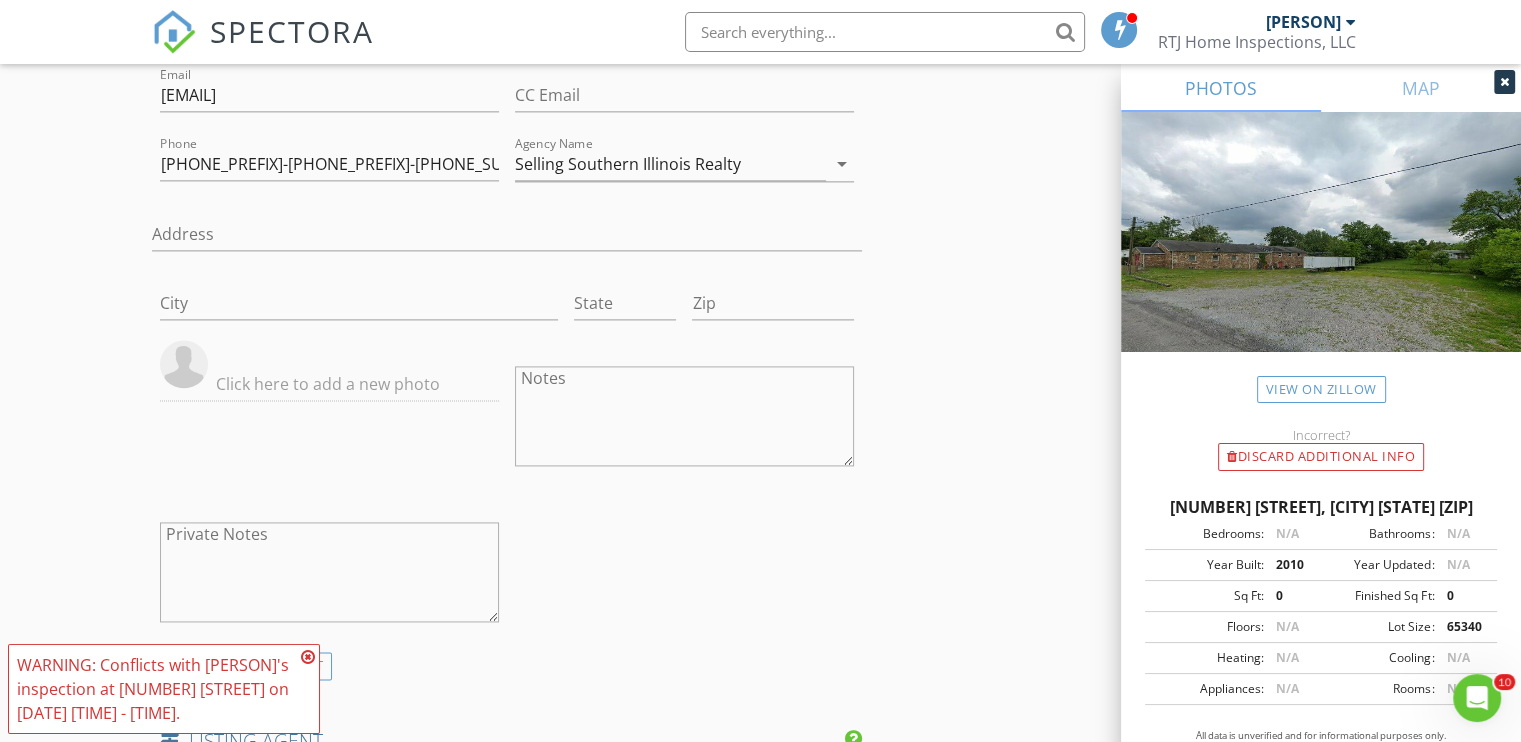click at bounding box center [308, 657] 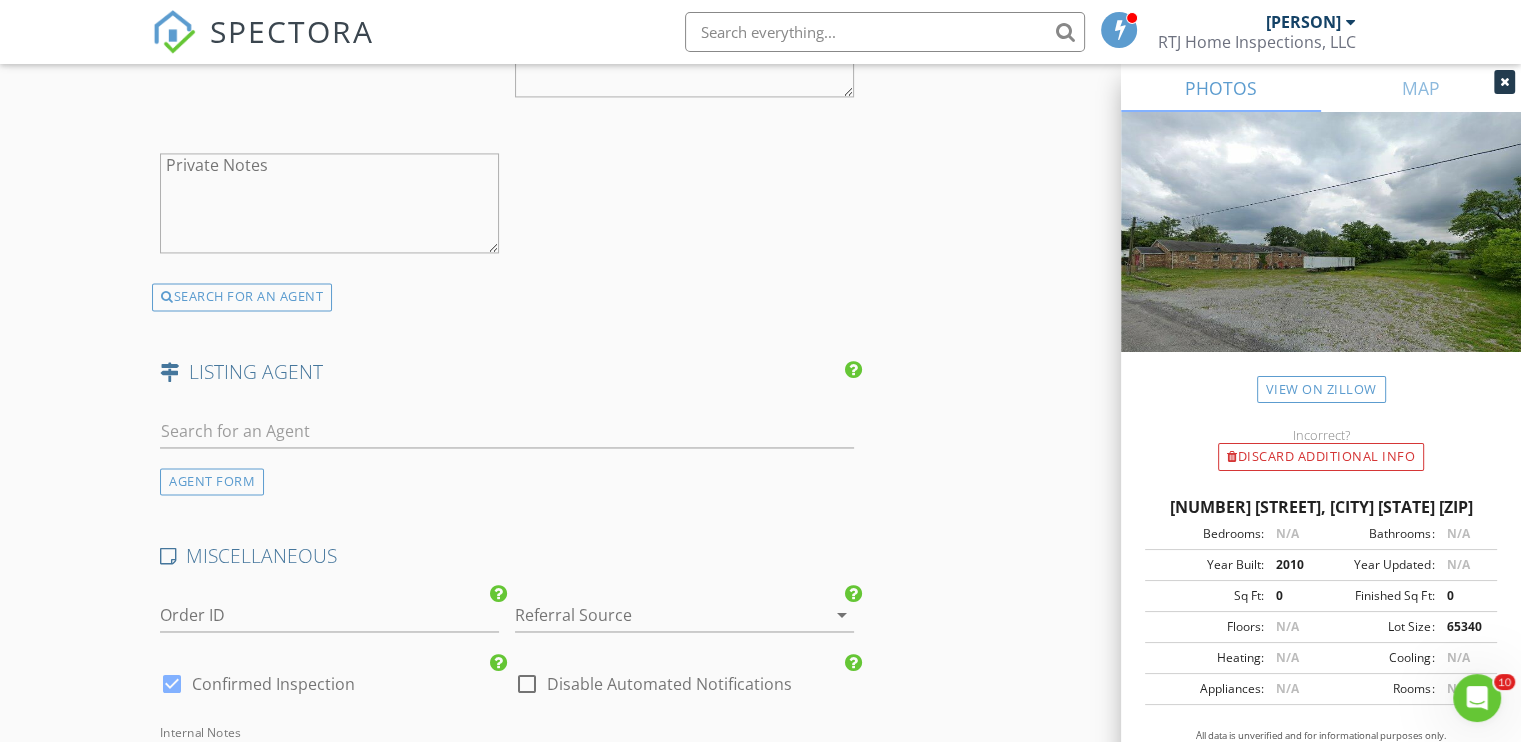 scroll, scrollTop: 3100, scrollLeft: 0, axis: vertical 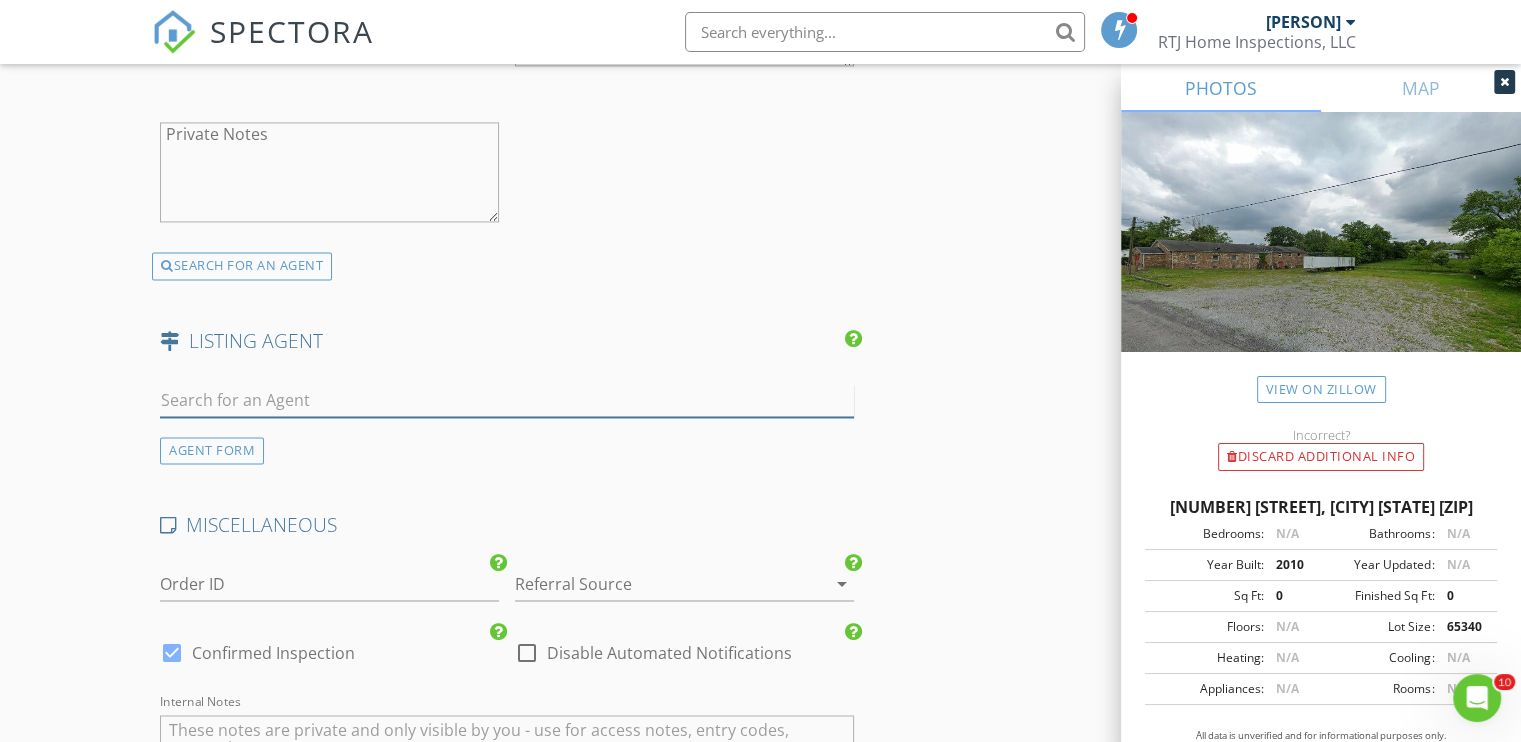 click at bounding box center [507, 400] 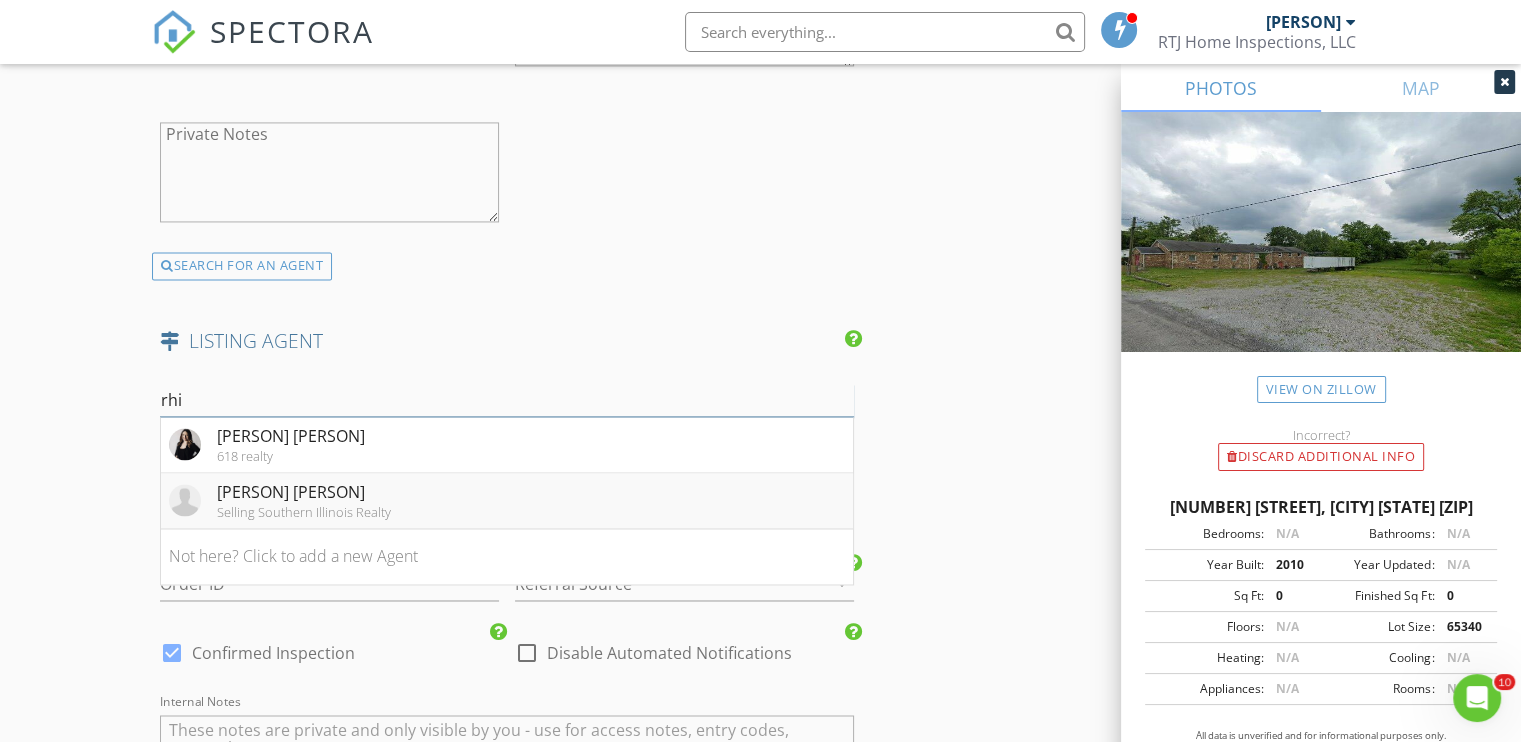 type on "rhi" 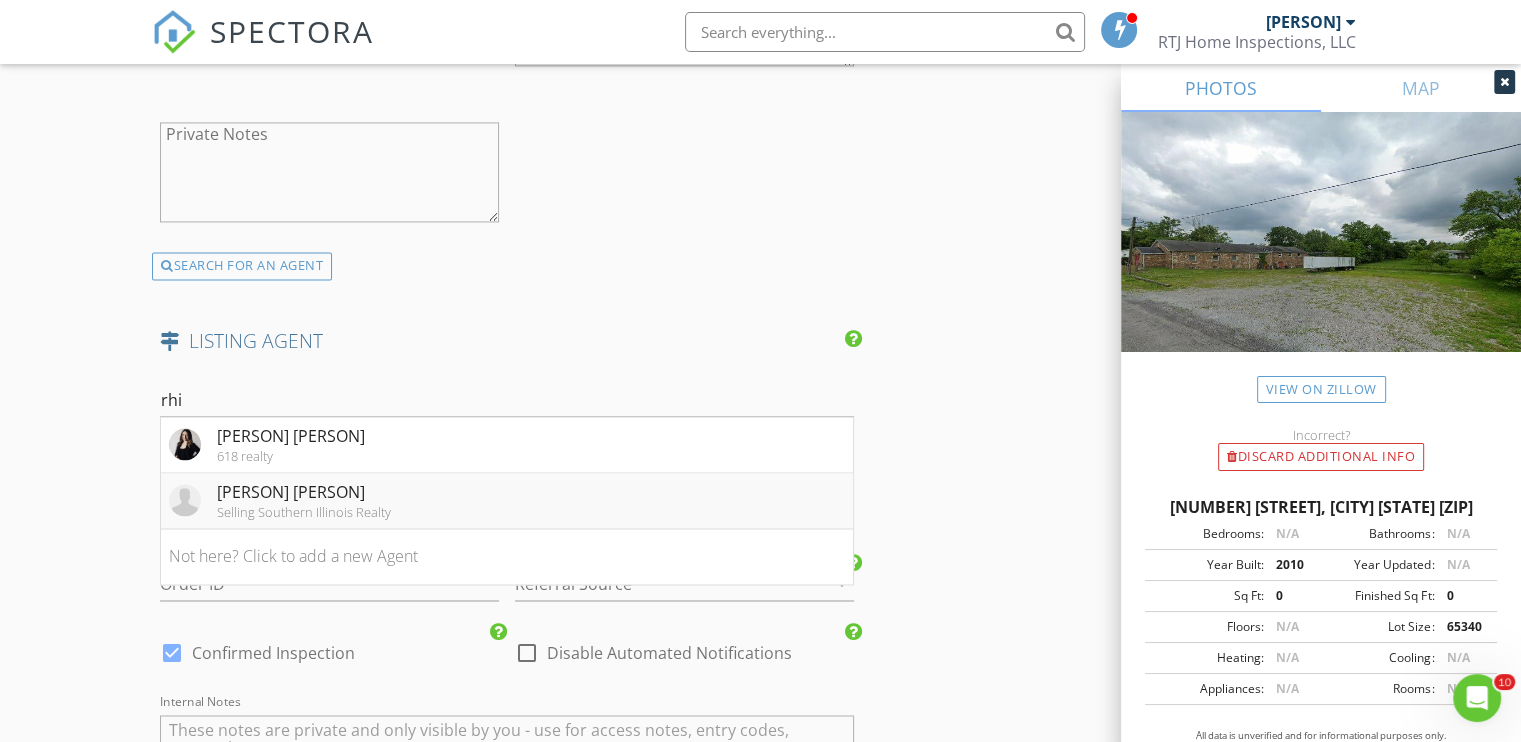 click on "Rhiannon Sandefur" at bounding box center [291, 436] 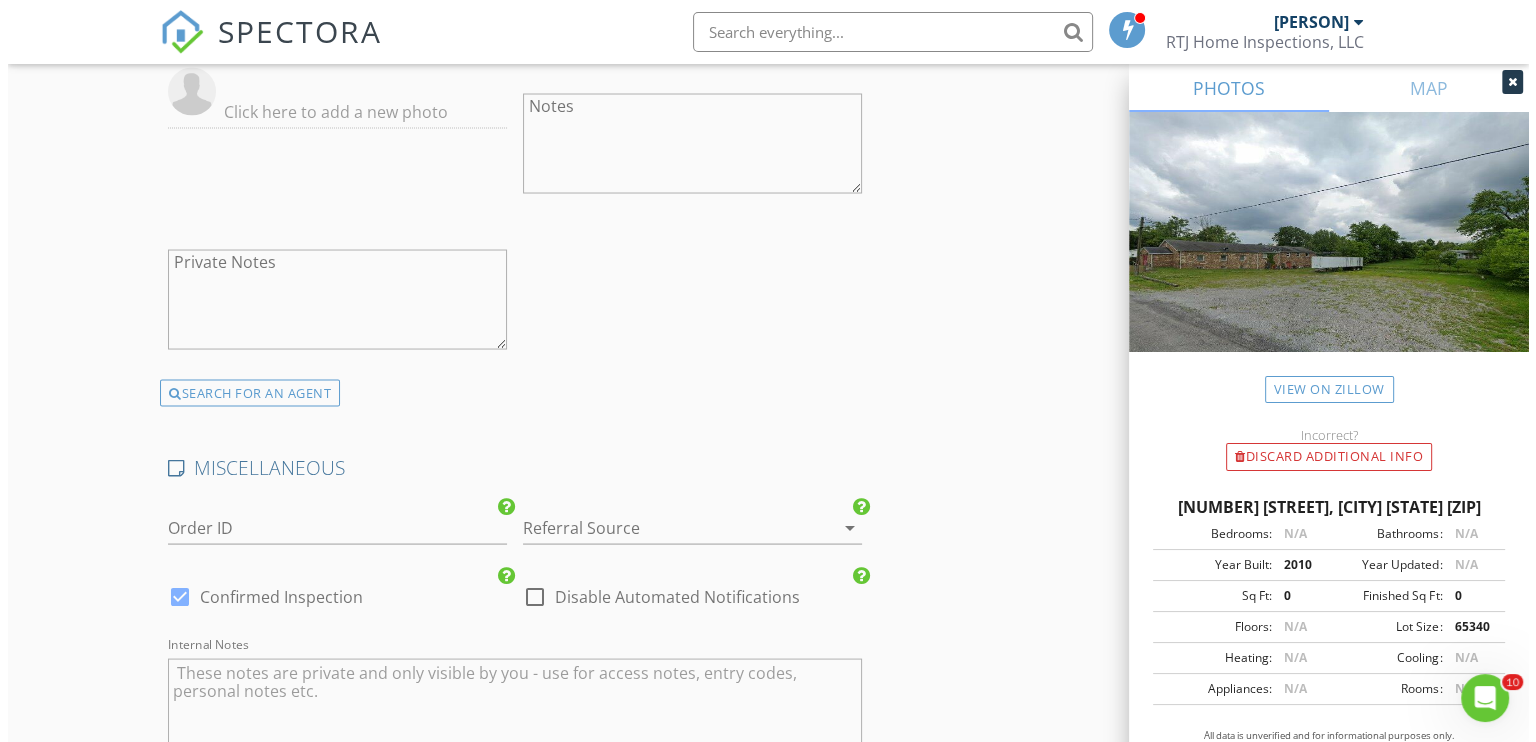 scroll, scrollTop: 4148, scrollLeft: 0, axis: vertical 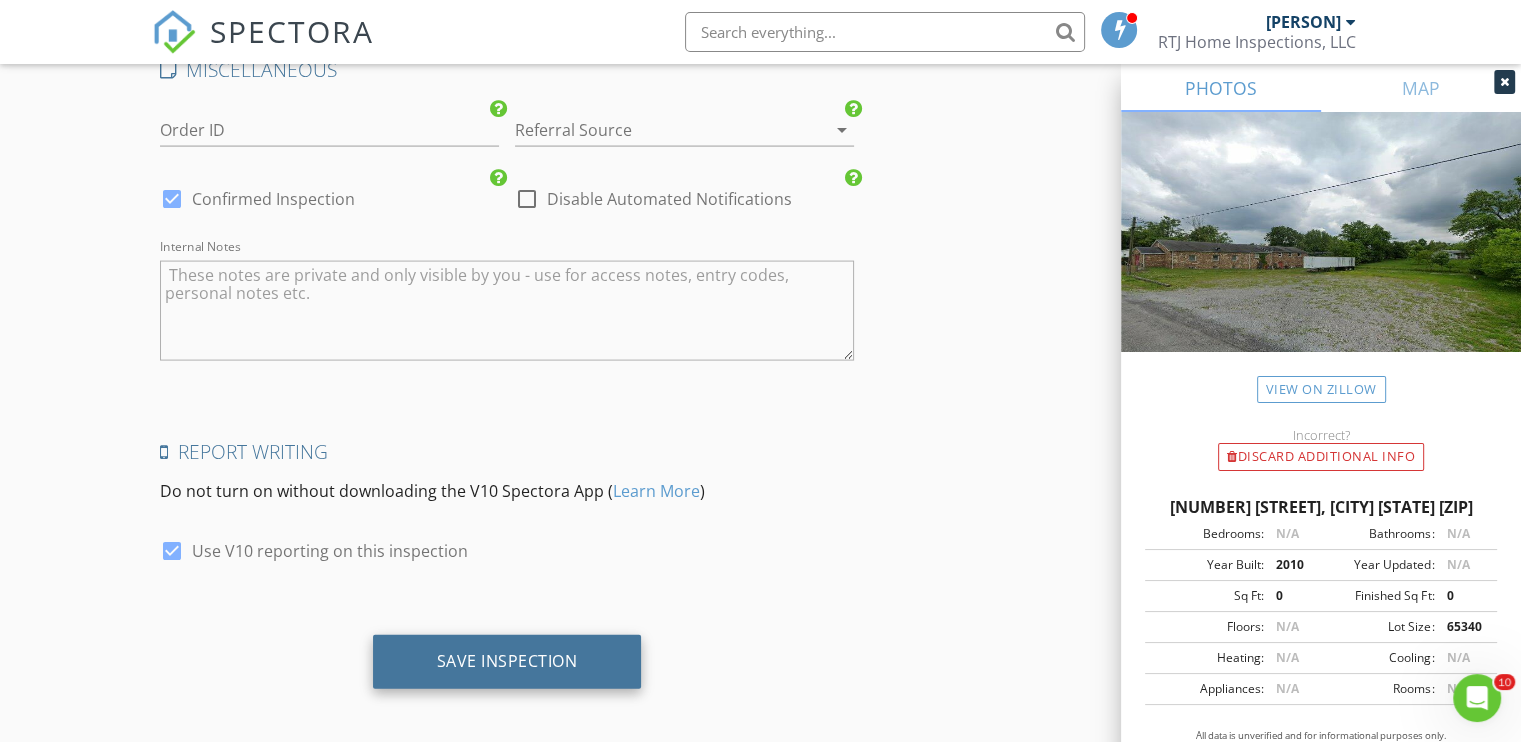 click on "Save Inspection" at bounding box center (507, 661) 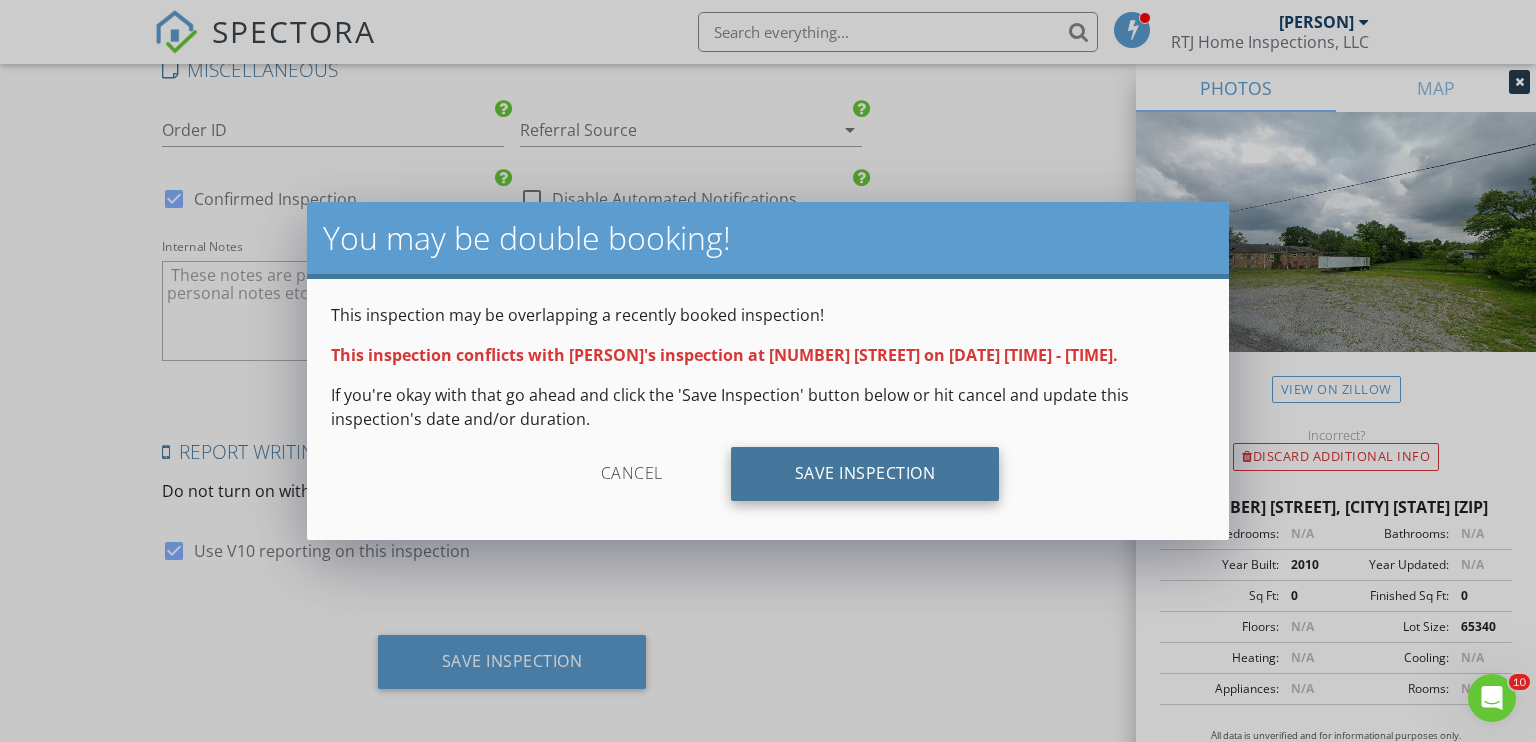 click on "Save Inspection" at bounding box center [865, 474] 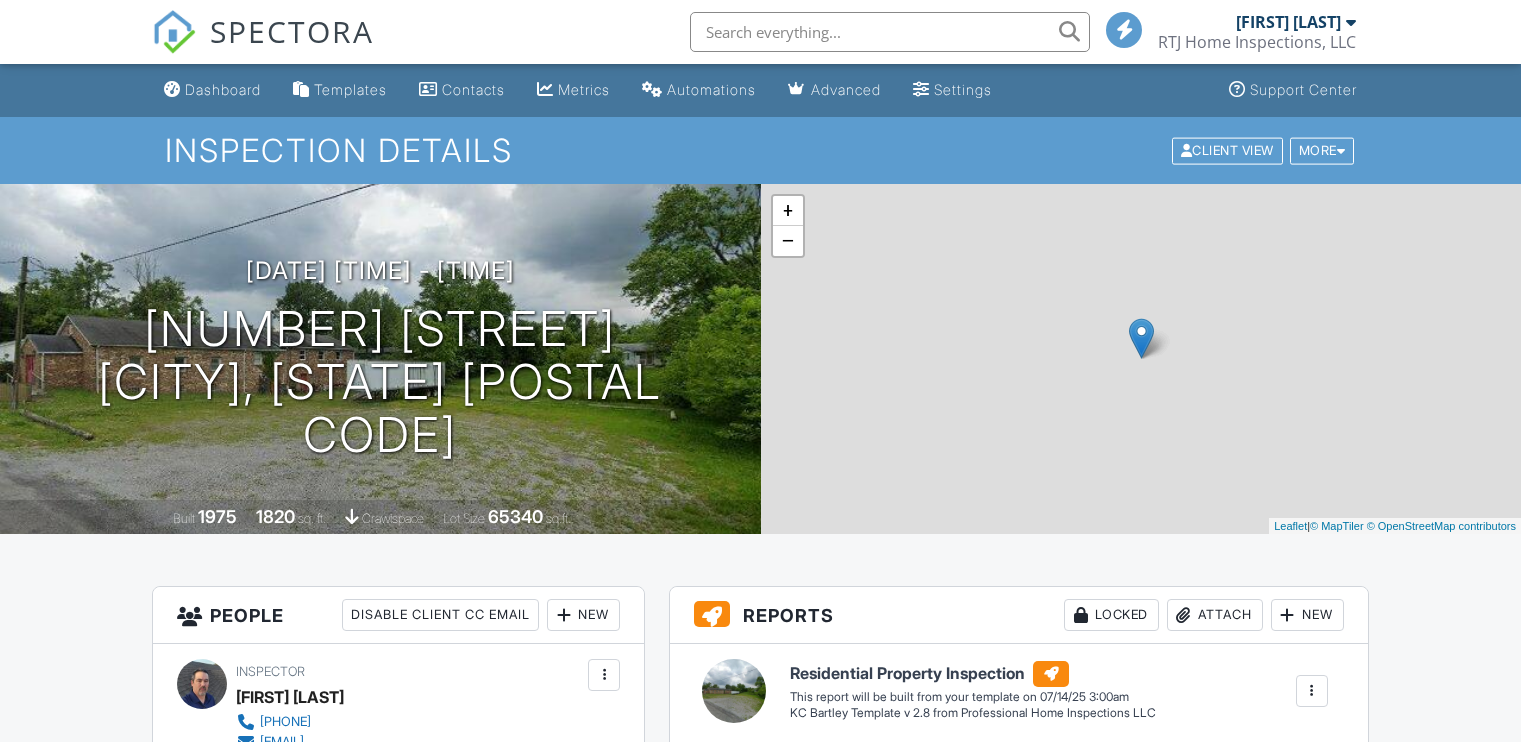 scroll, scrollTop: 0, scrollLeft: 0, axis: both 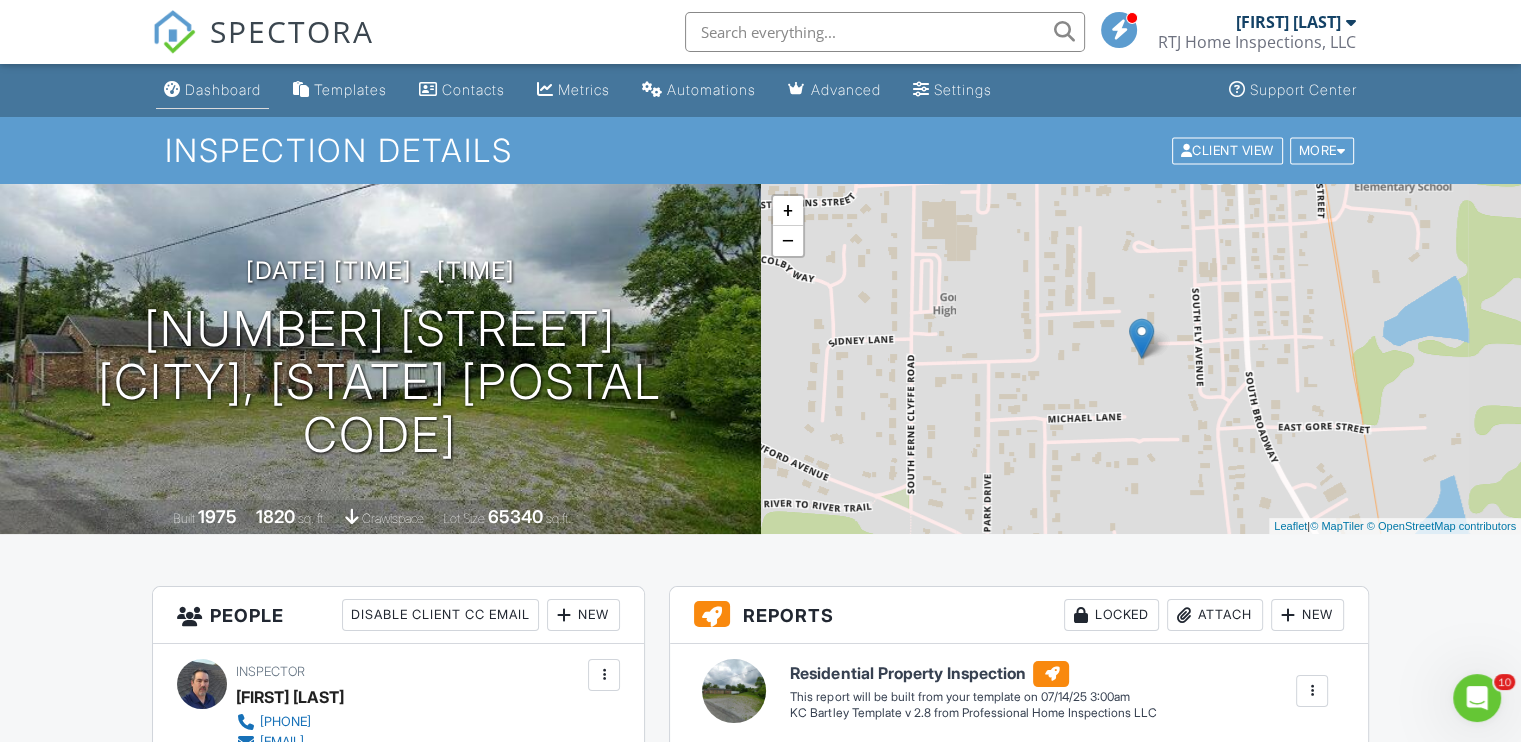 click on "Dashboard" at bounding box center (223, 89) 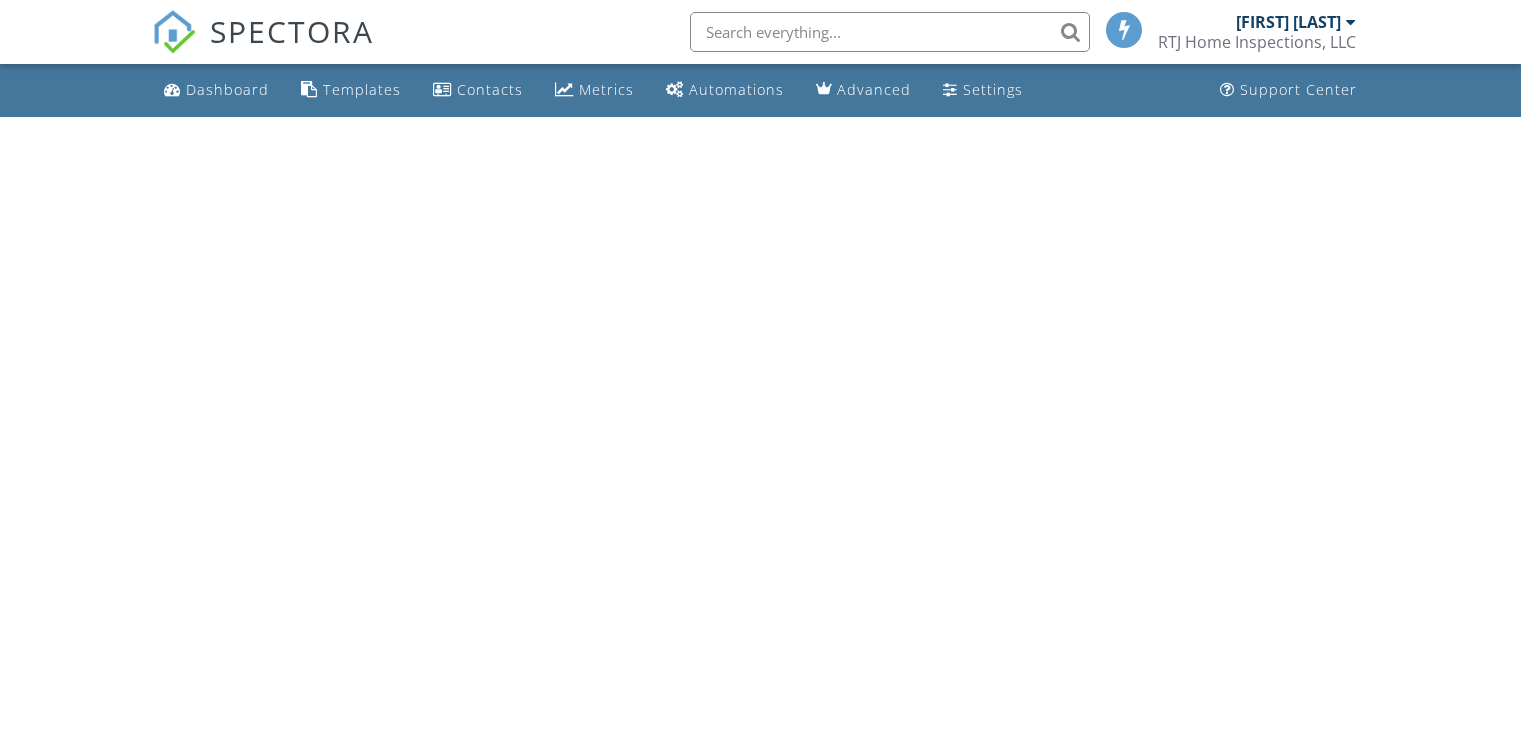 scroll, scrollTop: 0, scrollLeft: 0, axis: both 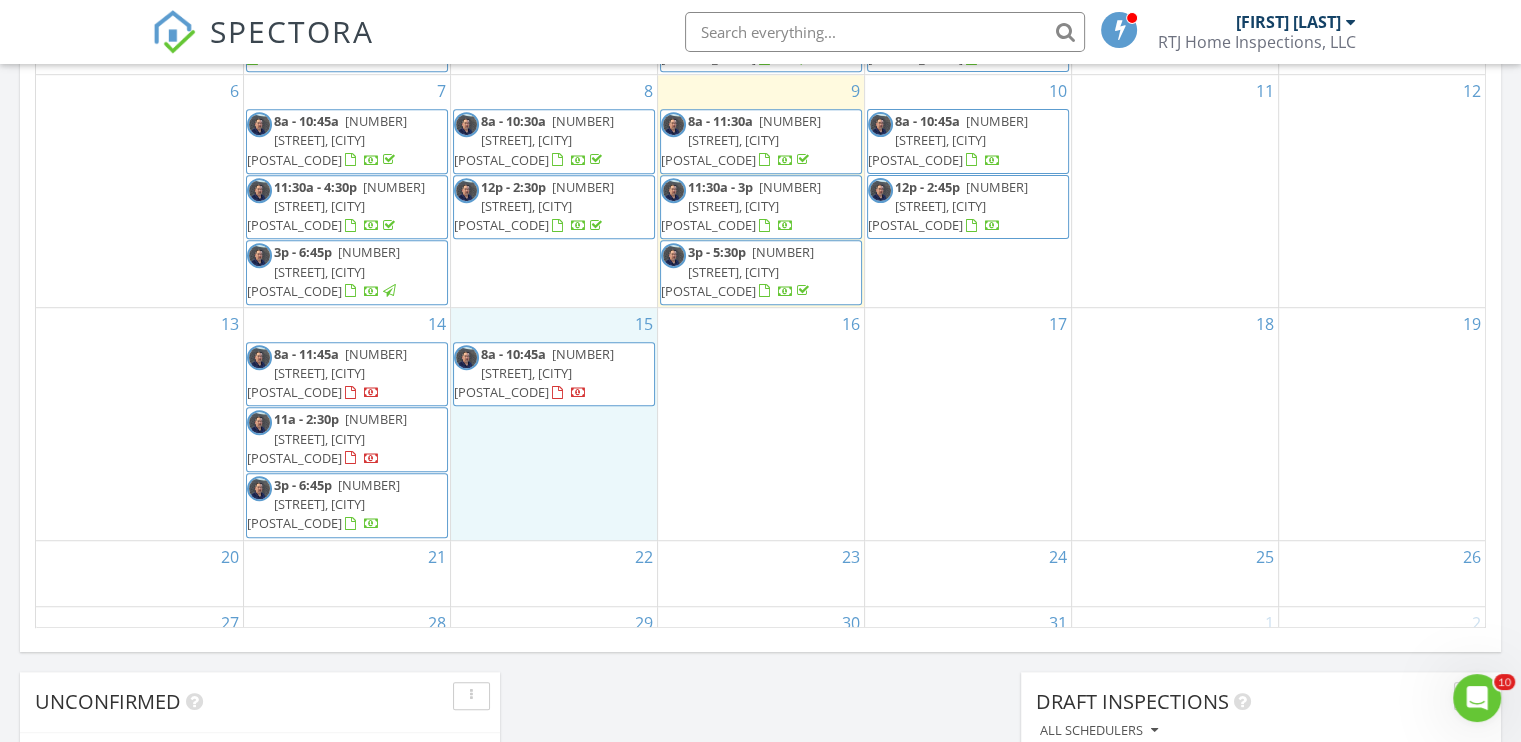 click on "15
8a - 10:45a
157 IL-34, Golconda 62938" at bounding box center (554, 424) 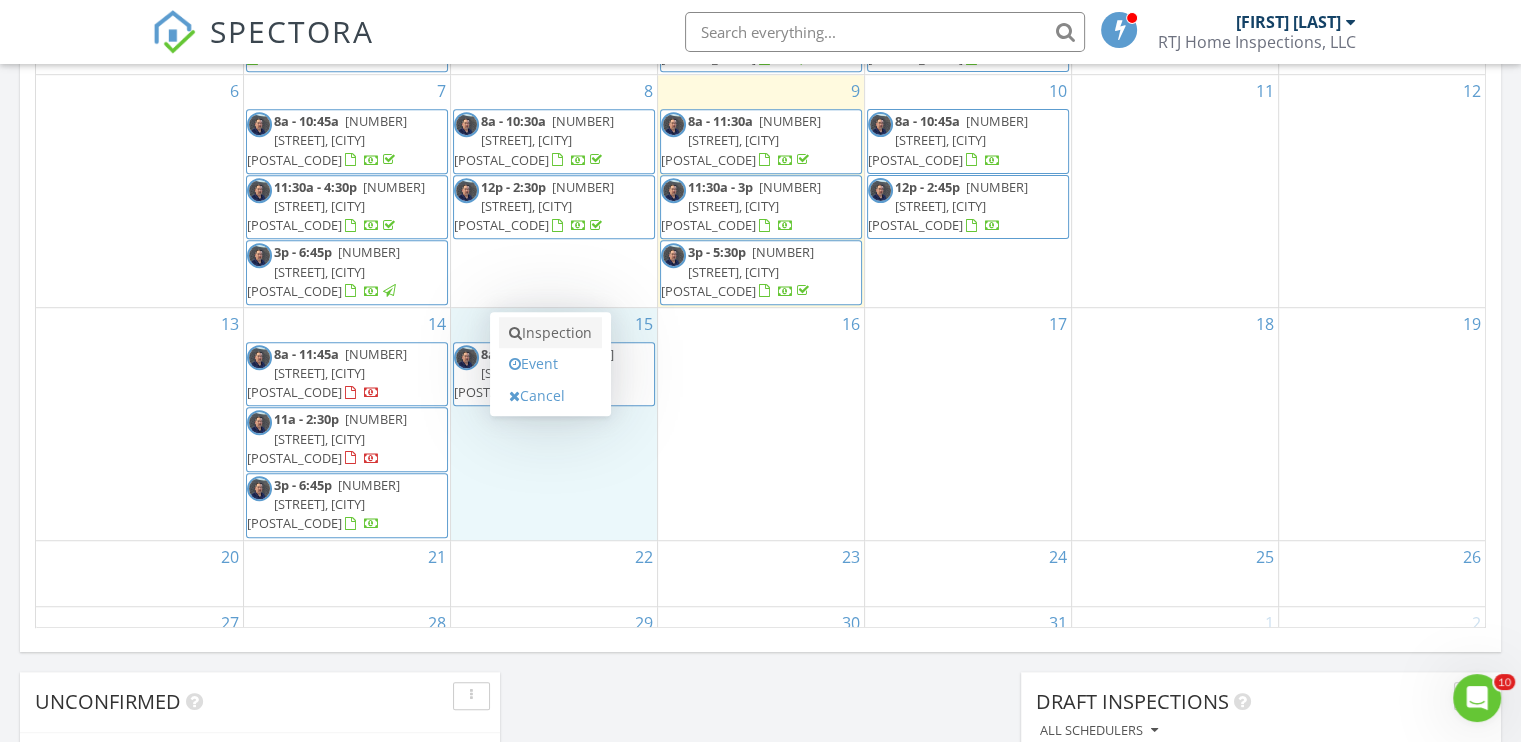 click on "Inspection" at bounding box center (550, 333) 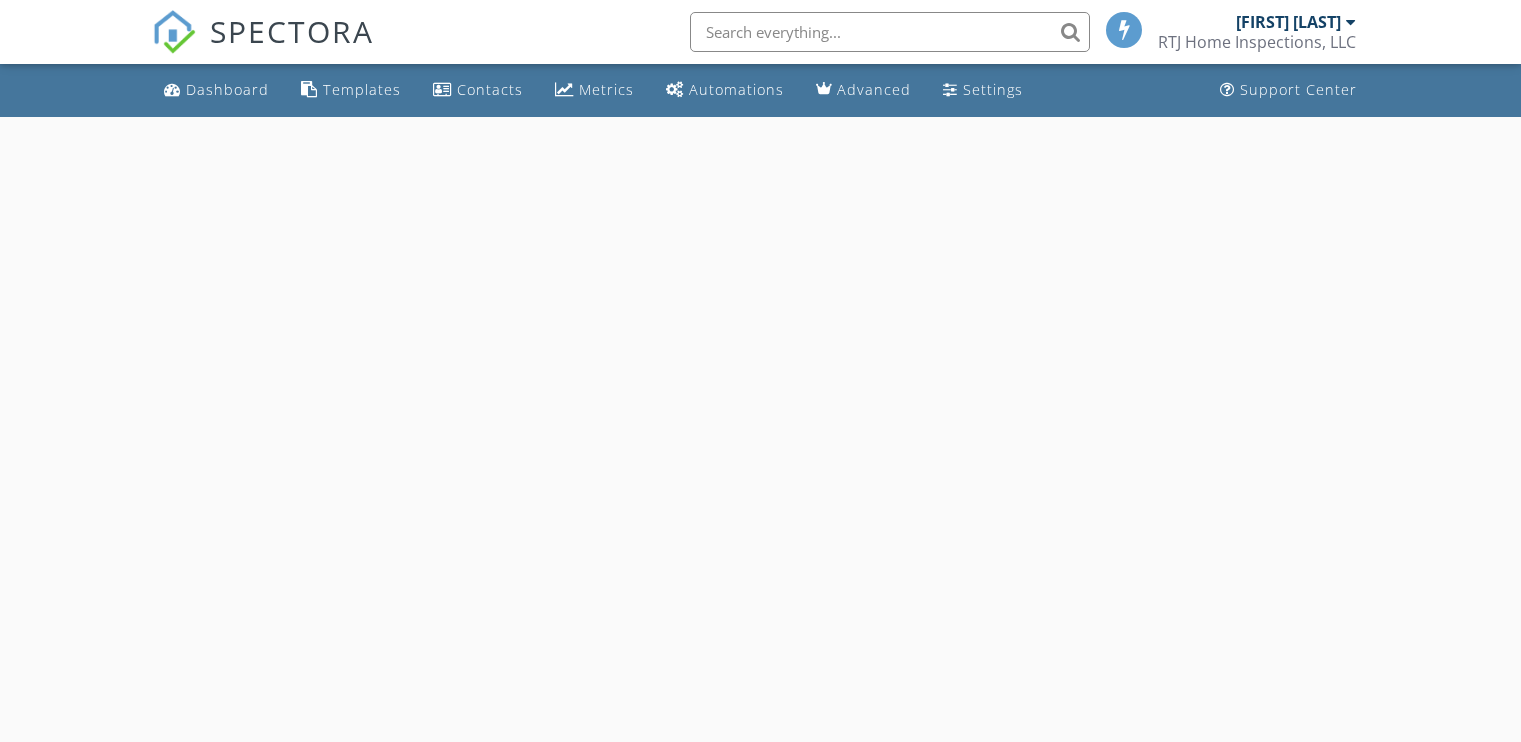 scroll, scrollTop: 0, scrollLeft: 0, axis: both 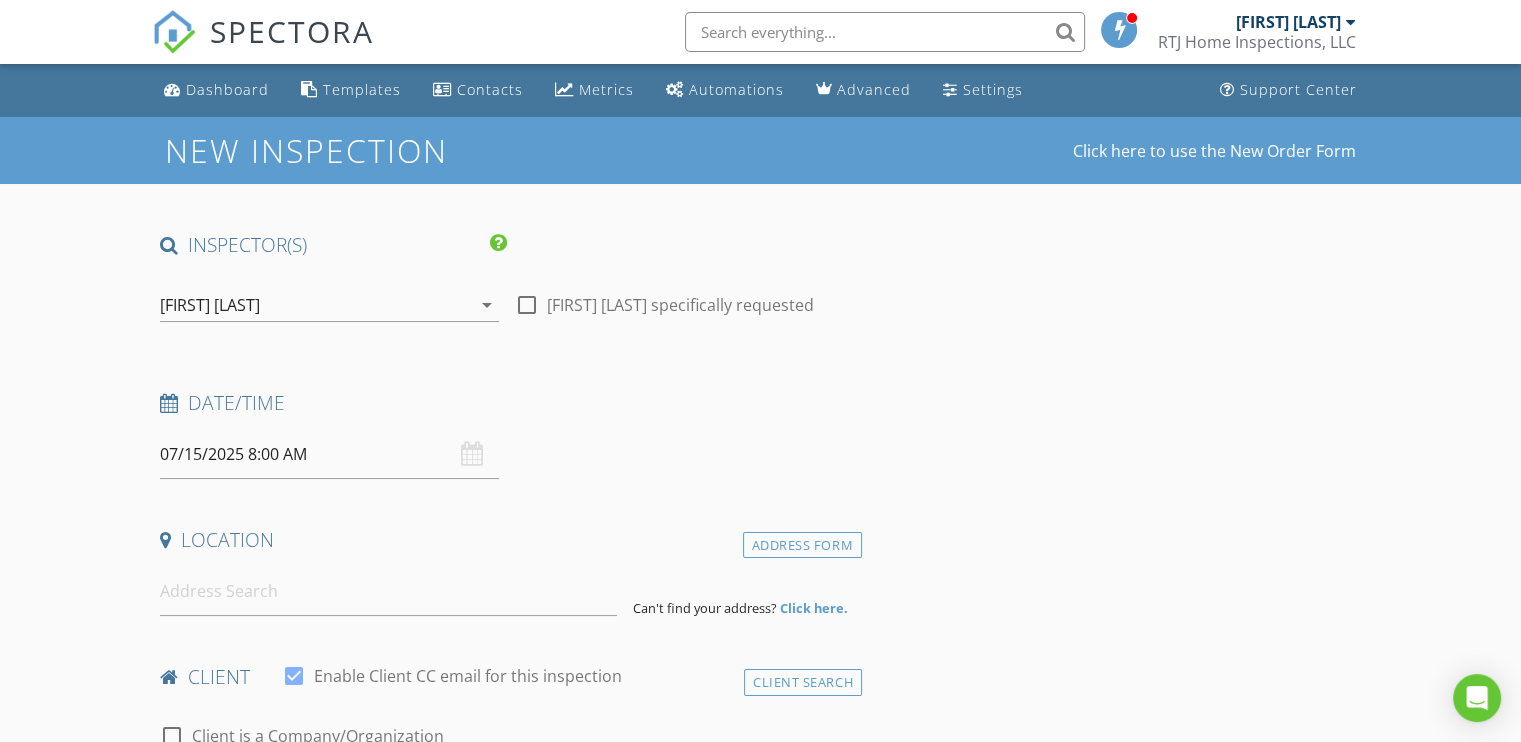click on "07/15/2025 8:00 AM" at bounding box center [329, 454] 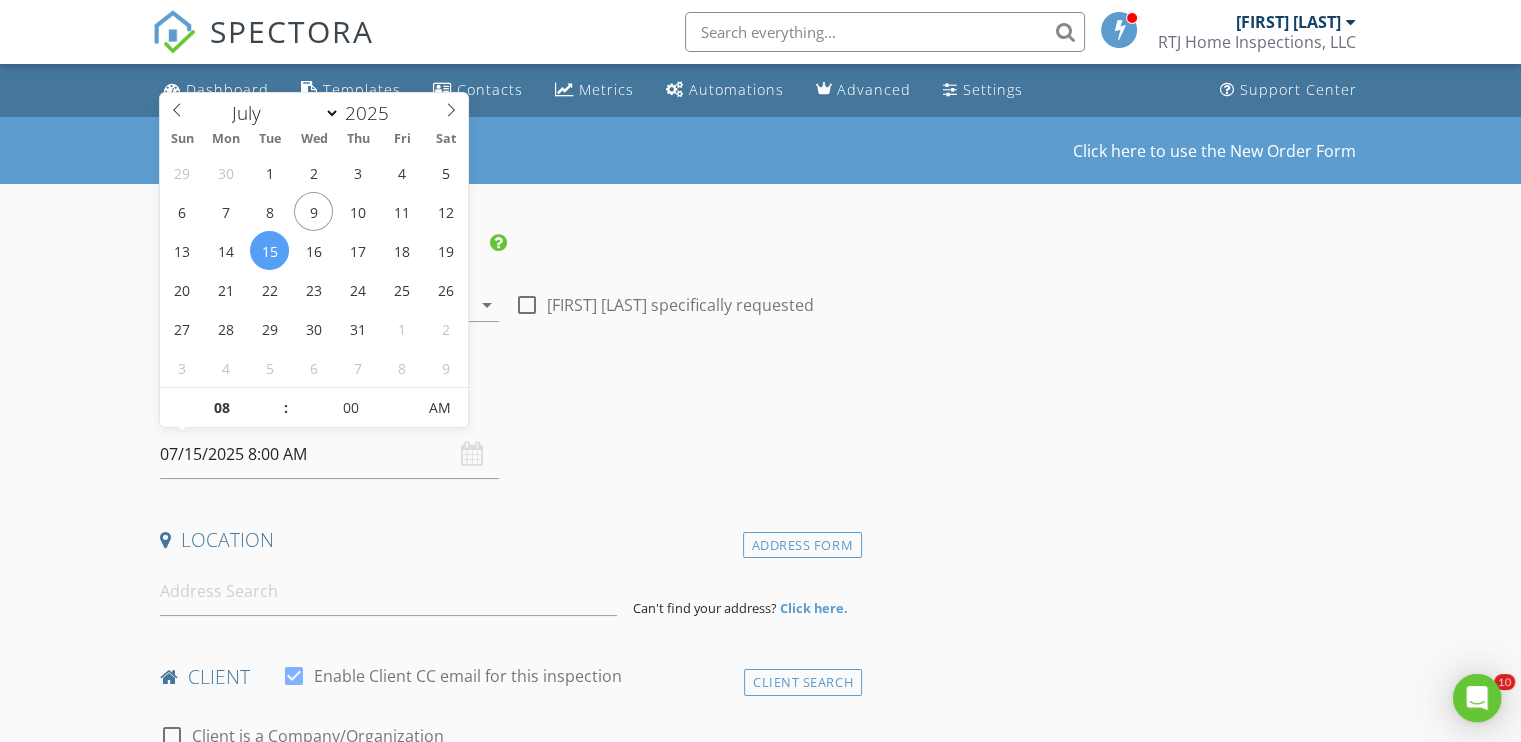 scroll, scrollTop: 0, scrollLeft: 0, axis: both 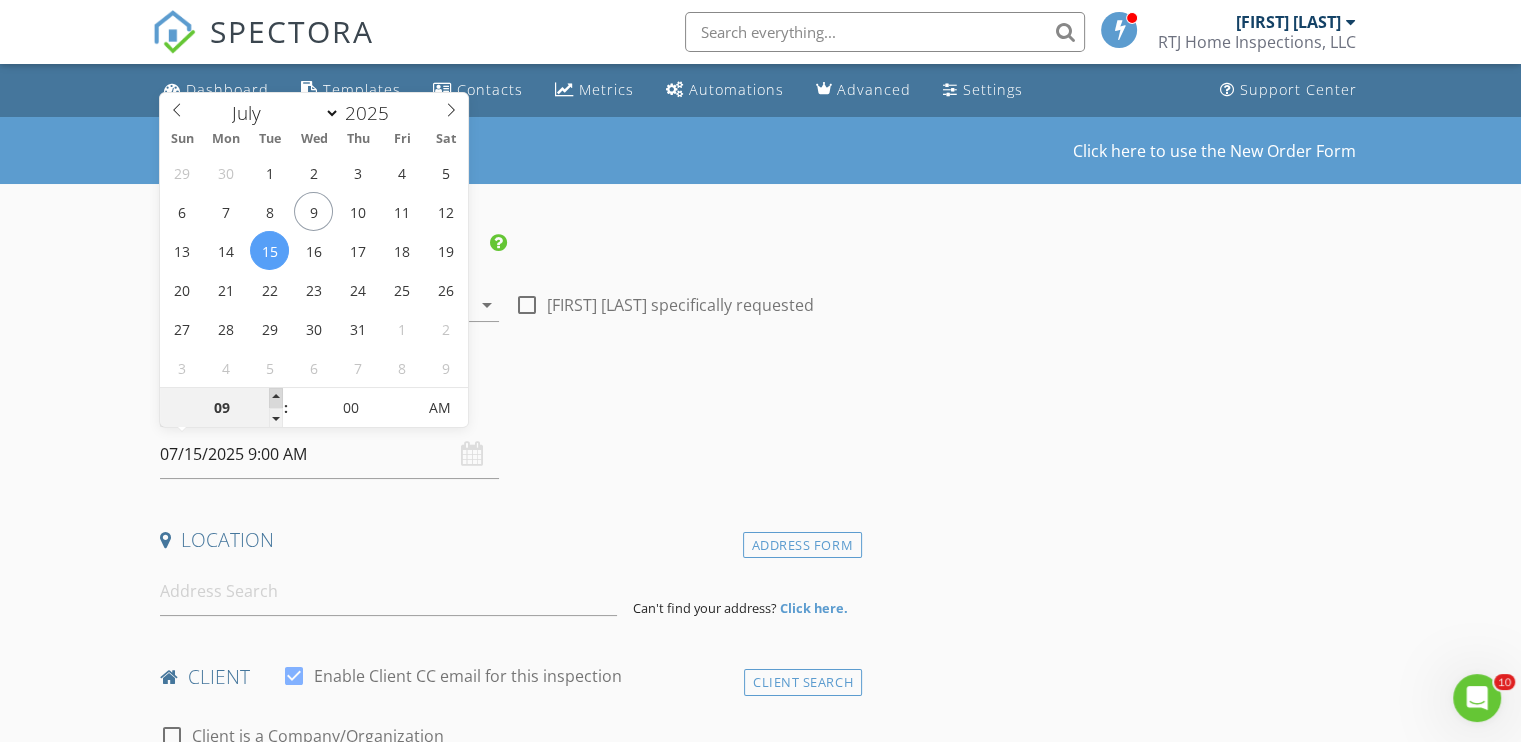 click at bounding box center [276, 398] 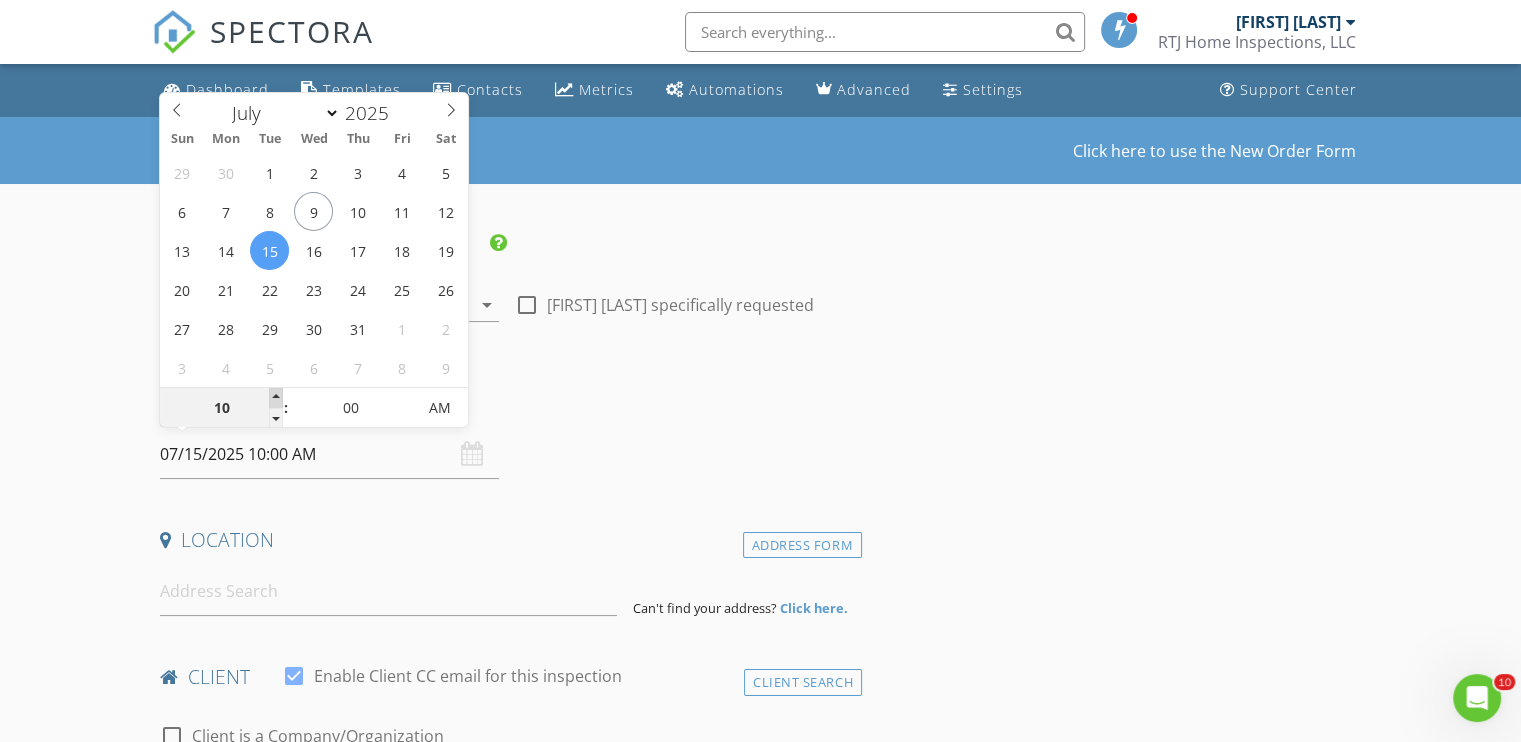 click at bounding box center [276, 398] 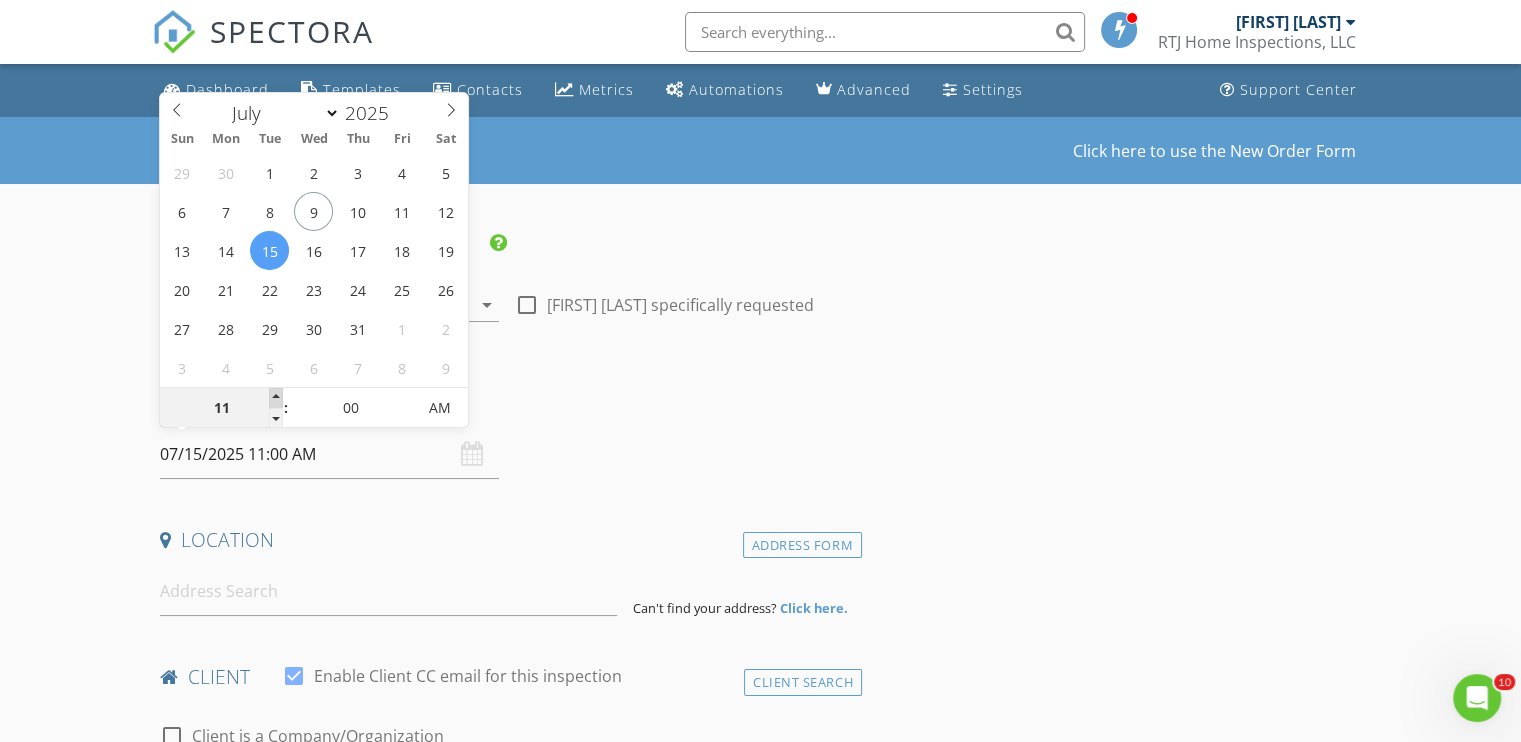 click at bounding box center [276, 398] 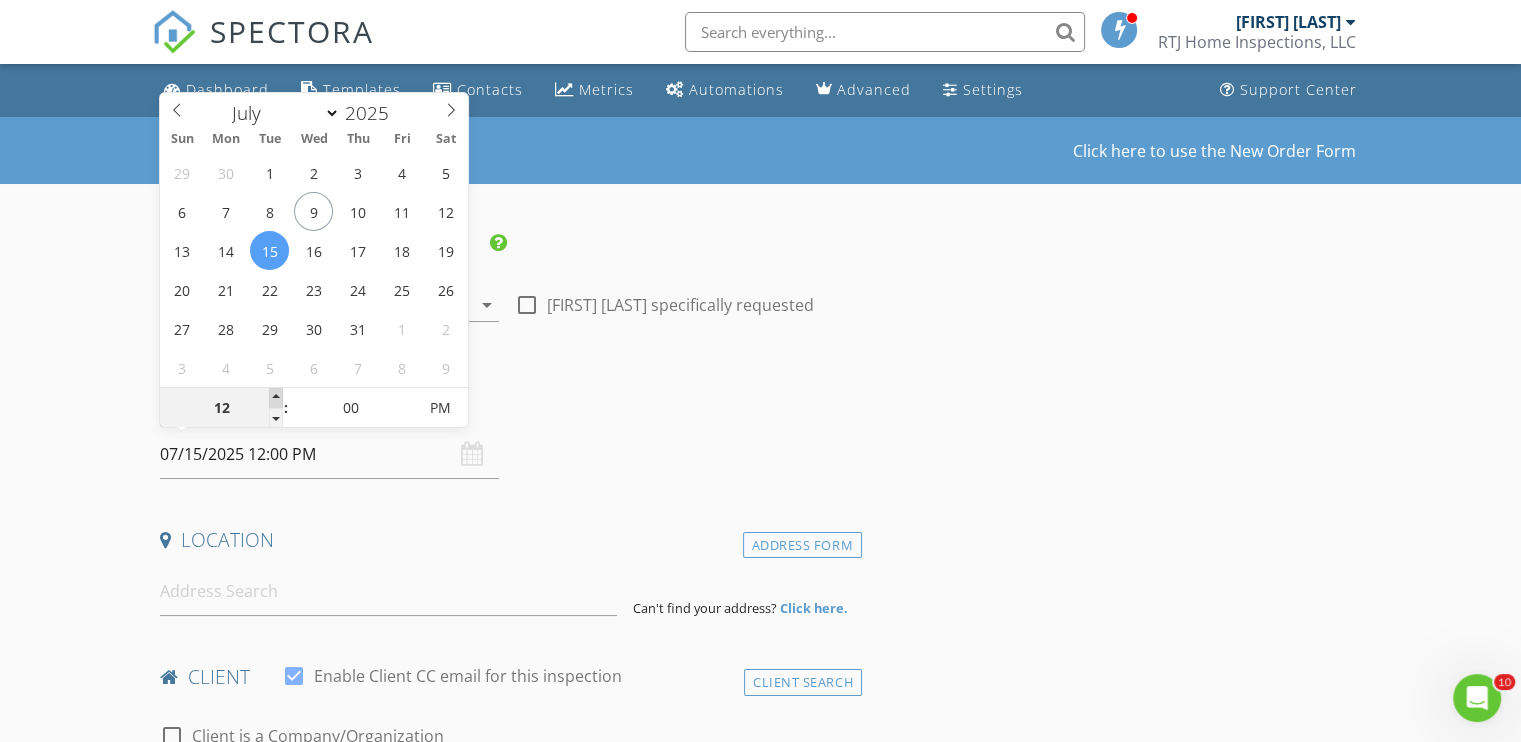 click at bounding box center [276, 398] 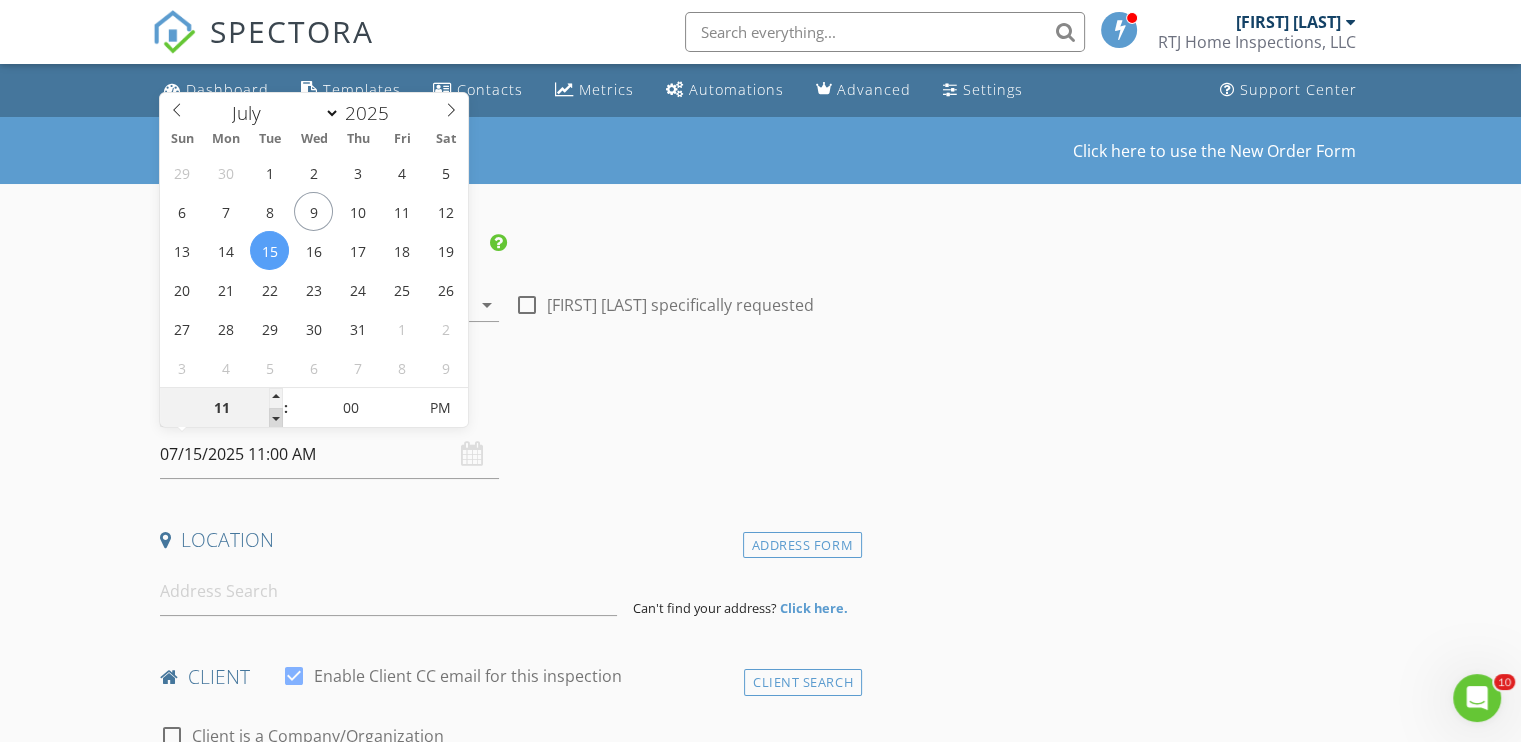 click at bounding box center (276, 418) 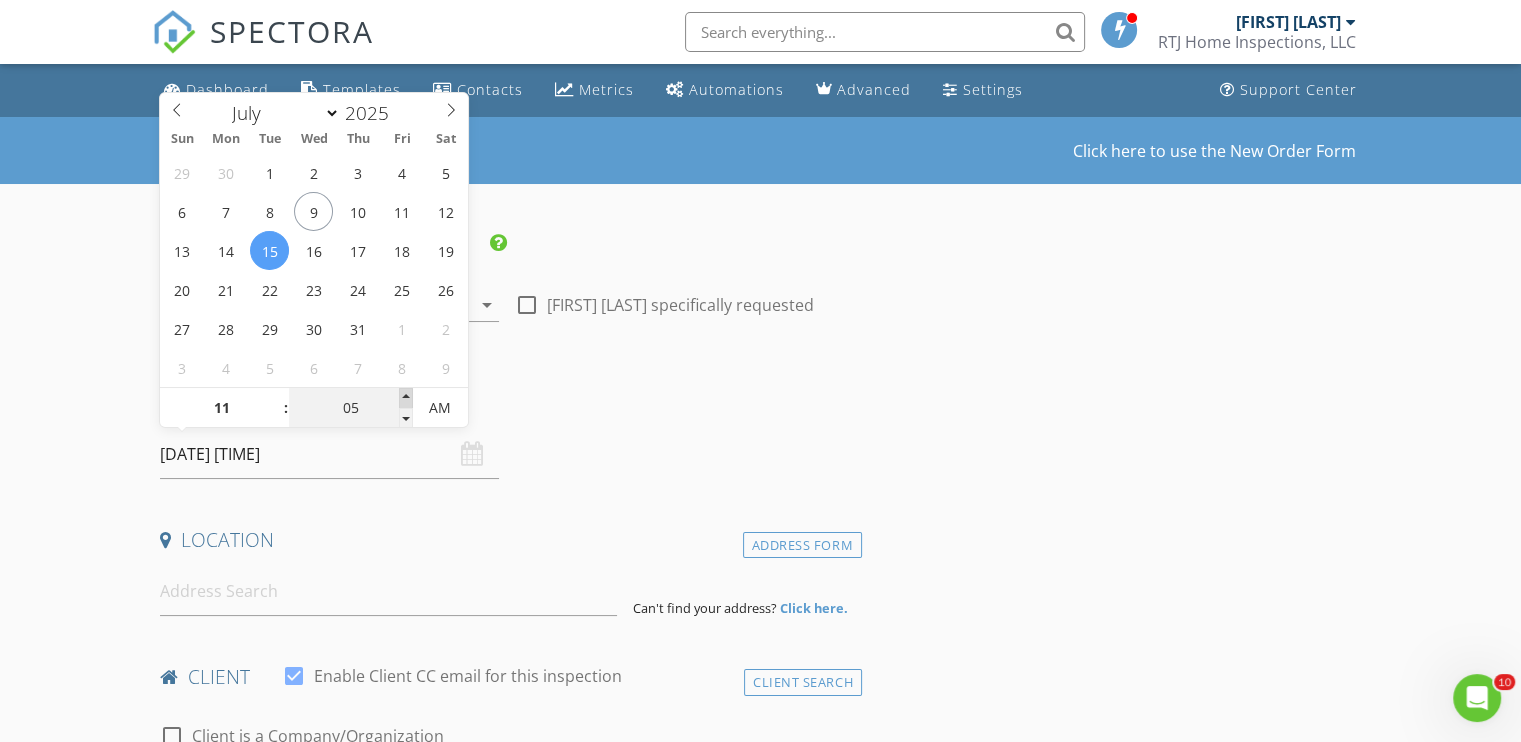 click at bounding box center (276, 398) 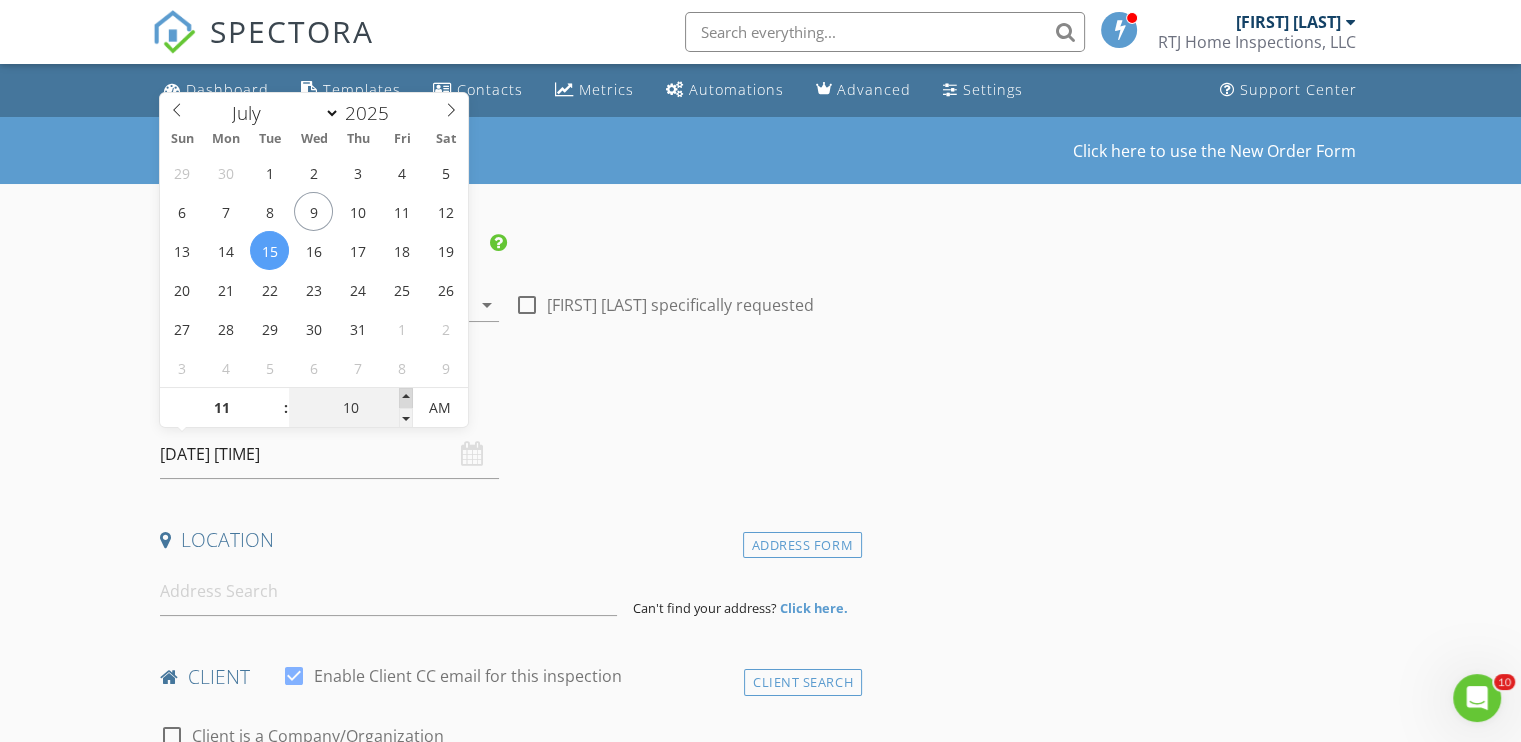 click at bounding box center [276, 398] 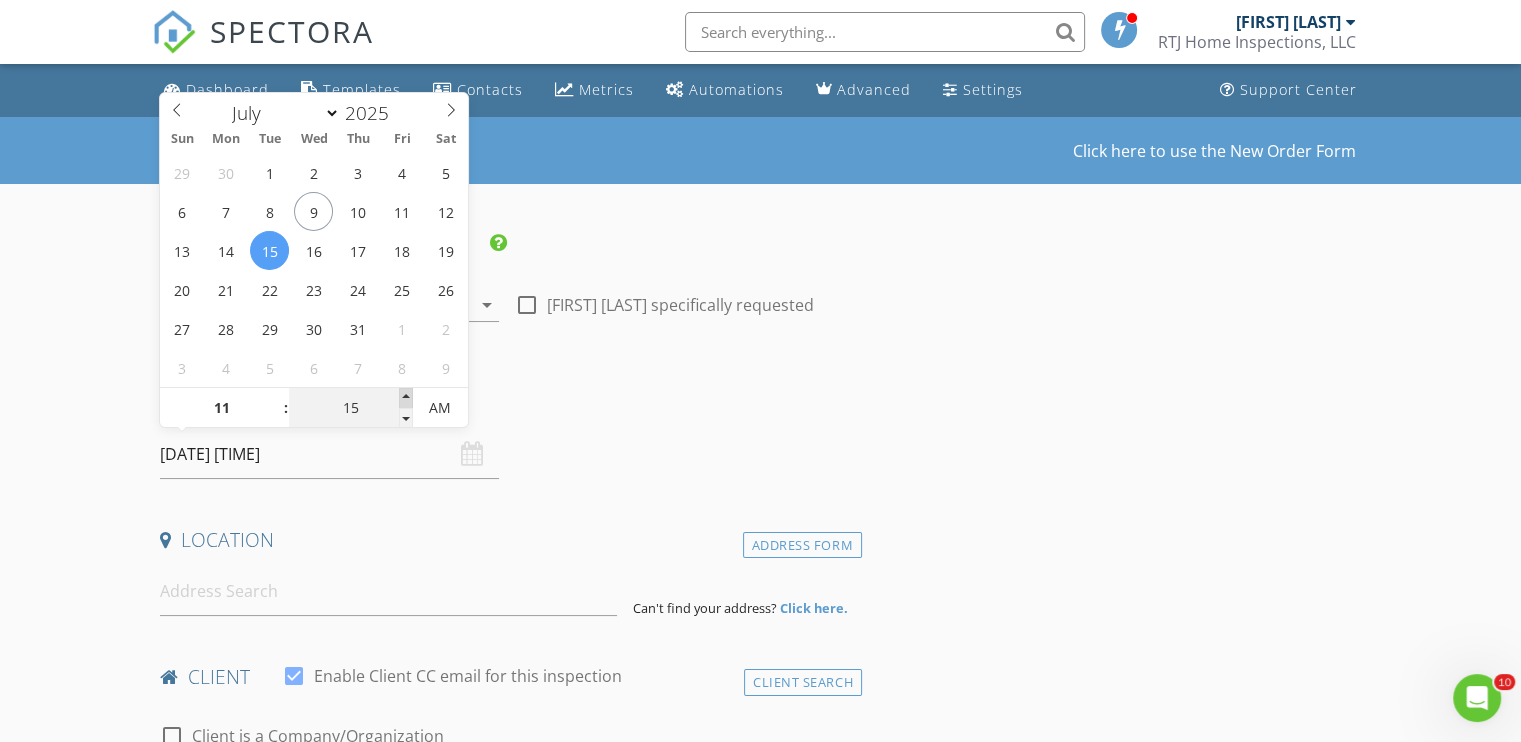click at bounding box center (276, 398) 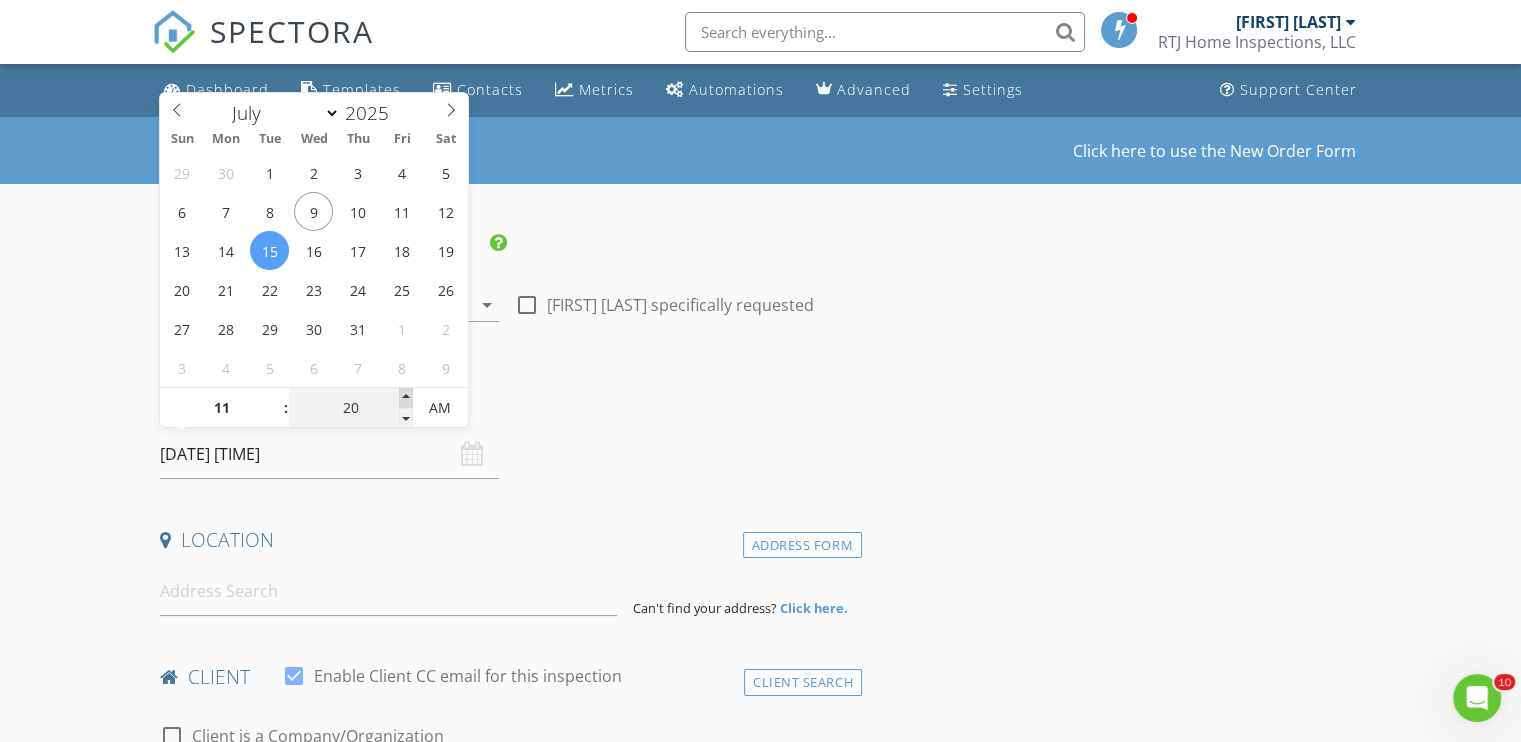 click at bounding box center (276, 398) 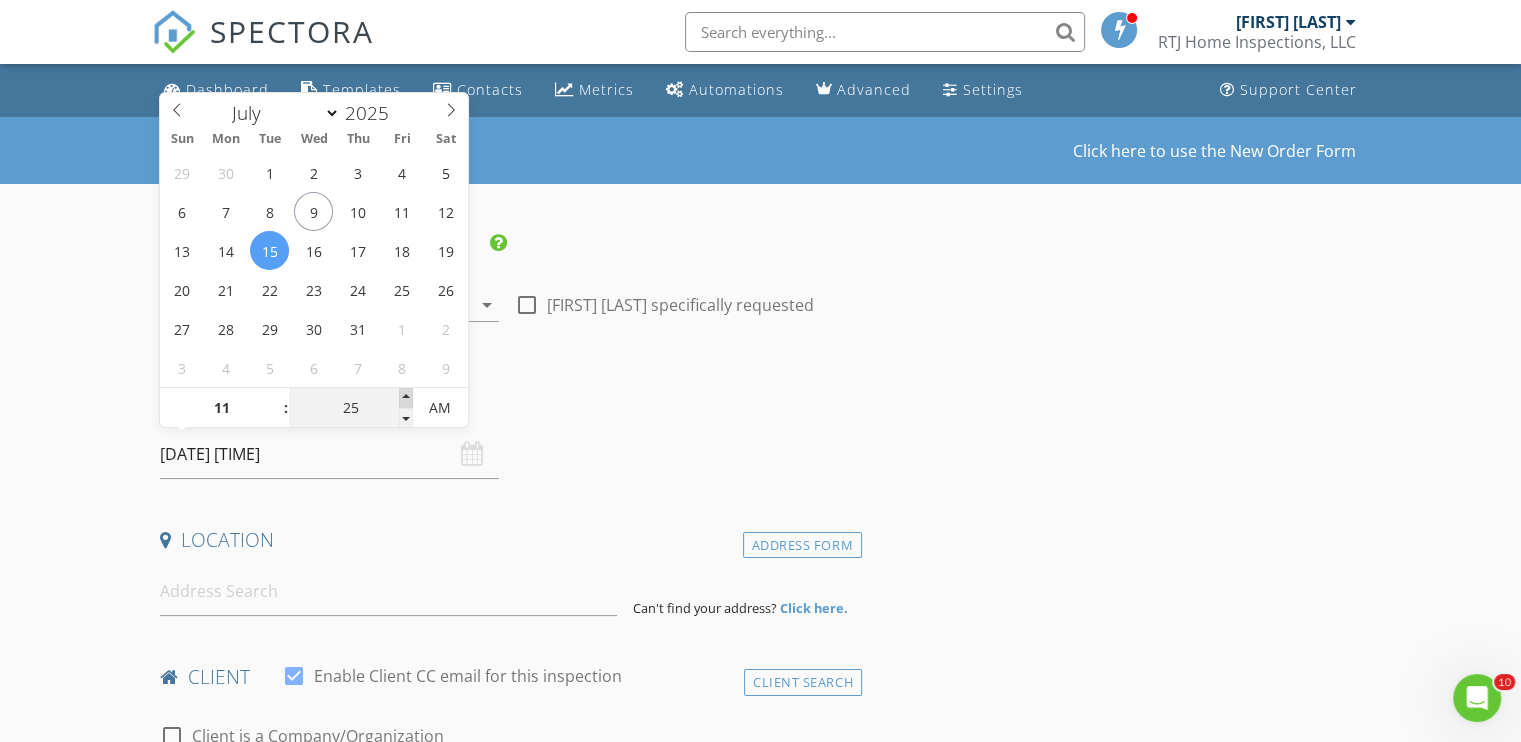 click at bounding box center (276, 398) 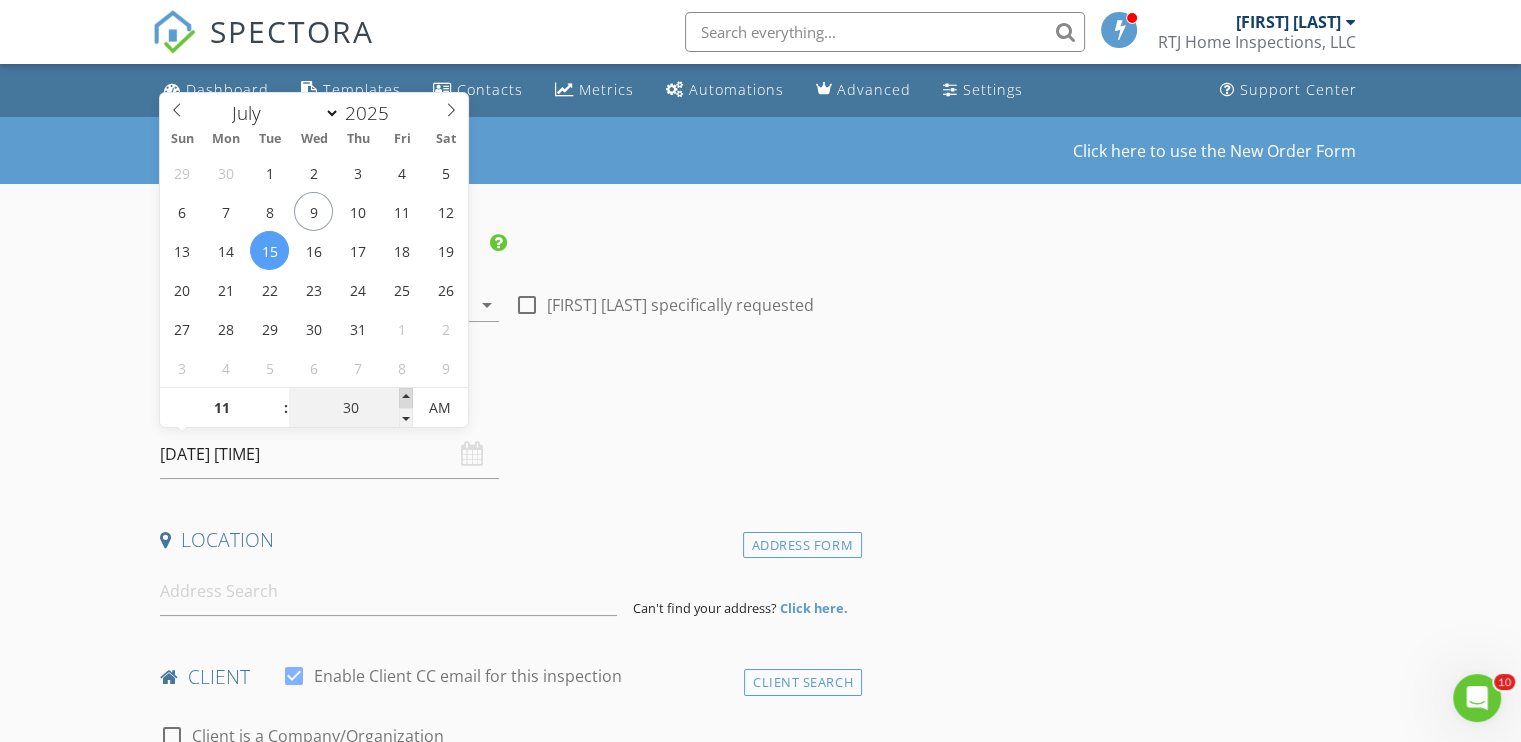 click at bounding box center [276, 398] 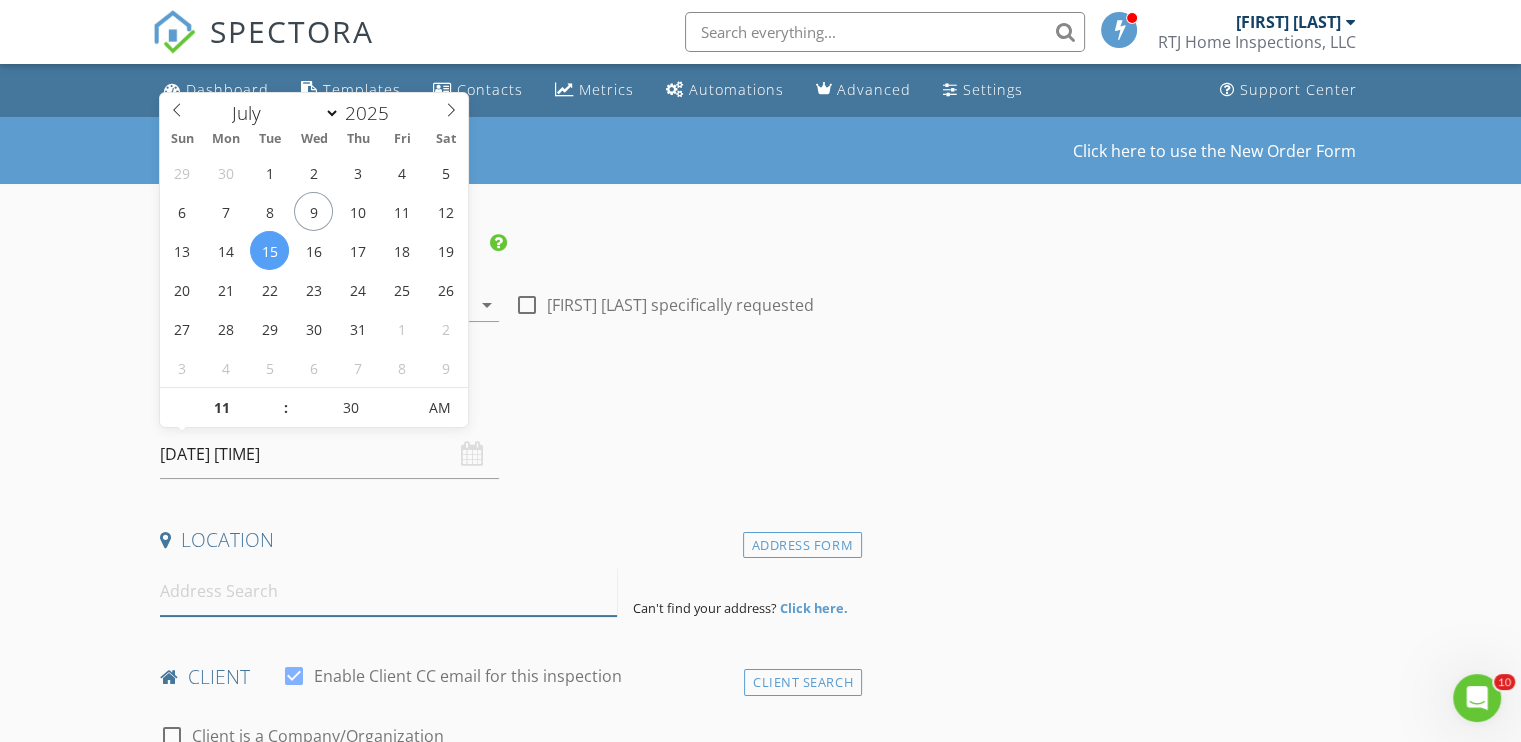 click at bounding box center [388, 591] 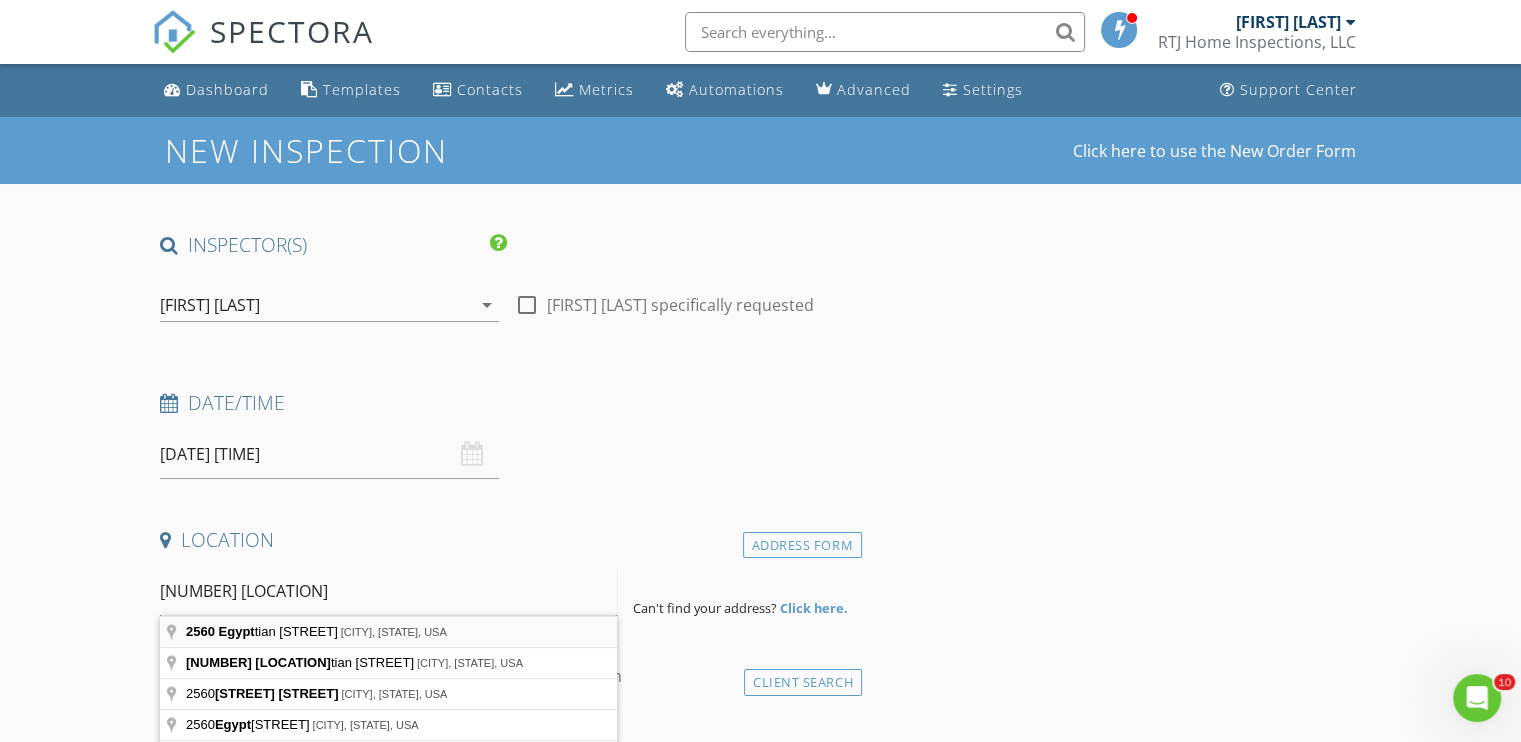 type on "[NUMBER] [LOCATION]" 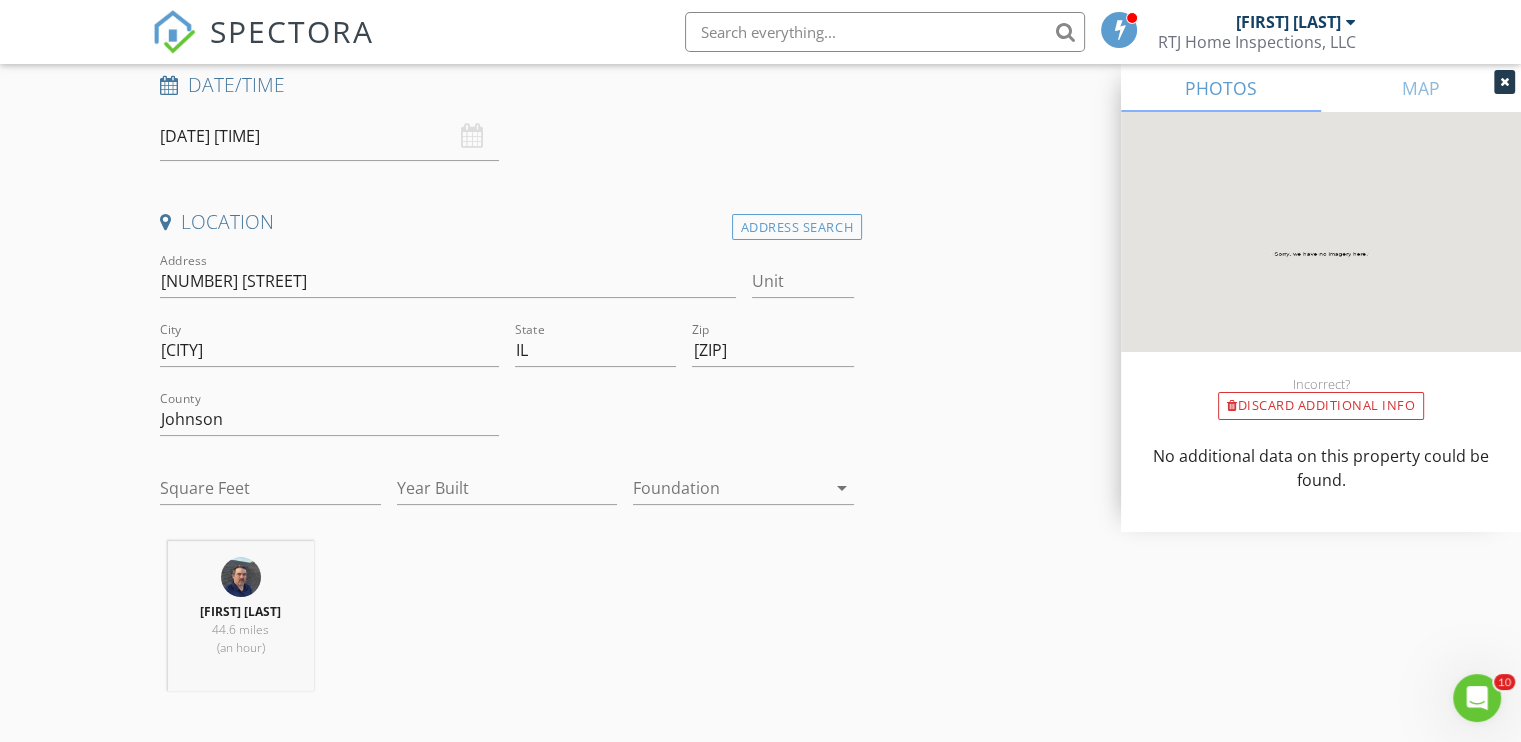 scroll, scrollTop: 400, scrollLeft: 0, axis: vertical 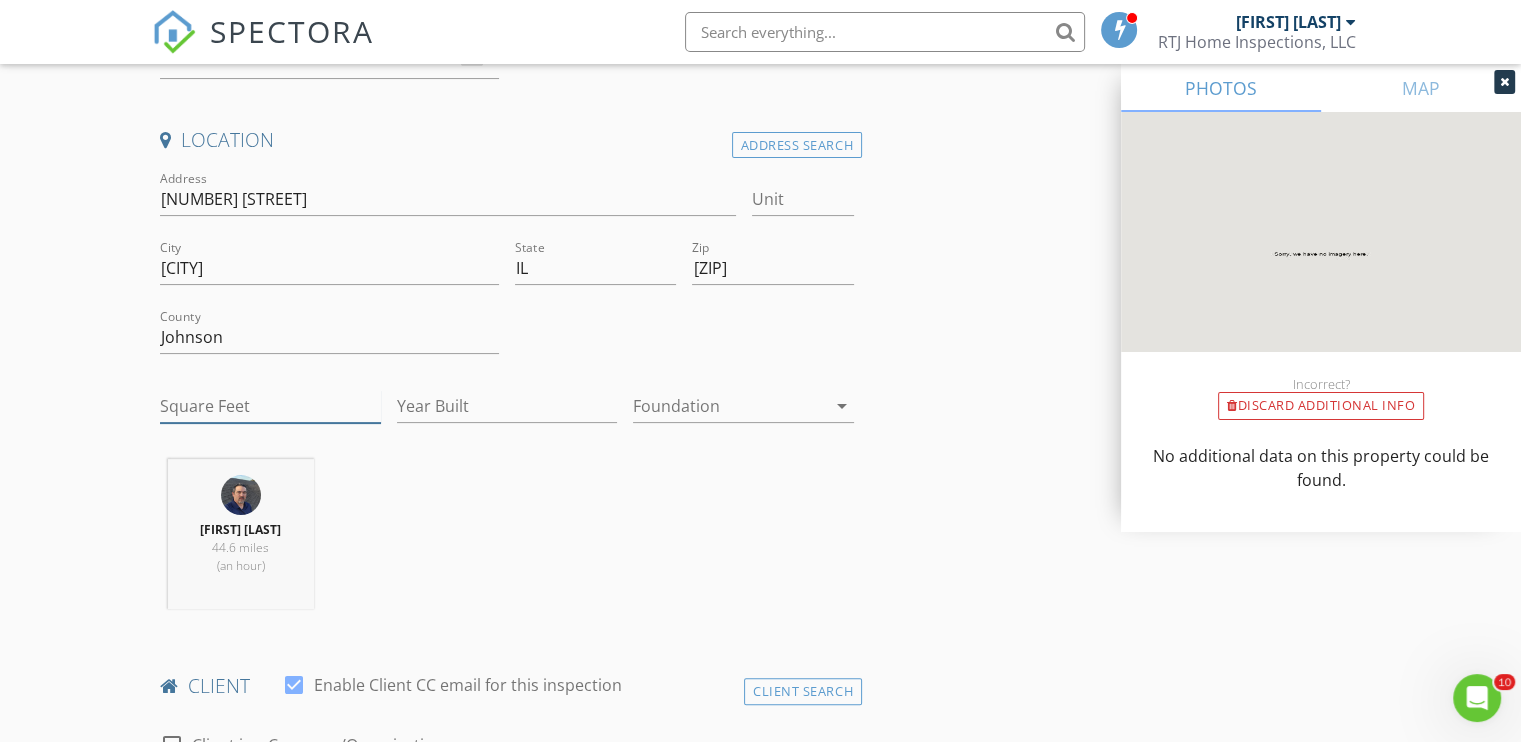 click on "Square Feet" at bounding box center (270, 406) 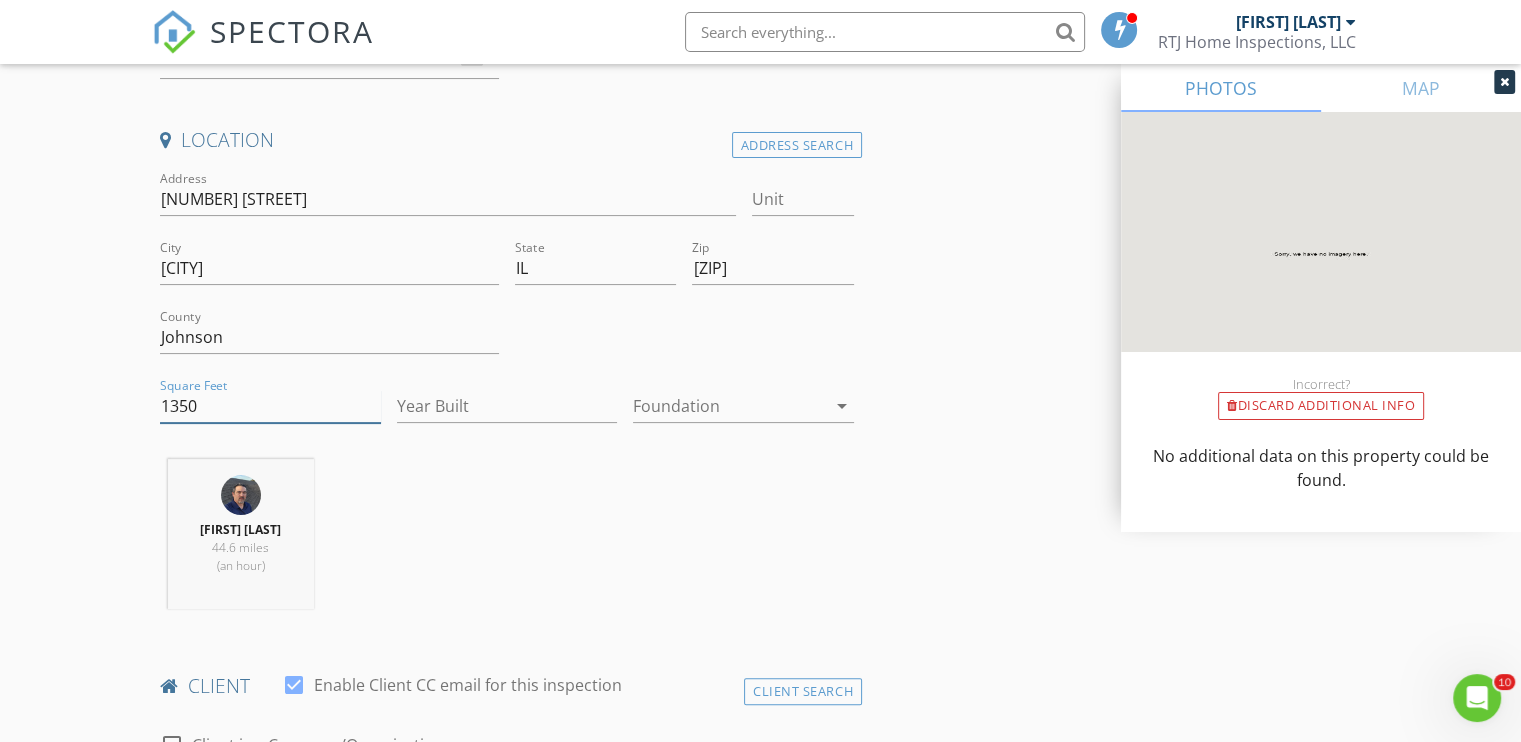 type on "1350" 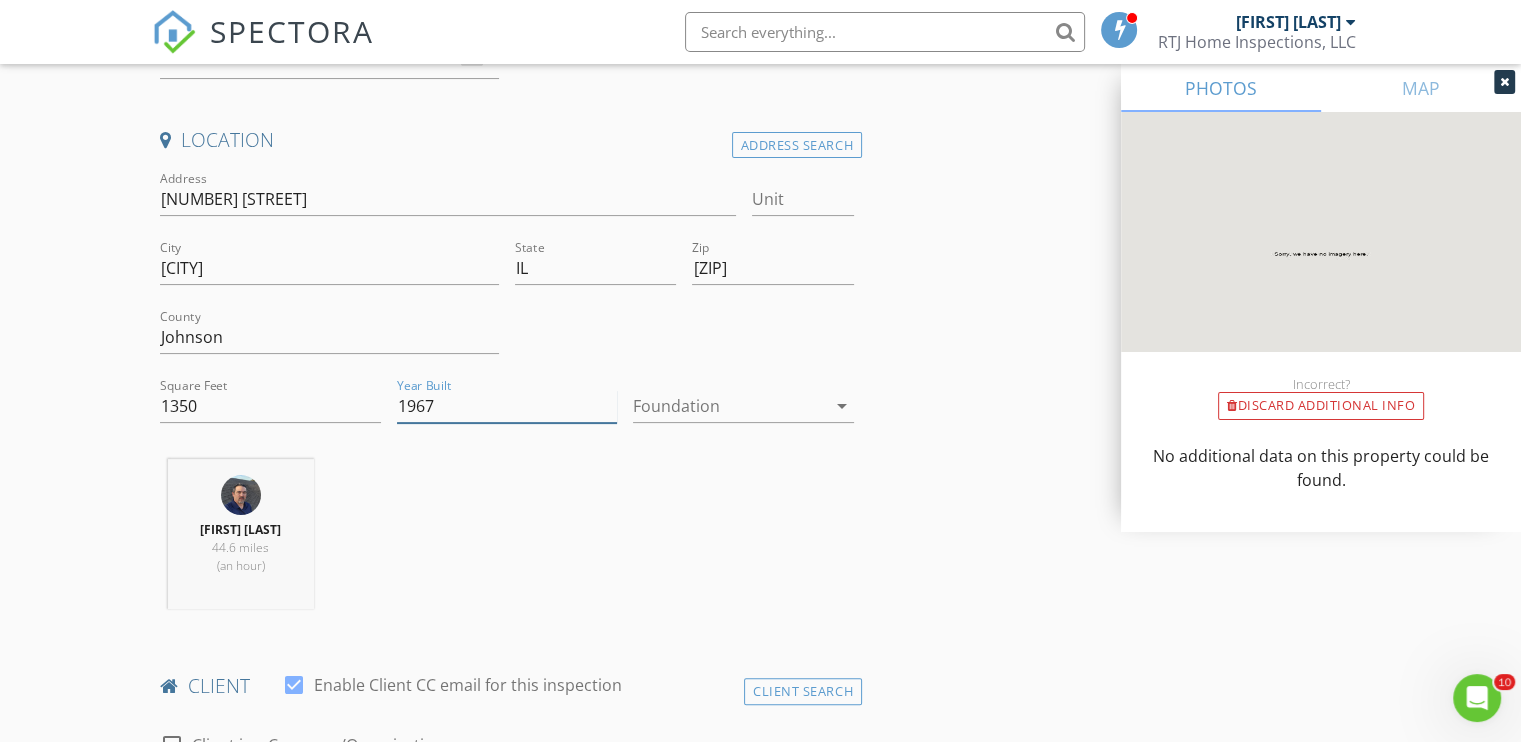 type on "1967" 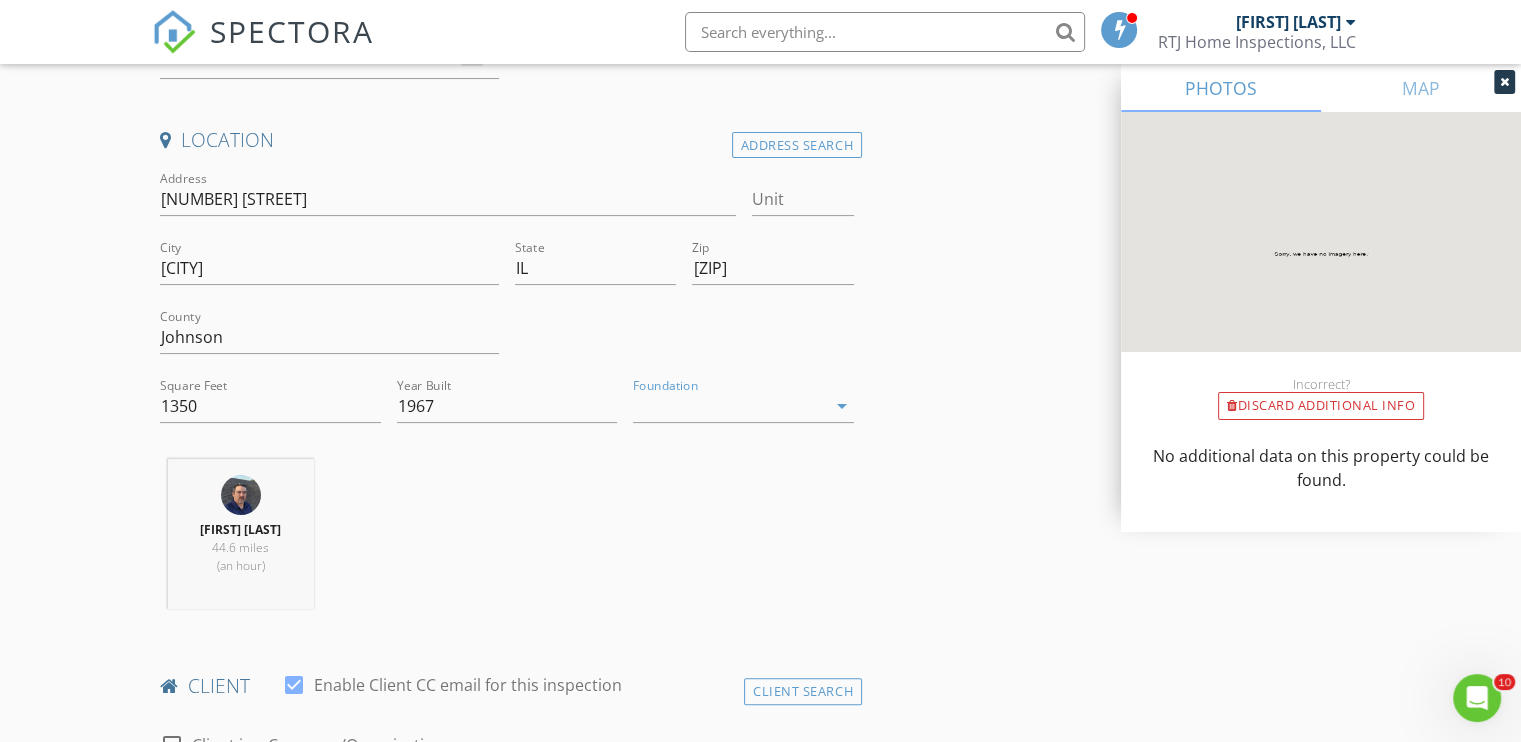 click at bounding box center (729, 406) 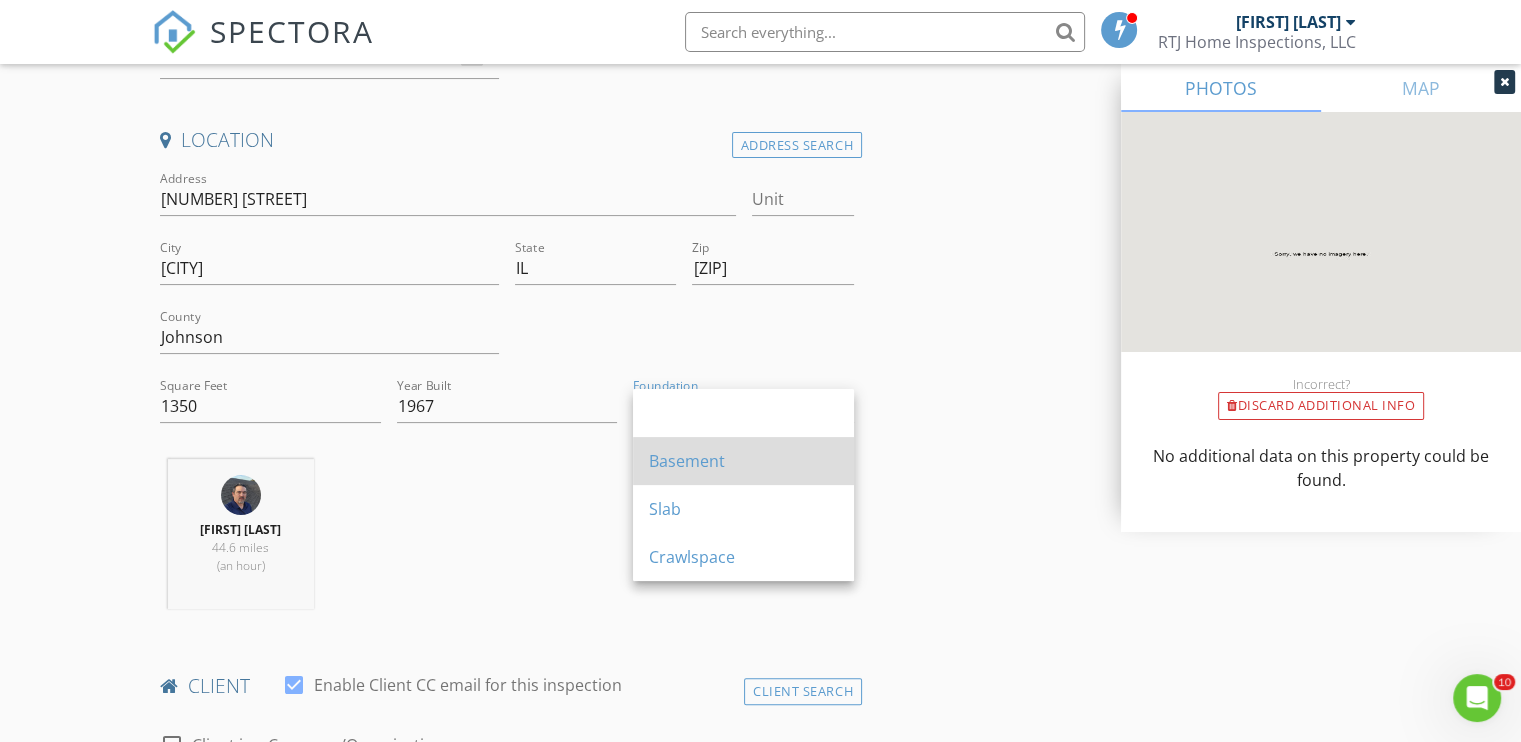 click on "Basement" at bounding box center (743, 413) 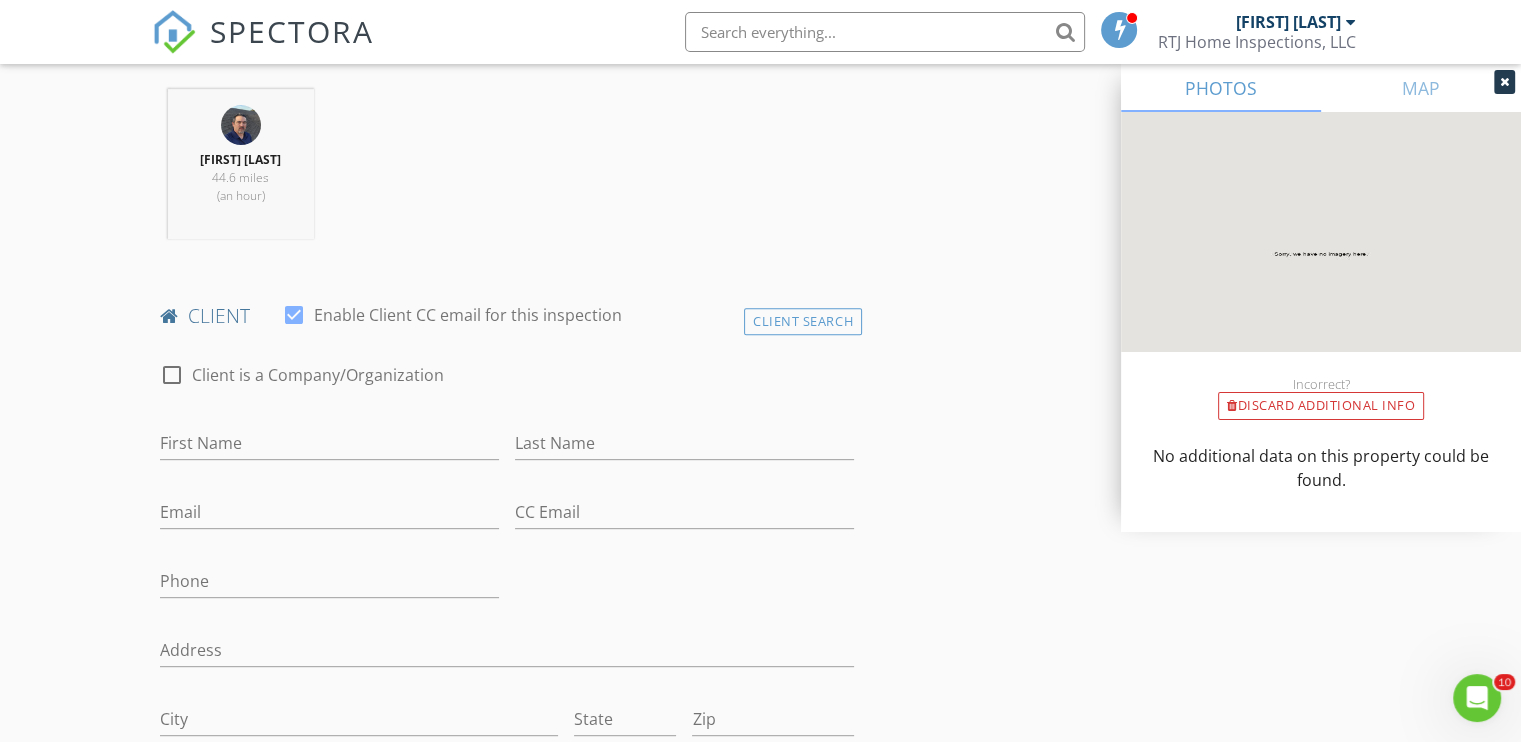 scroll, scrollTop: 800, scrollLeft: 0, axis: vertical 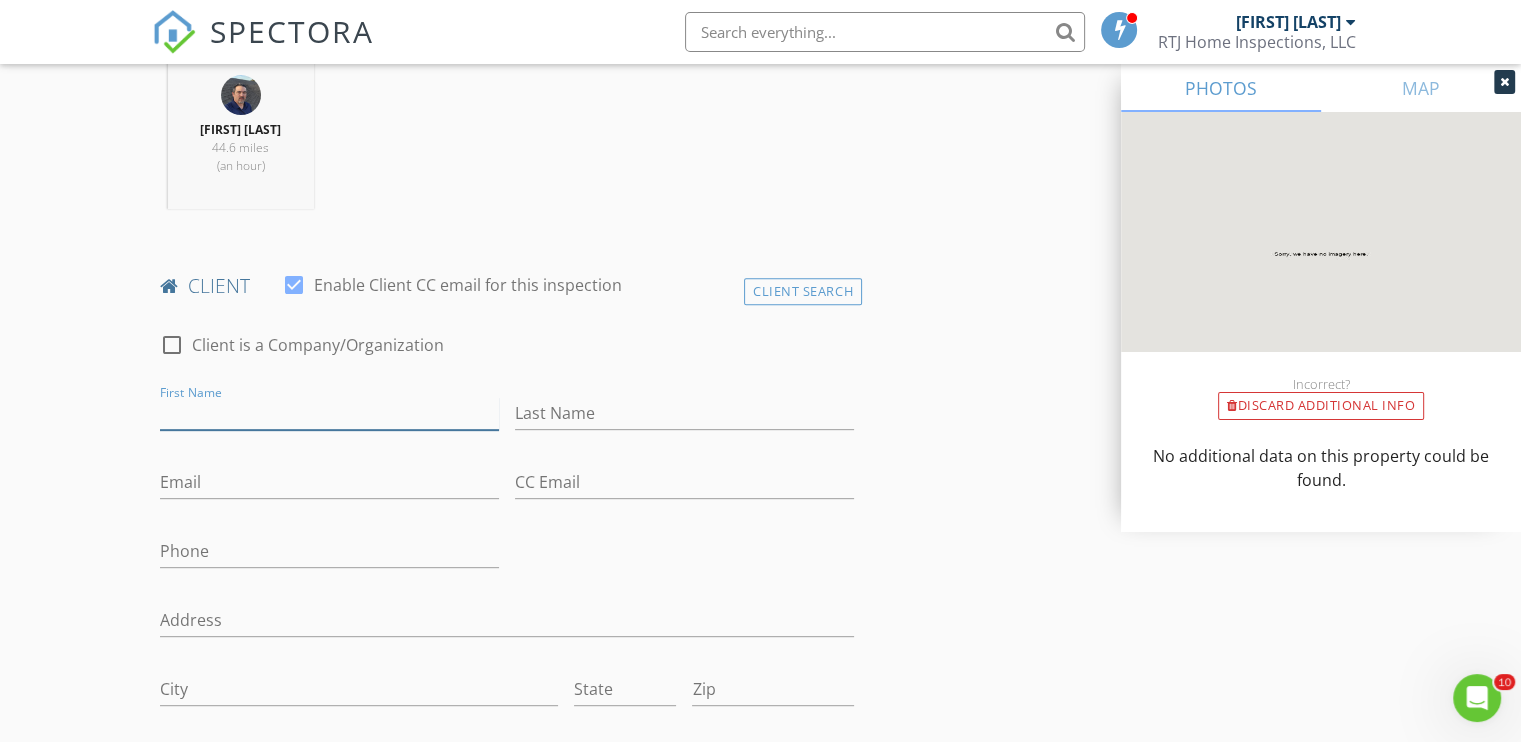 click on "First Name" at bounding box center (329, 413) 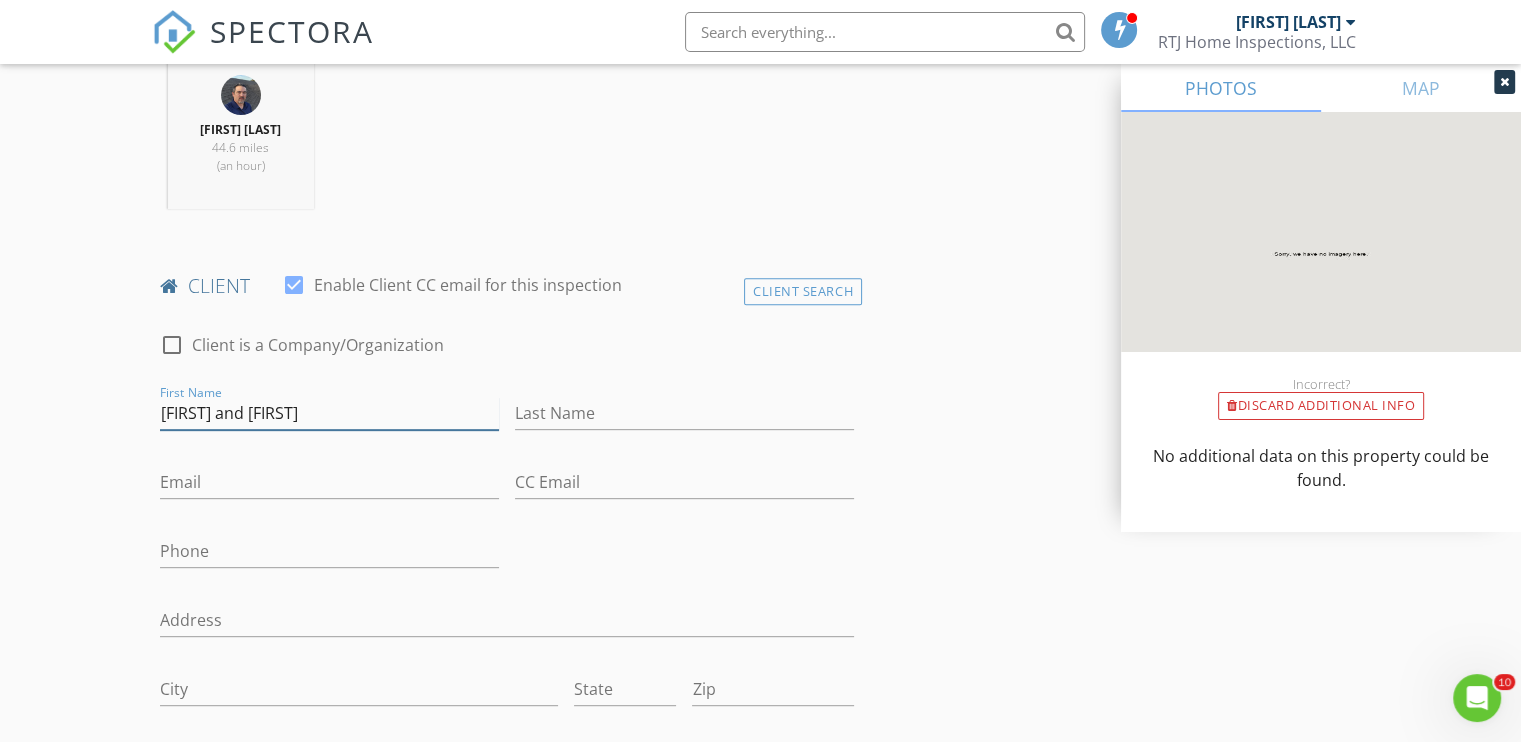 type on "Doug and Diane" 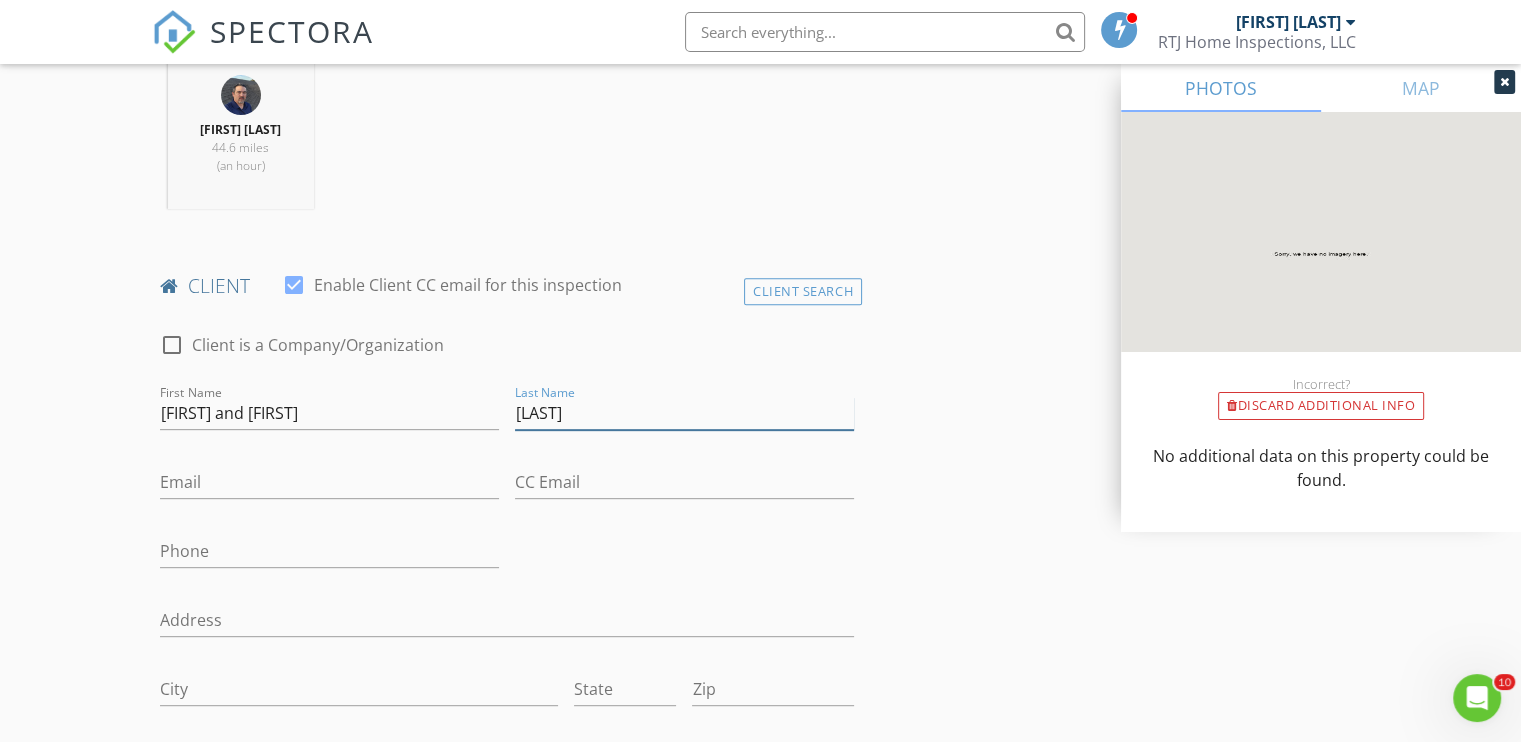 type on "[LAST]" 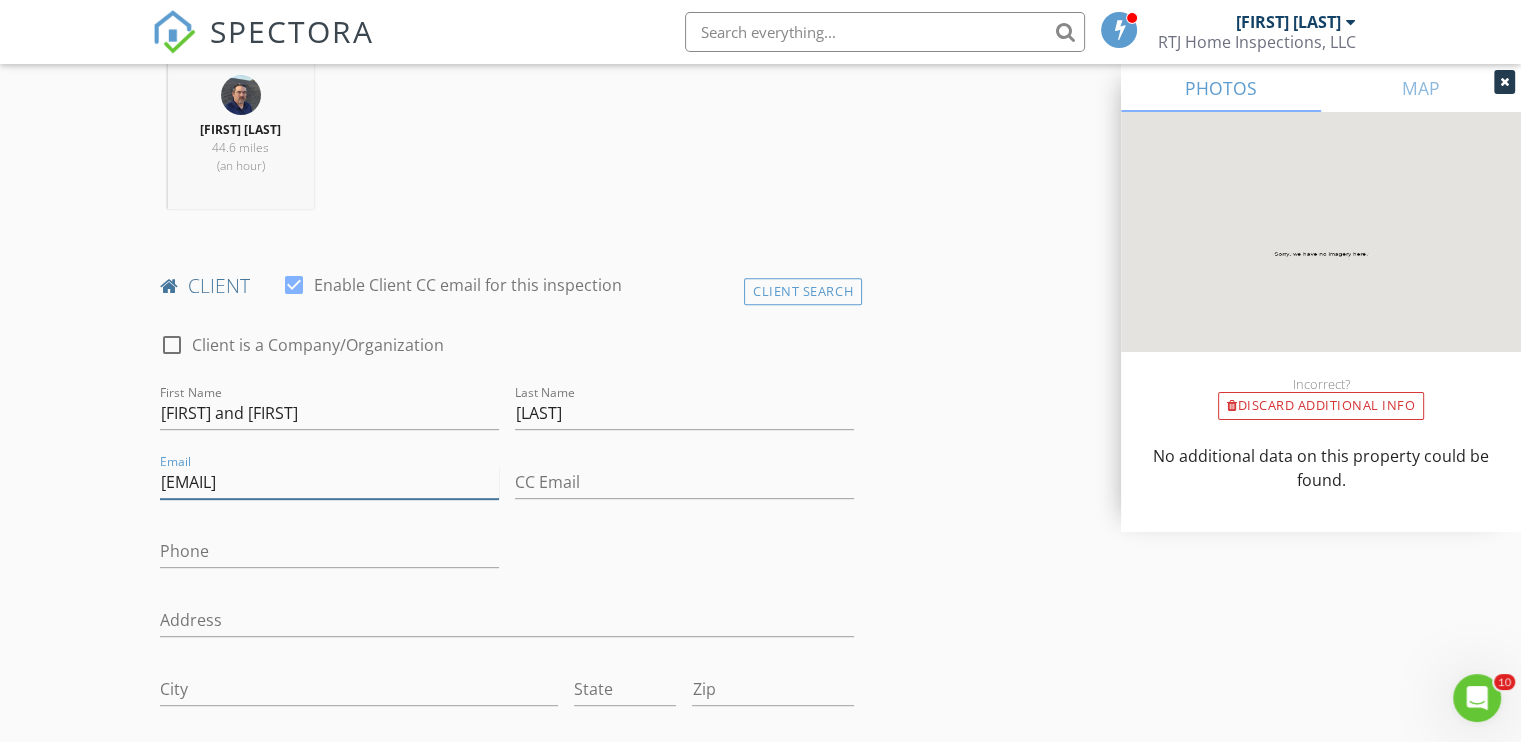 type on "[EMAIL]" 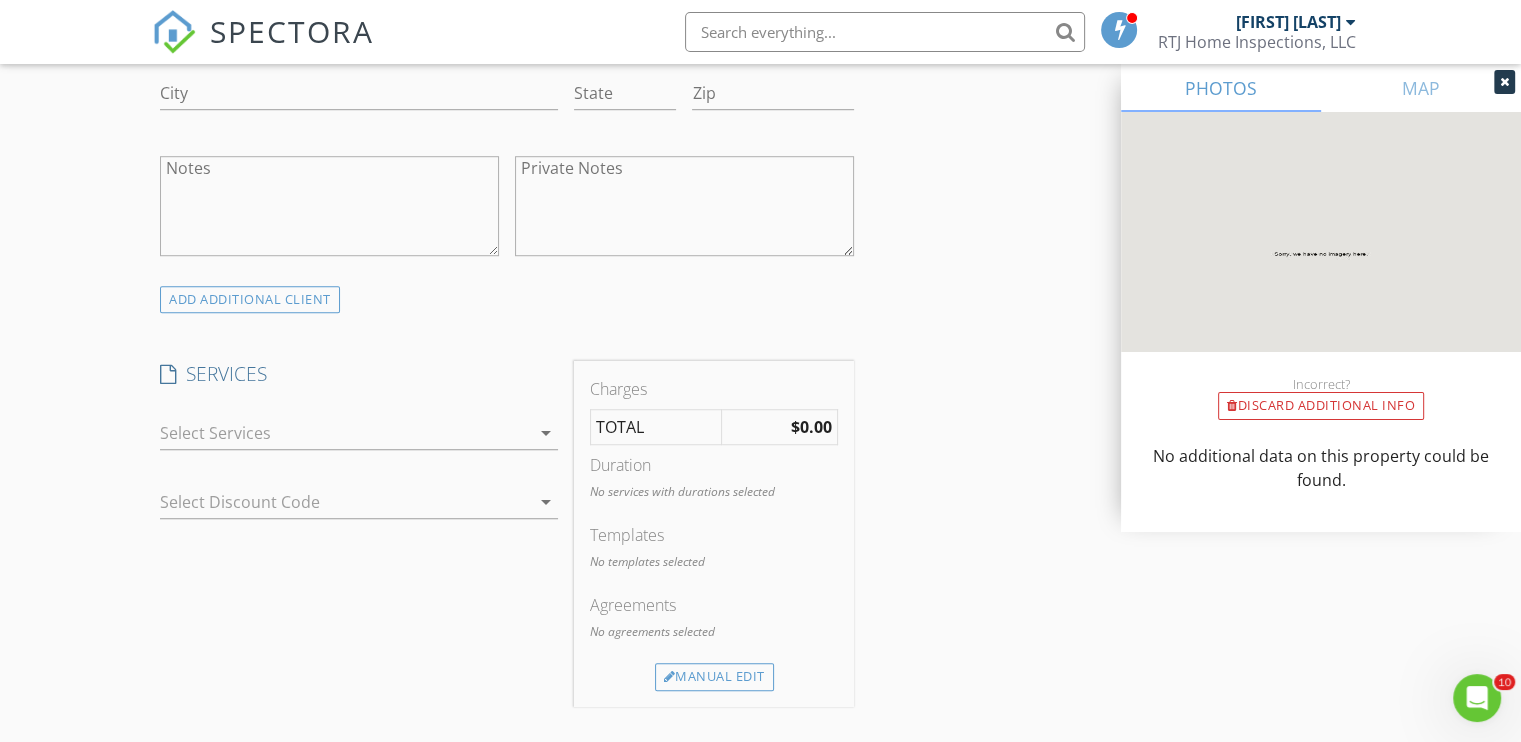scroll, scrollTop: 1400, scrollLeft: 0, axis: vertical 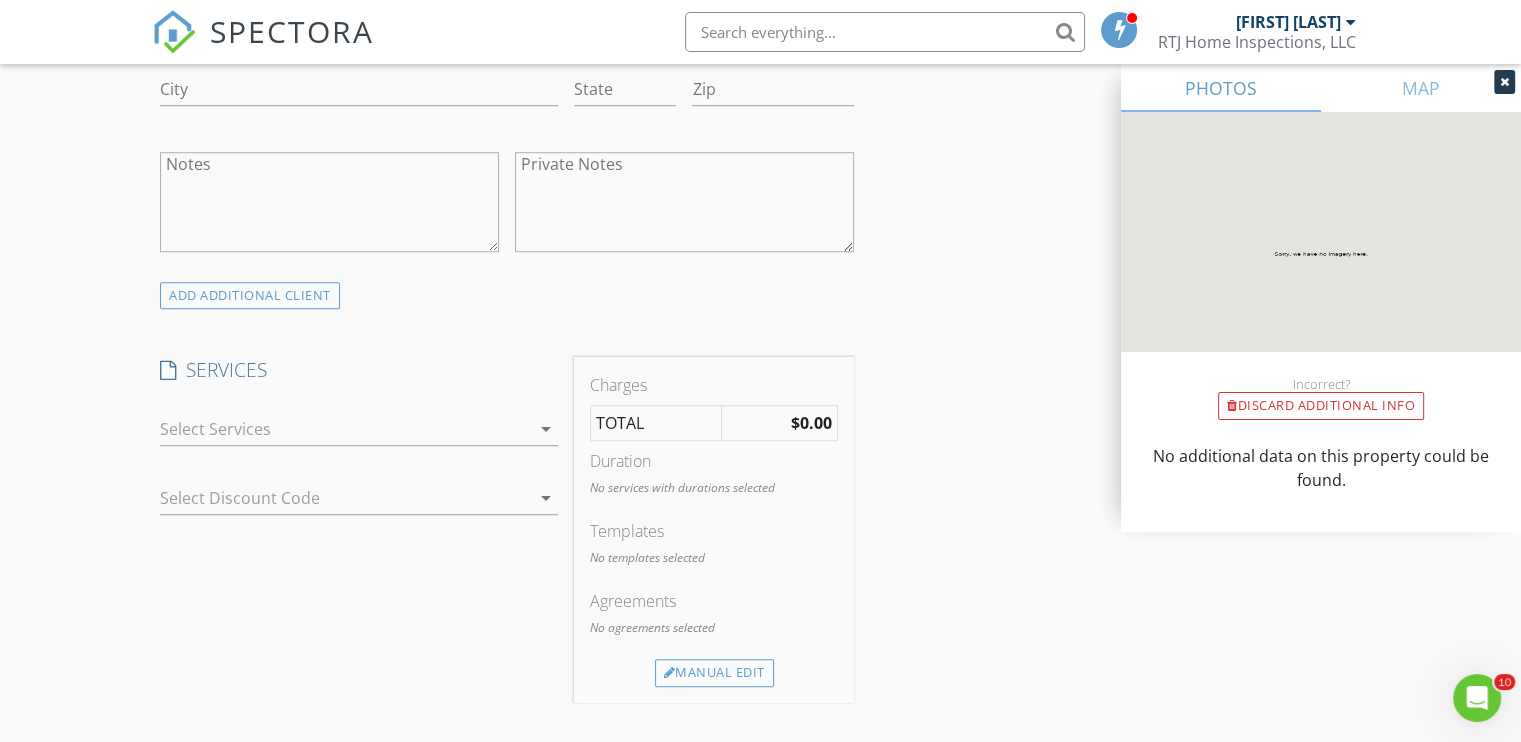 type on "[PHONE]" 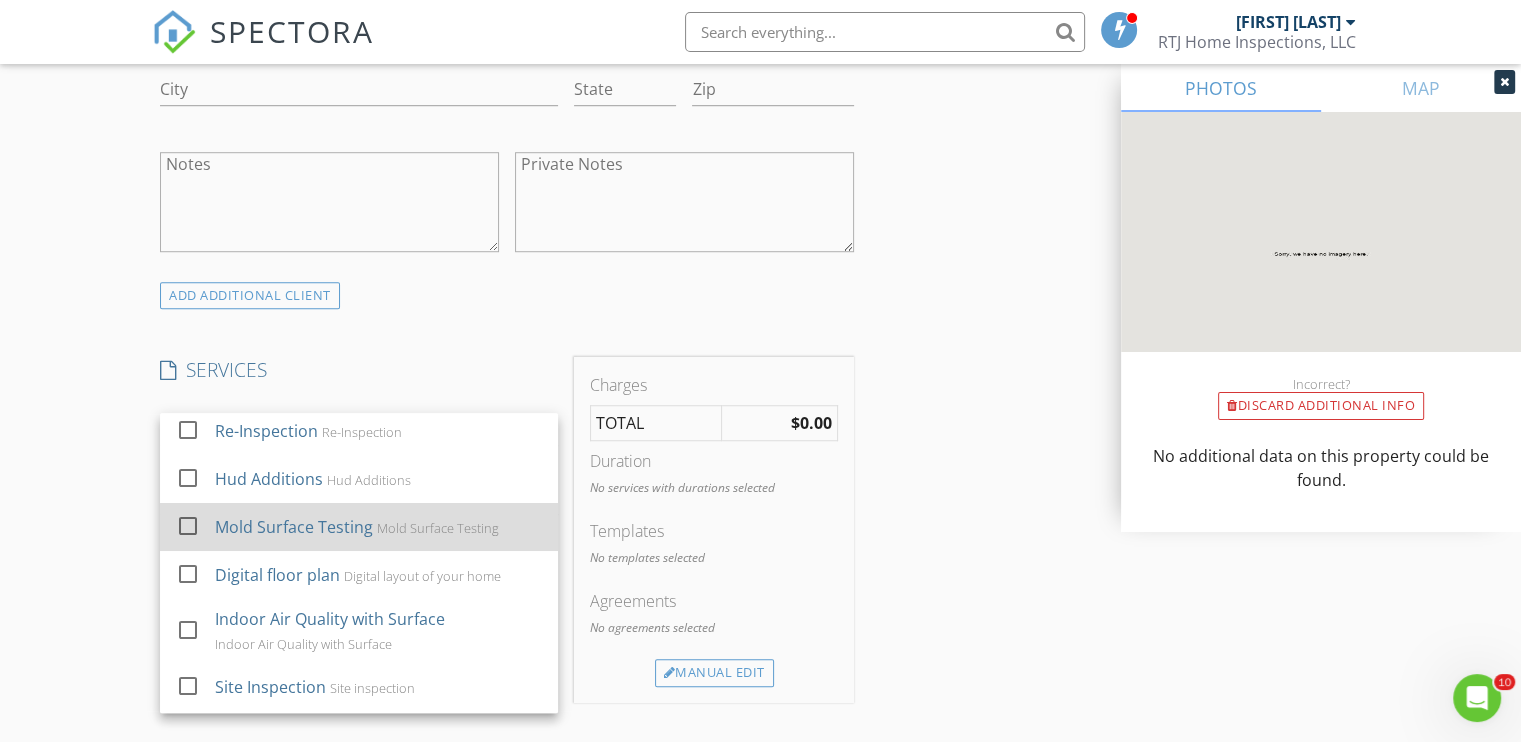 scroll, scrollTop: 196, scrollLeft: 0, axis: vertical 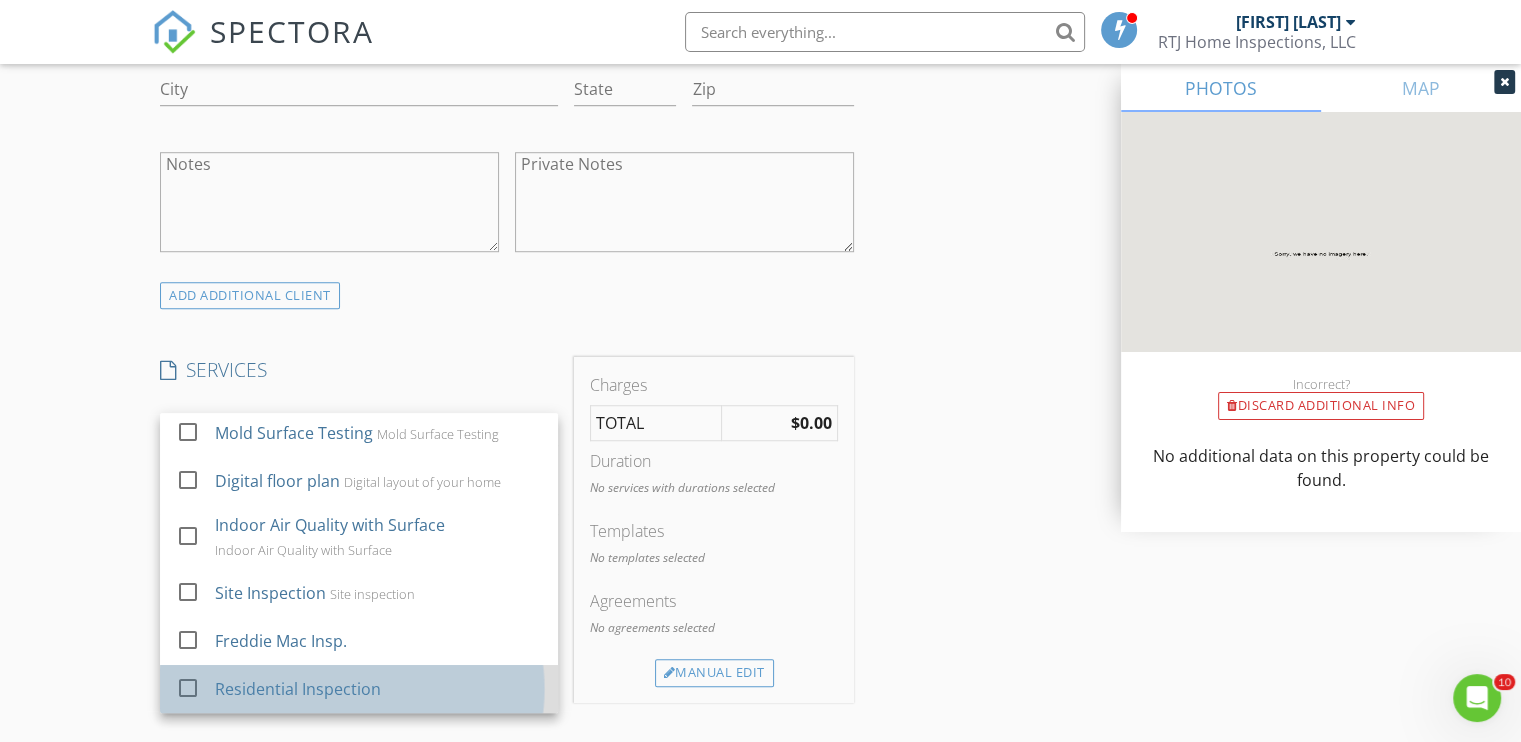 click on "Residential Inspection" at bounding box center [298, 689] 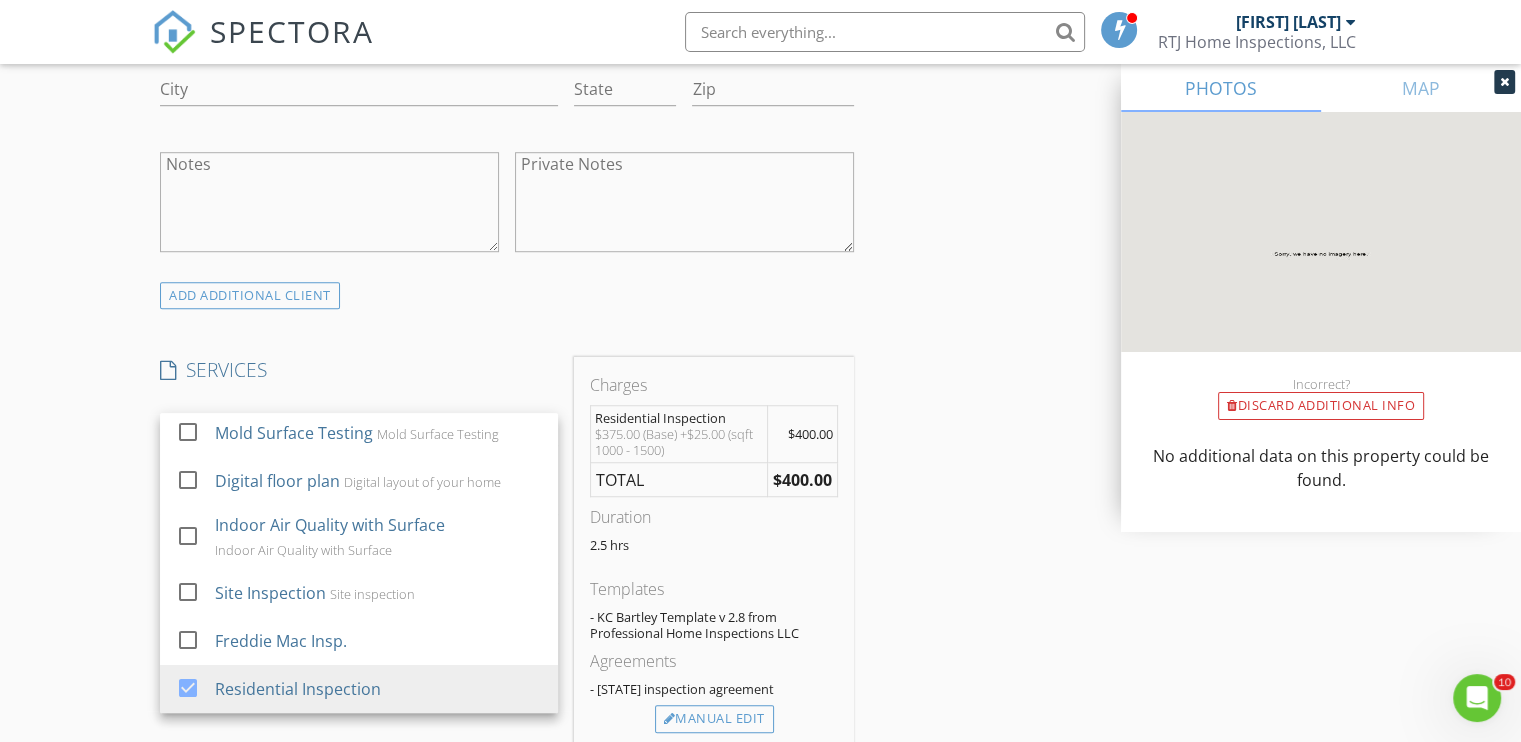 click on "New Inspection
Click here to use the New Order Form
INSPECTOR(S)
check_box   Robert Johnson   PRIMARY   Robert Johnson arrow_drop_down   check_box_outline_blank Robert Johnson specifically requested
Date/Time
07/15/2025 11:30 AM
Location
Address Search       Address 2560 Egyptian Hills Dr   Unit   City Creal Springs   State IL   Zip 62922   County Johnson     Square Feet 1350   Year Built 1967   Foundation Basement arrow_drop_down     Robert Johnson     44.6 miles     (an hour)
client
check_box Enable Client CC email for this inspection   Client Search     check_box_outline_blank Client is a Company/Organization     First Name Doug and Diane   Last Name Ramey   Email dramey@slia.com   CC Email   Phone 618-791-6932   Address   City   State   Zip       Notes   Private Notes
ADD ADDITIONAL client" at bounding box center [760, 486] 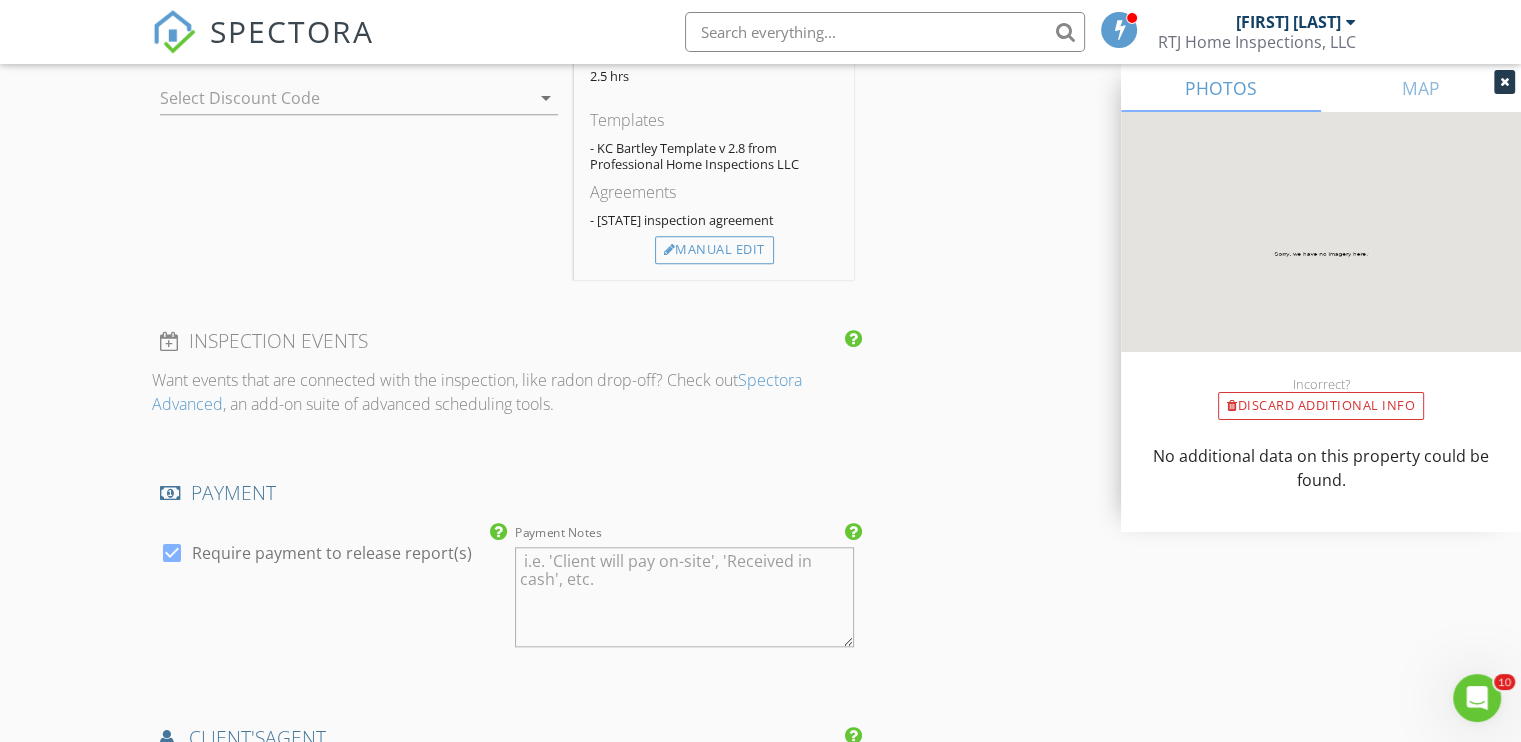 scroll, scrollTop: 2200, scrollLeft: 0, axis: vertical 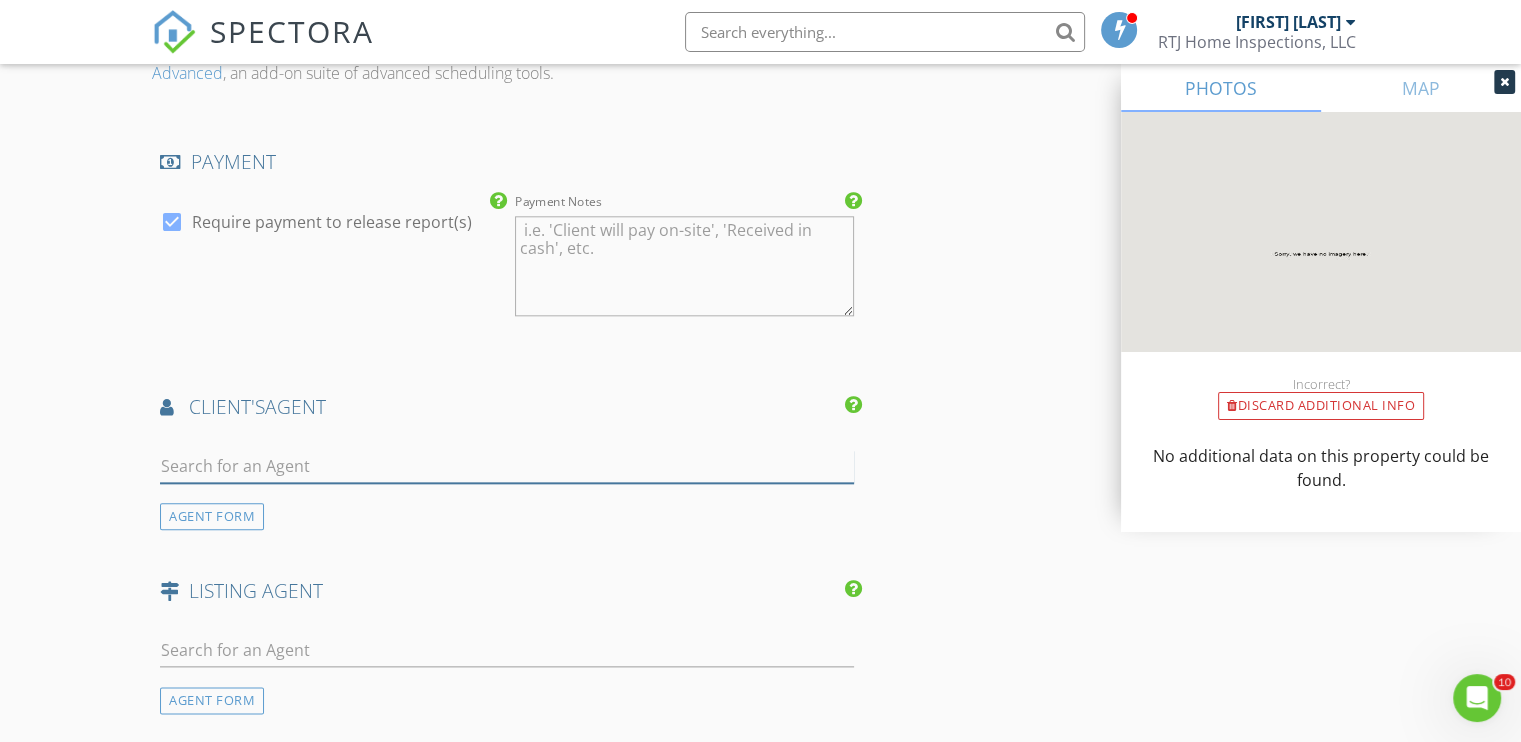 click at bounding box center (507, 466) 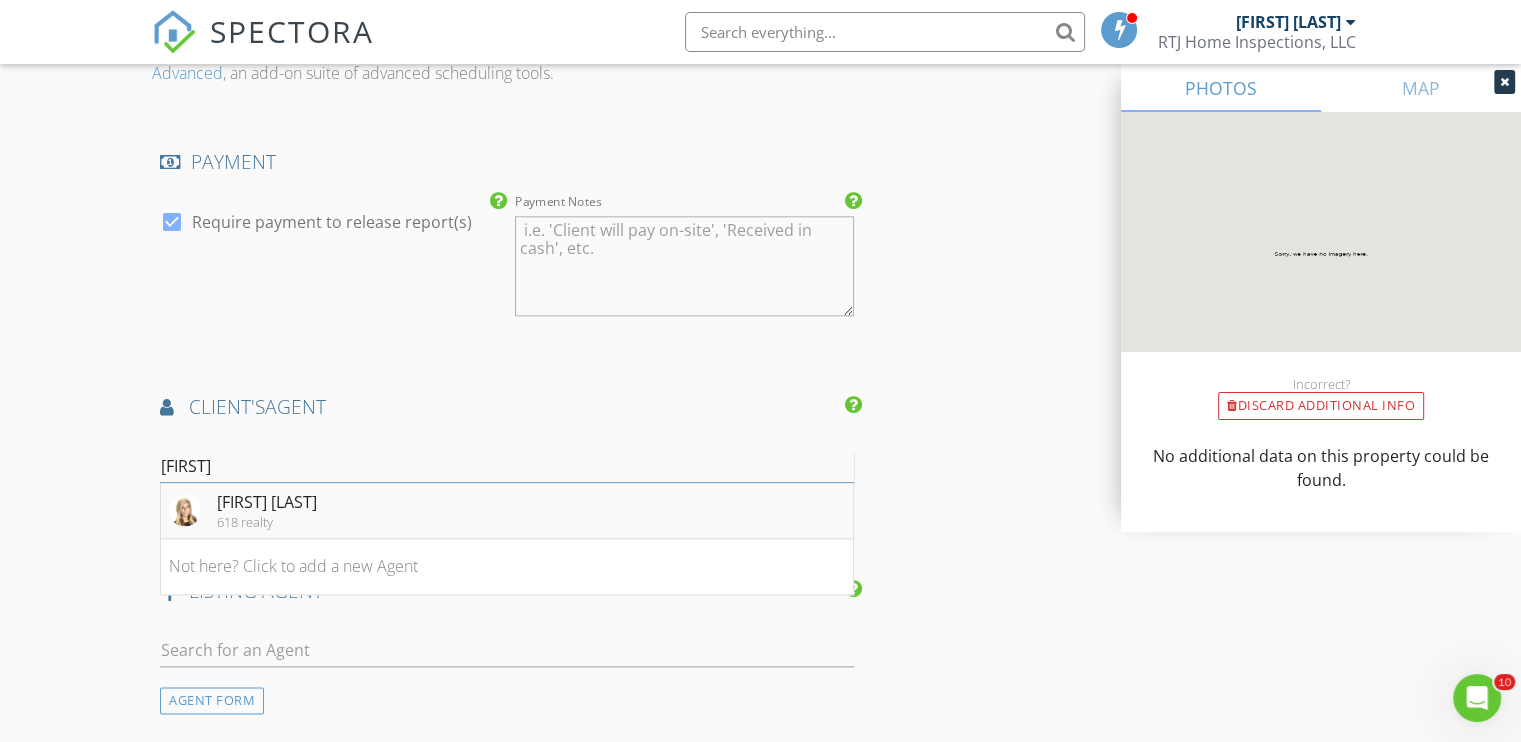 type on "brit" 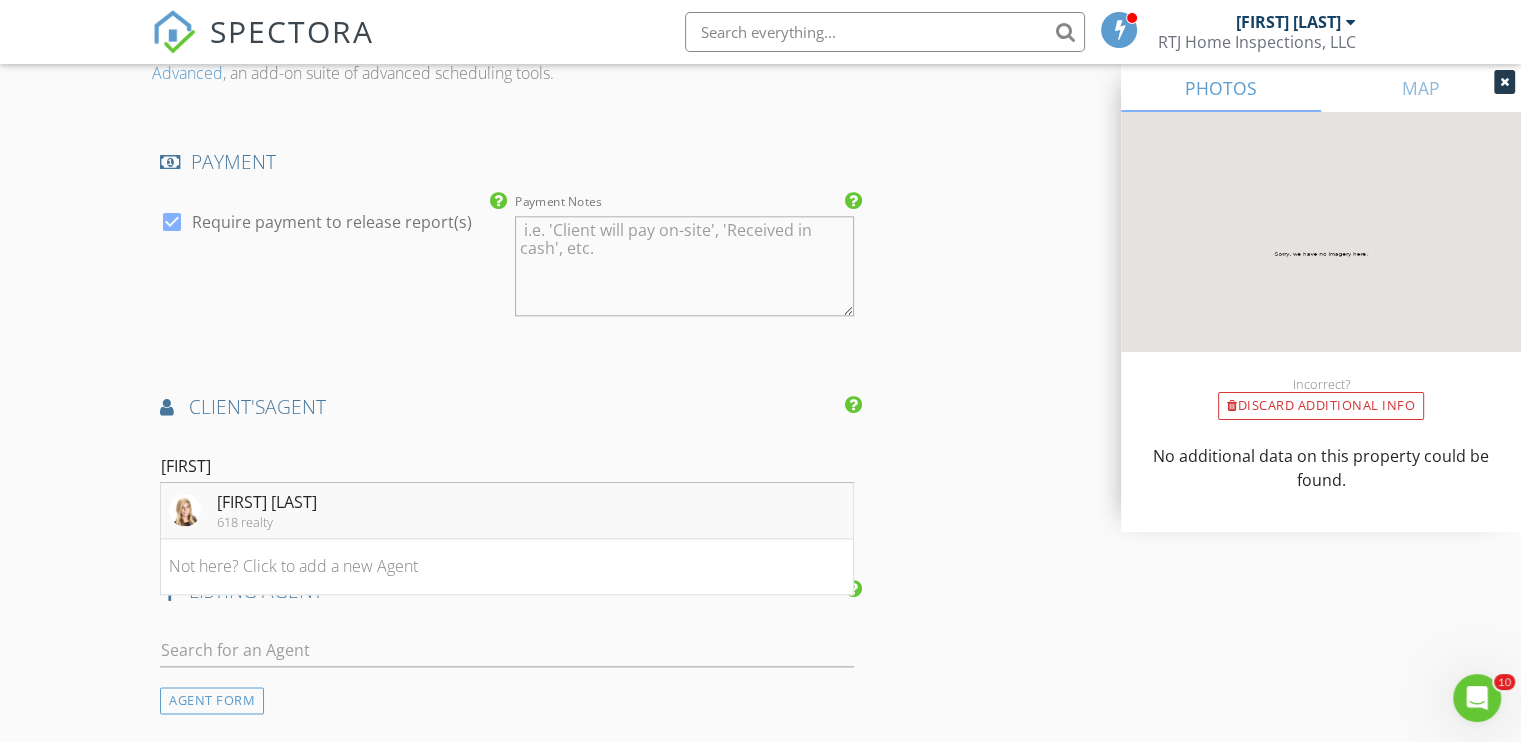 click on "[FIRST] [LAST]" at bounding box center (267, 502) 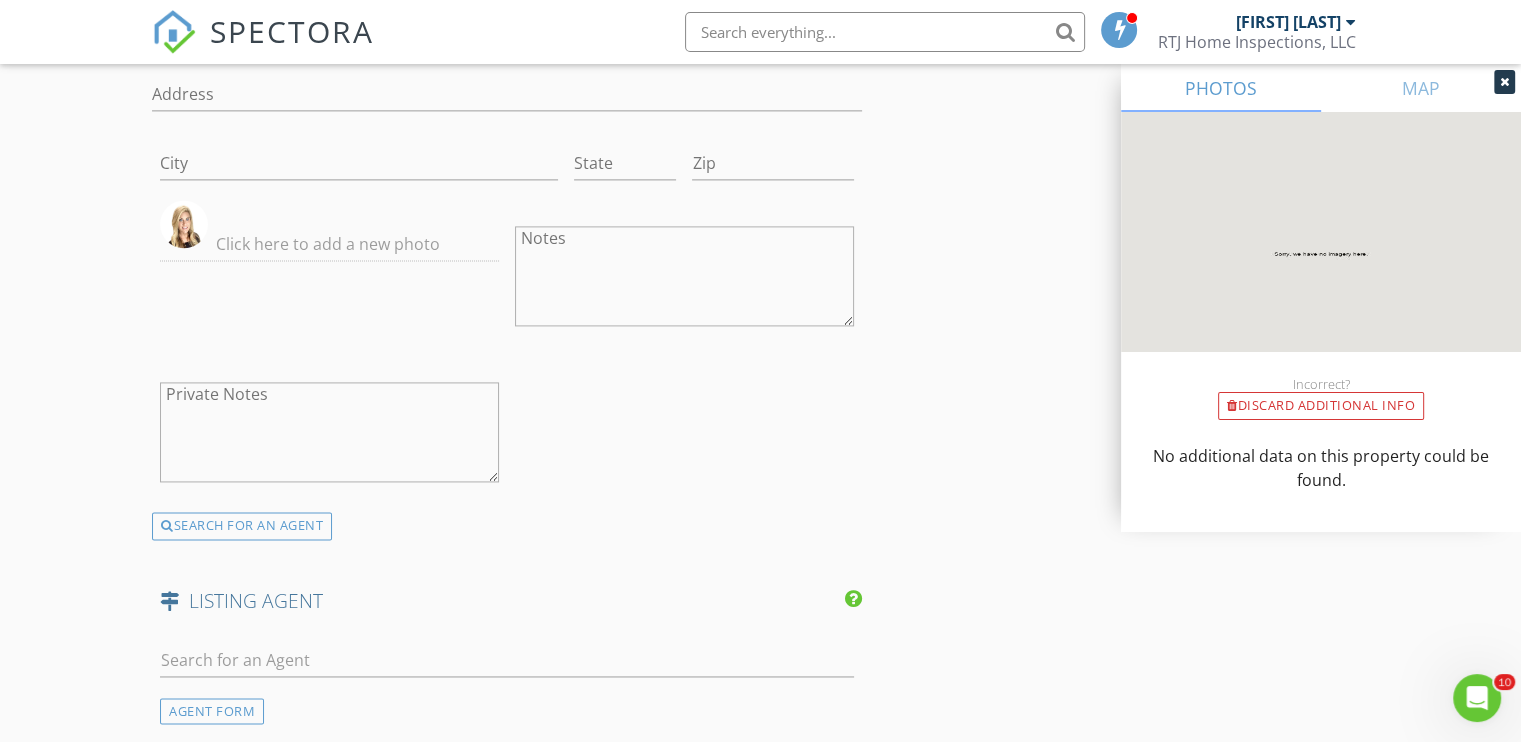 scroll, scrollTop: 2800, scrollLeft: 0, axis: vertical 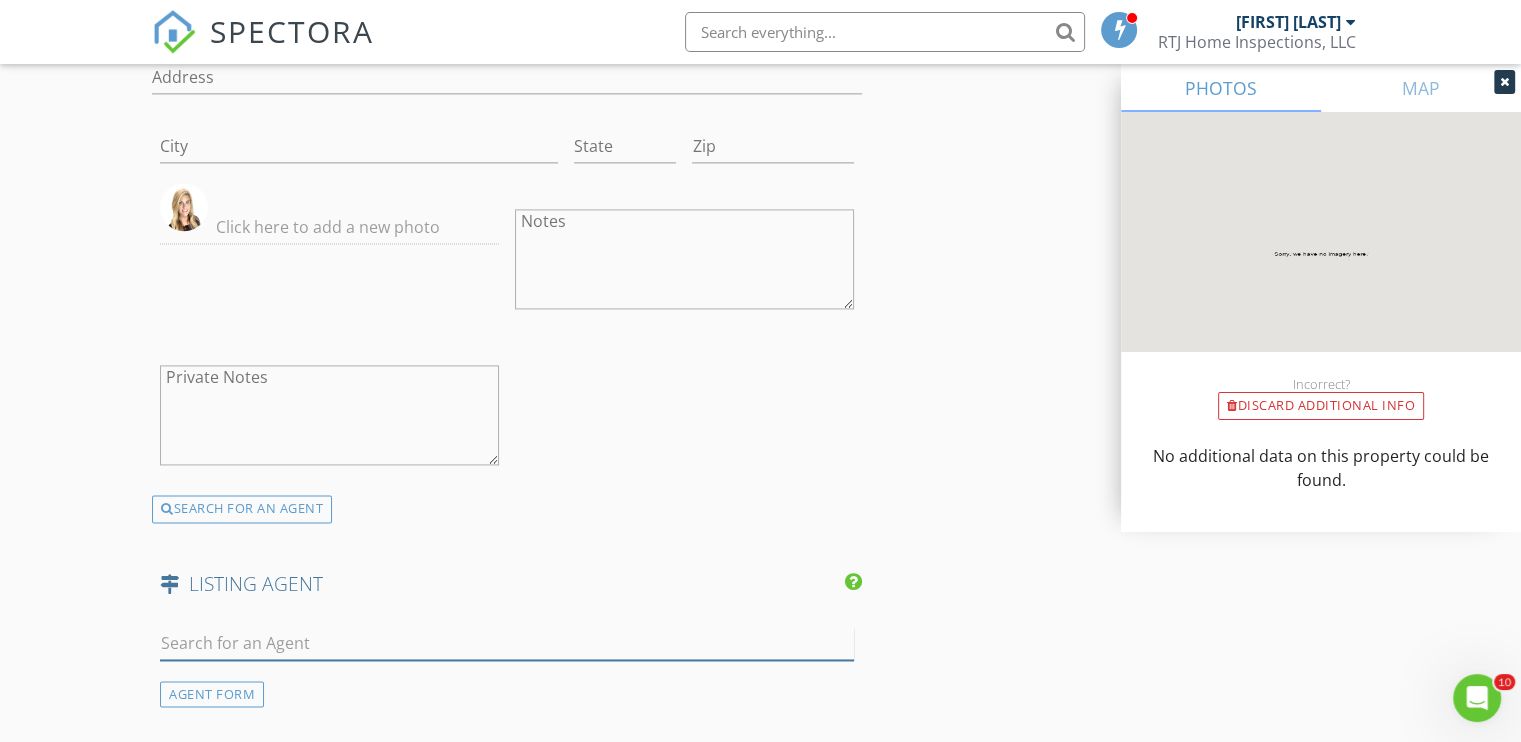 click at bounding box center (507, 643) 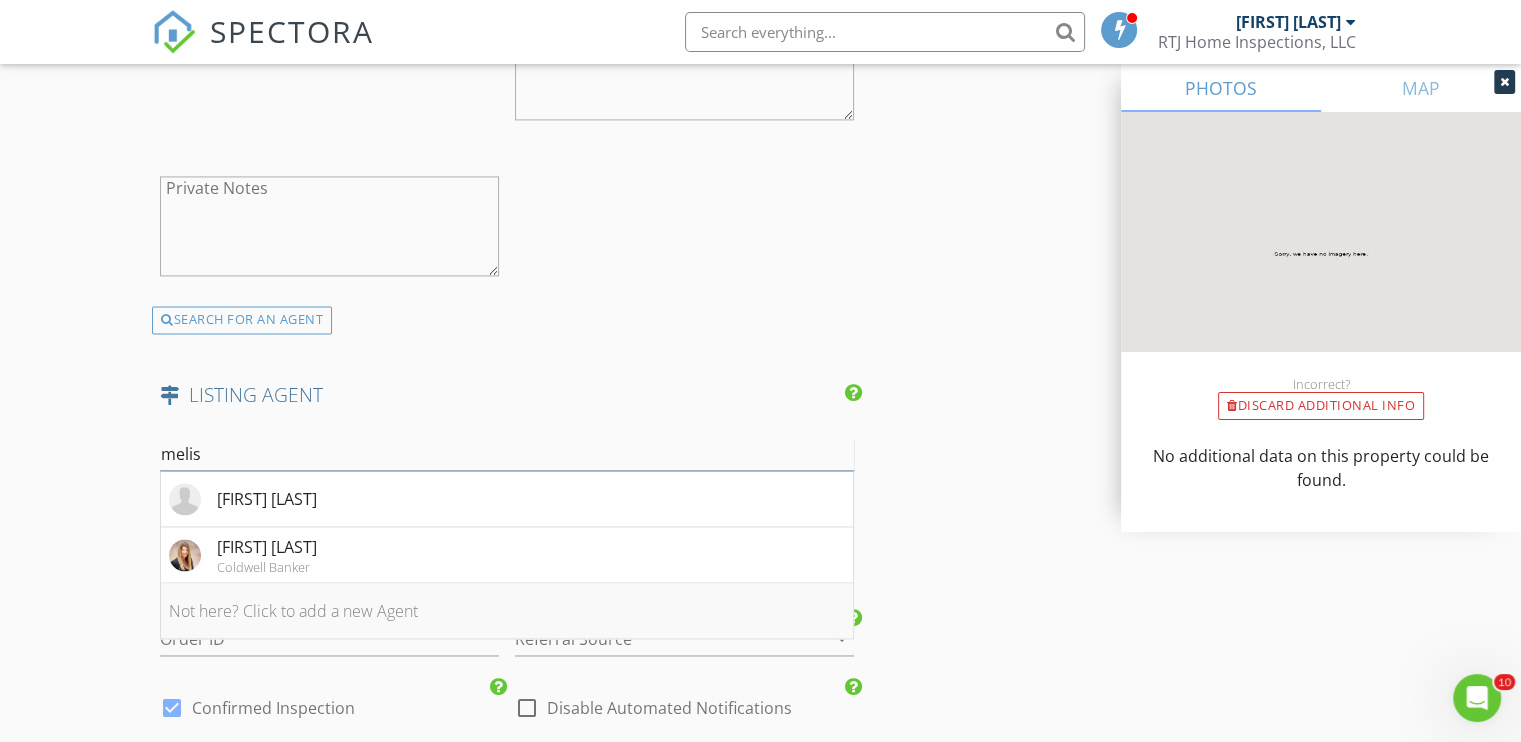 scroll, scrollTop: 3000, scrollLeft: 0, axis: vertical 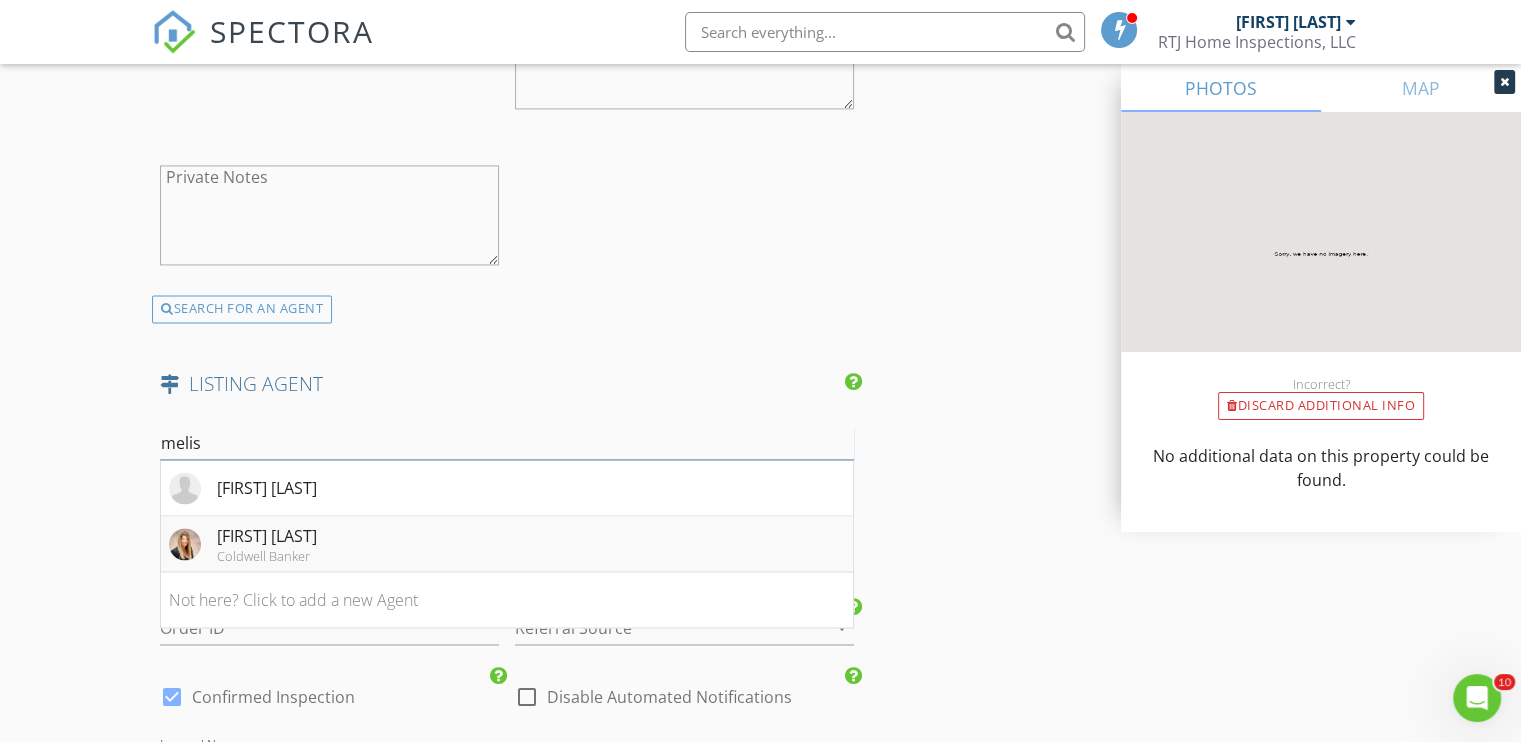 type on "melis" 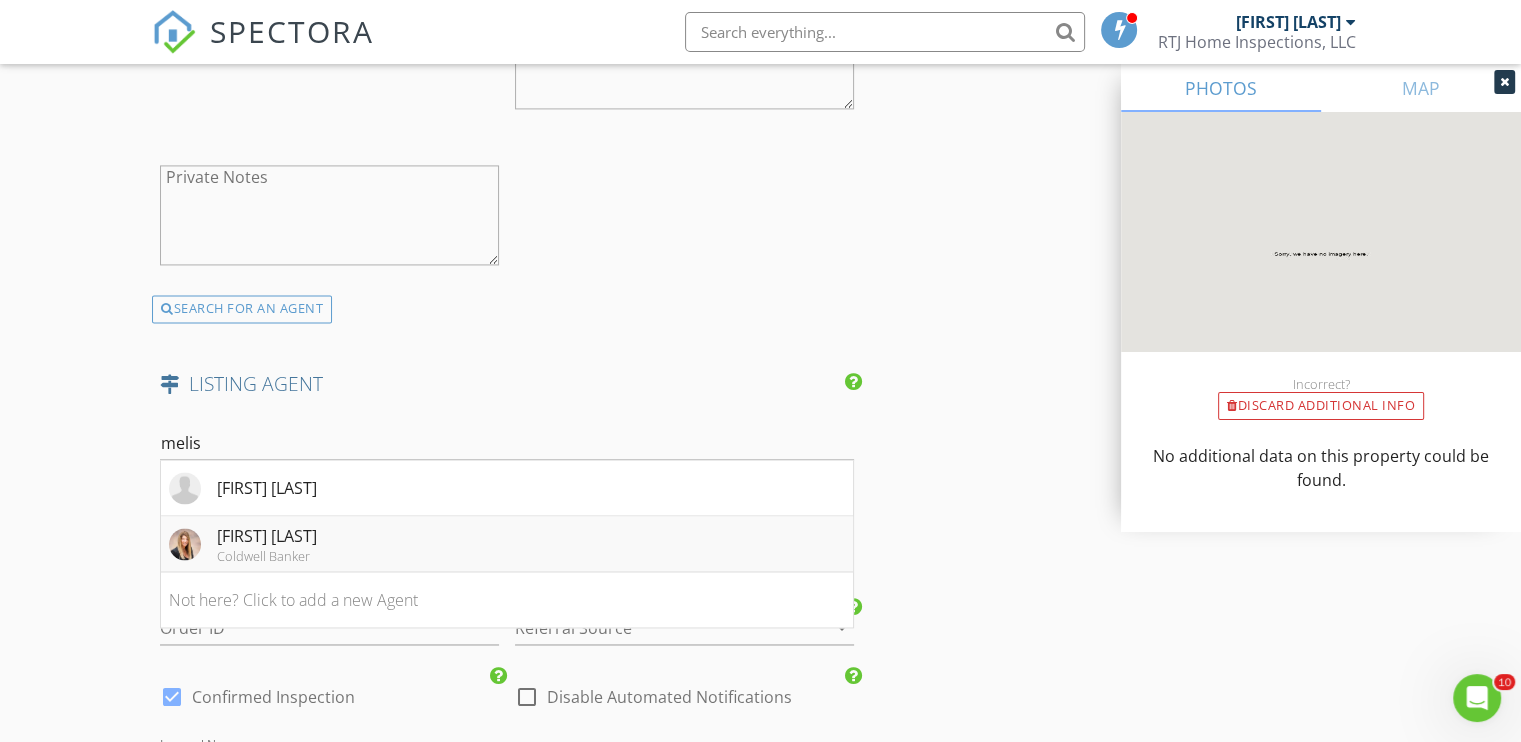 click on "Melissa Krueger Plant
Coldwell Banker" at bounding box center (507, 544) 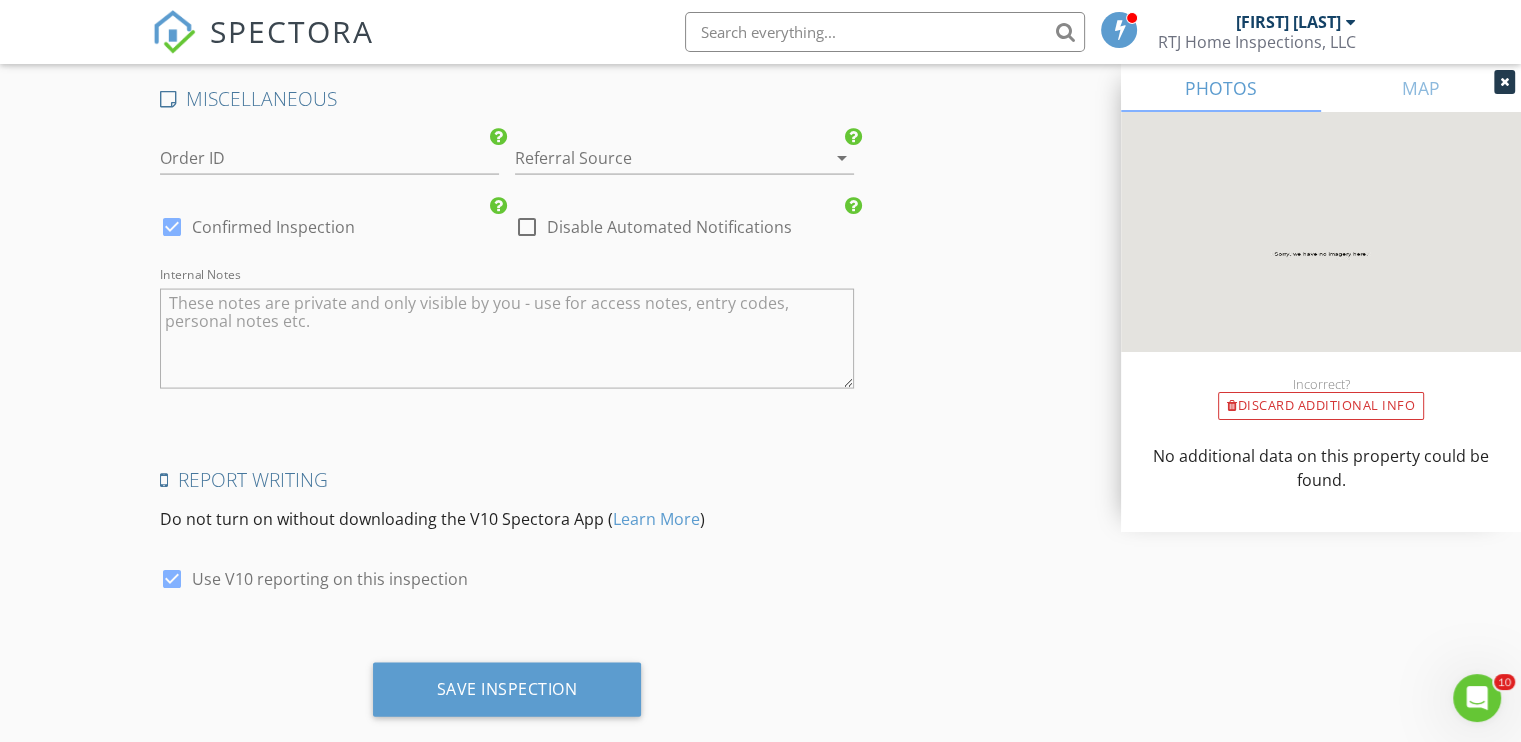 scroll, scrollTop: 4091, scrollLeft: 0, axis: vertical 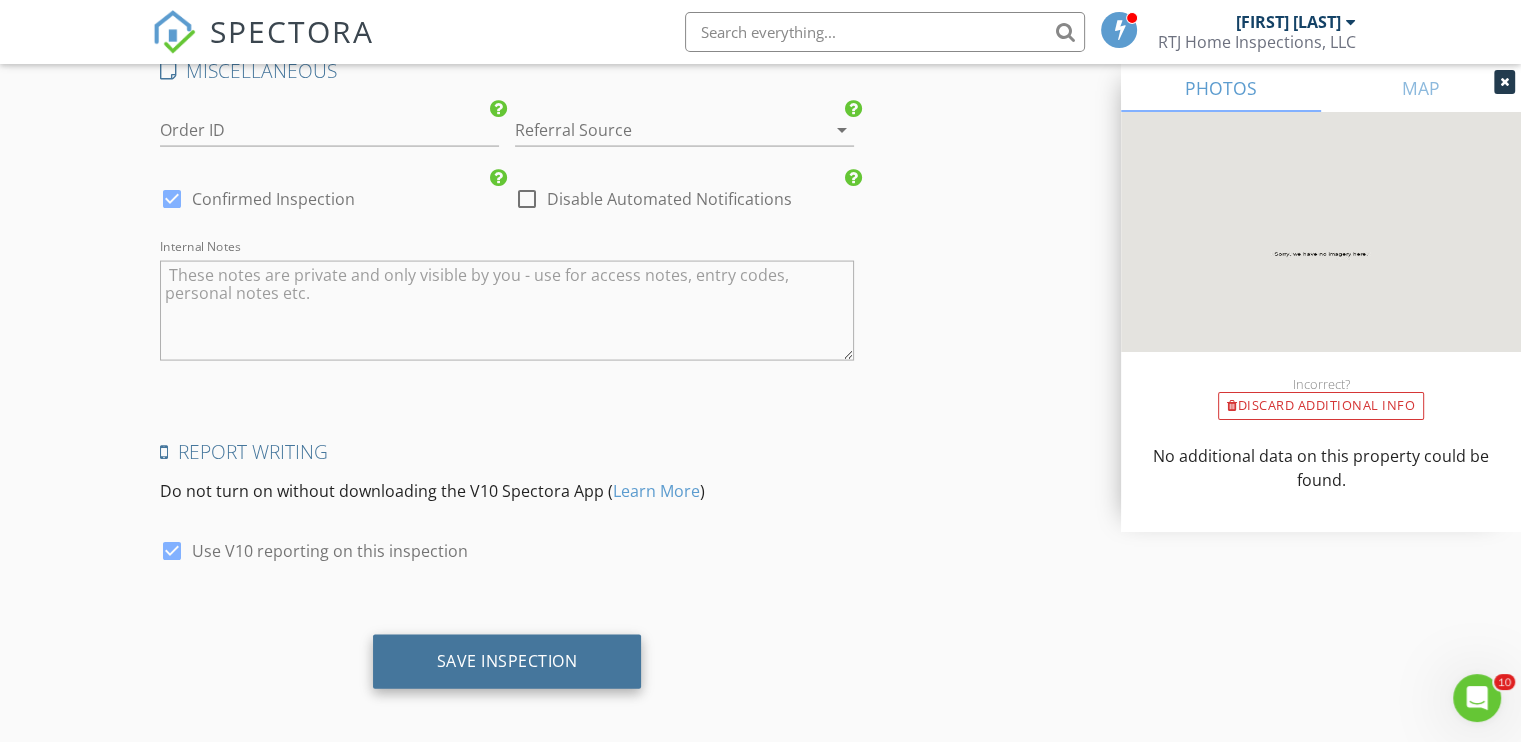 click on "Save Inspection" at bounding box center (507, 661) 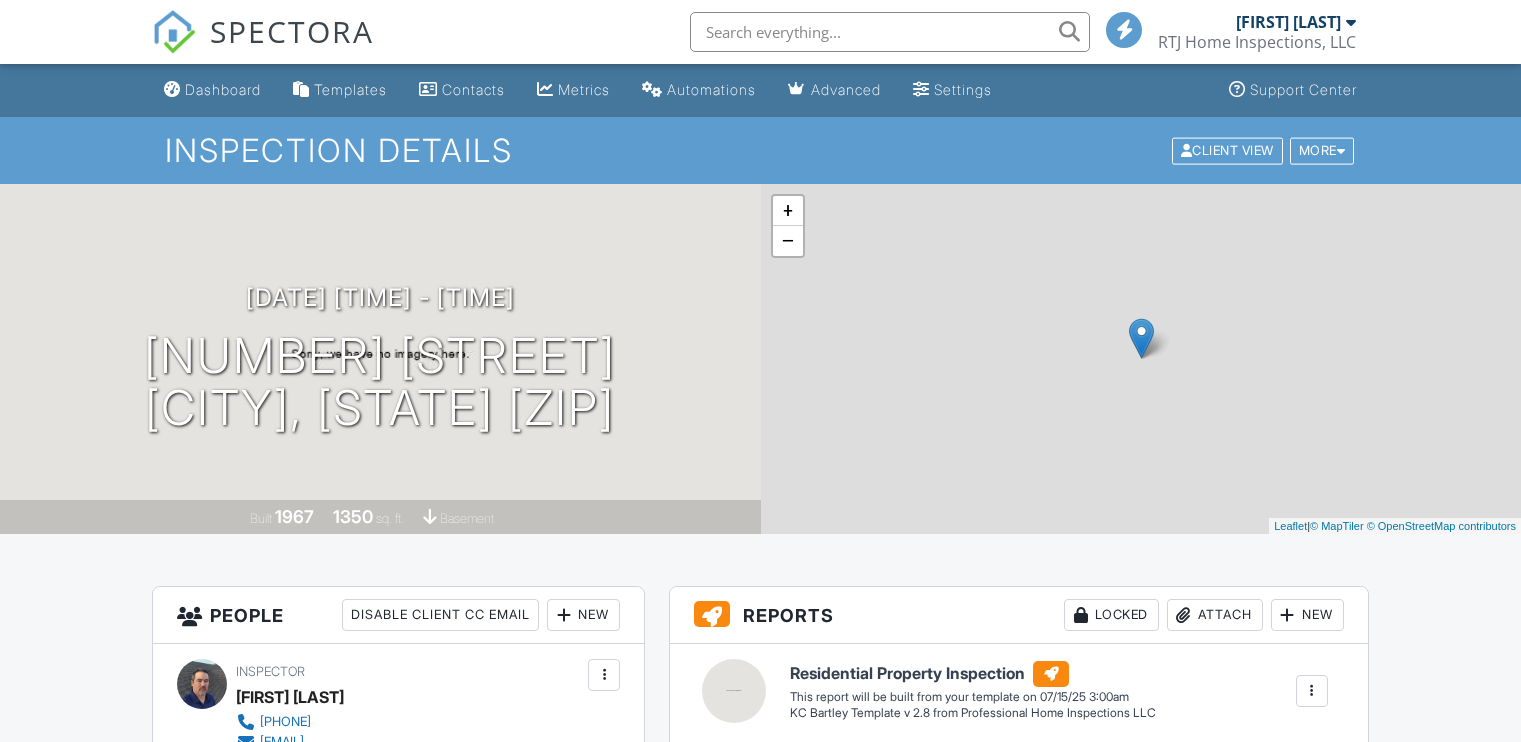 scroll, scrollTop: 0, scrollLeft: 0, axis: both 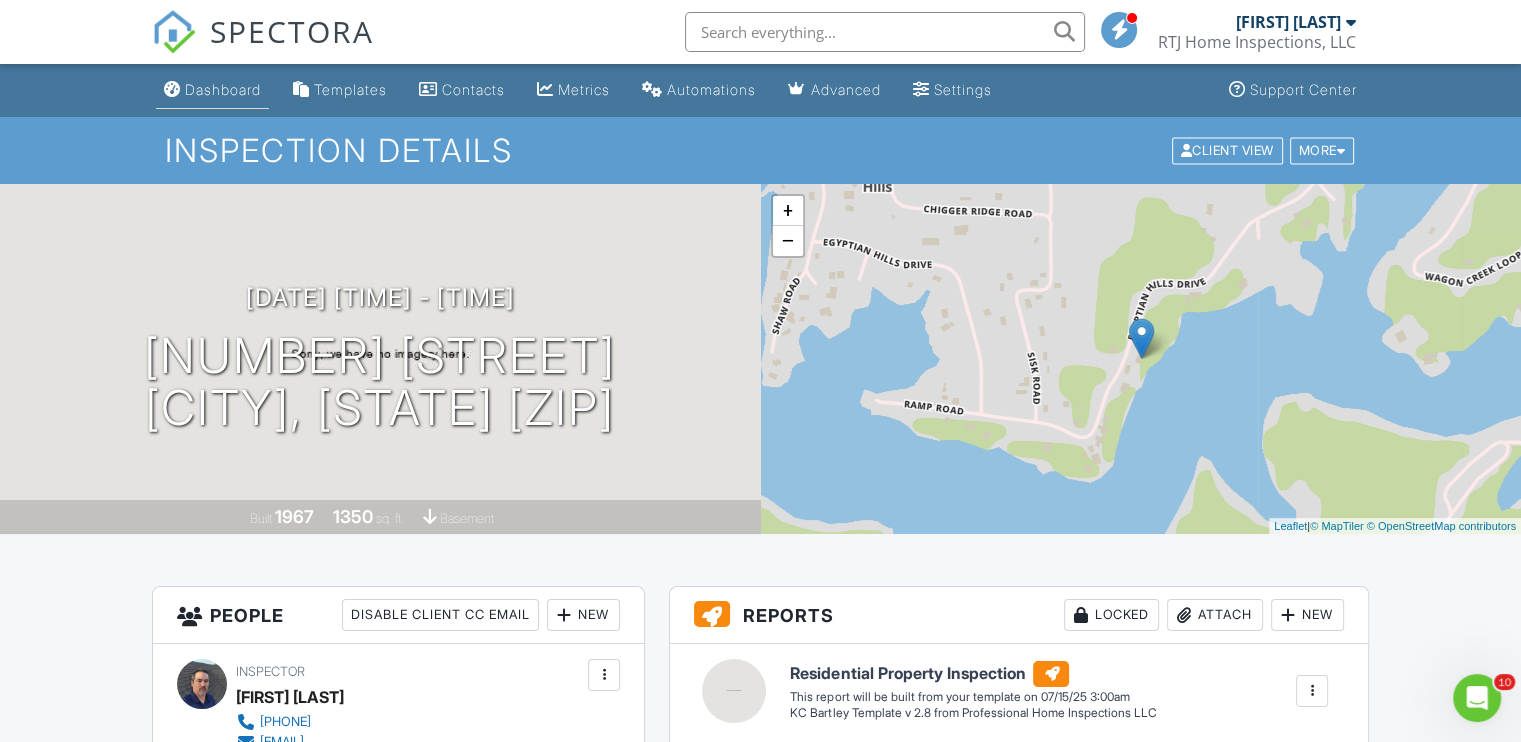 click on "Dashboard" at bounding box center [223, 89] 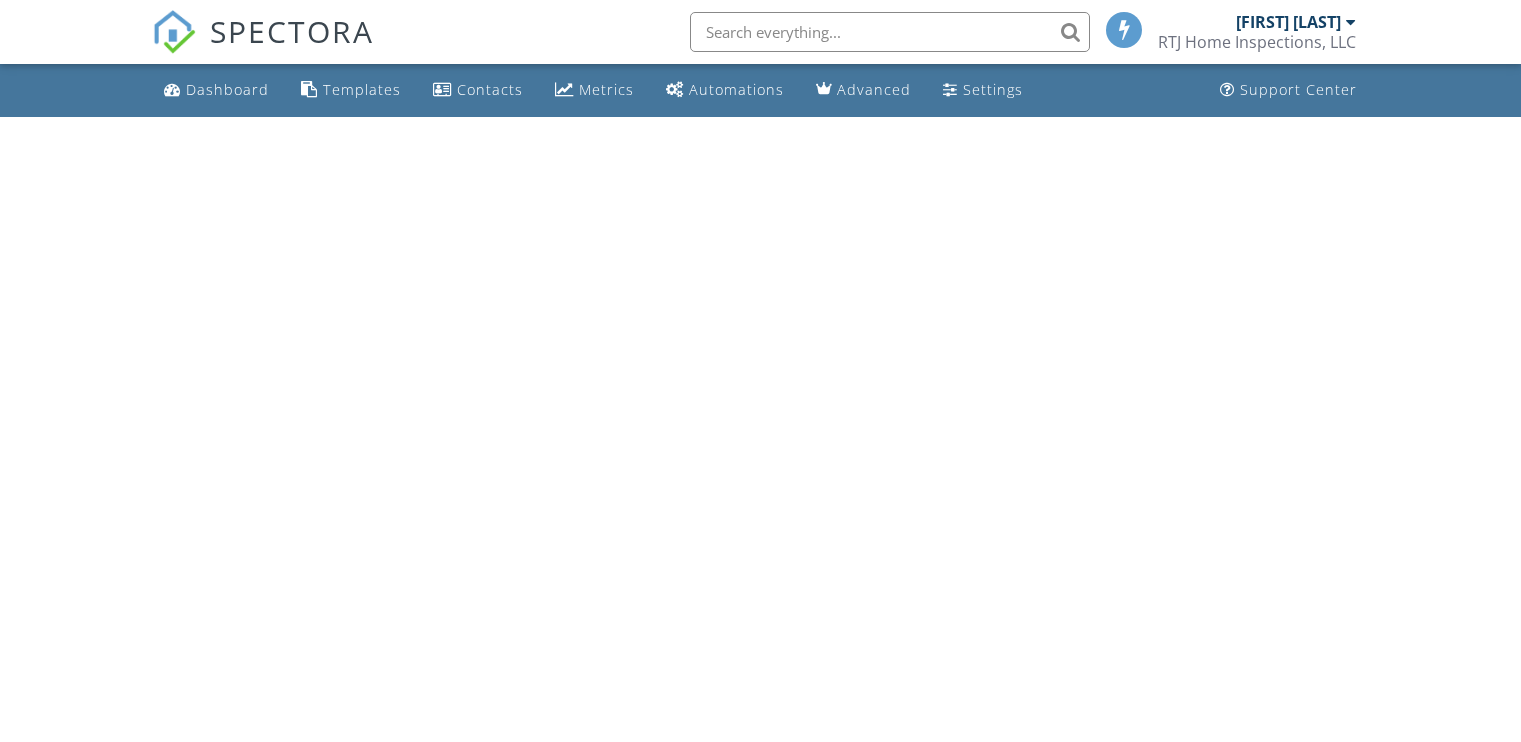 scroll, scrollTop: 0, scrollLeft: 0, axis: both 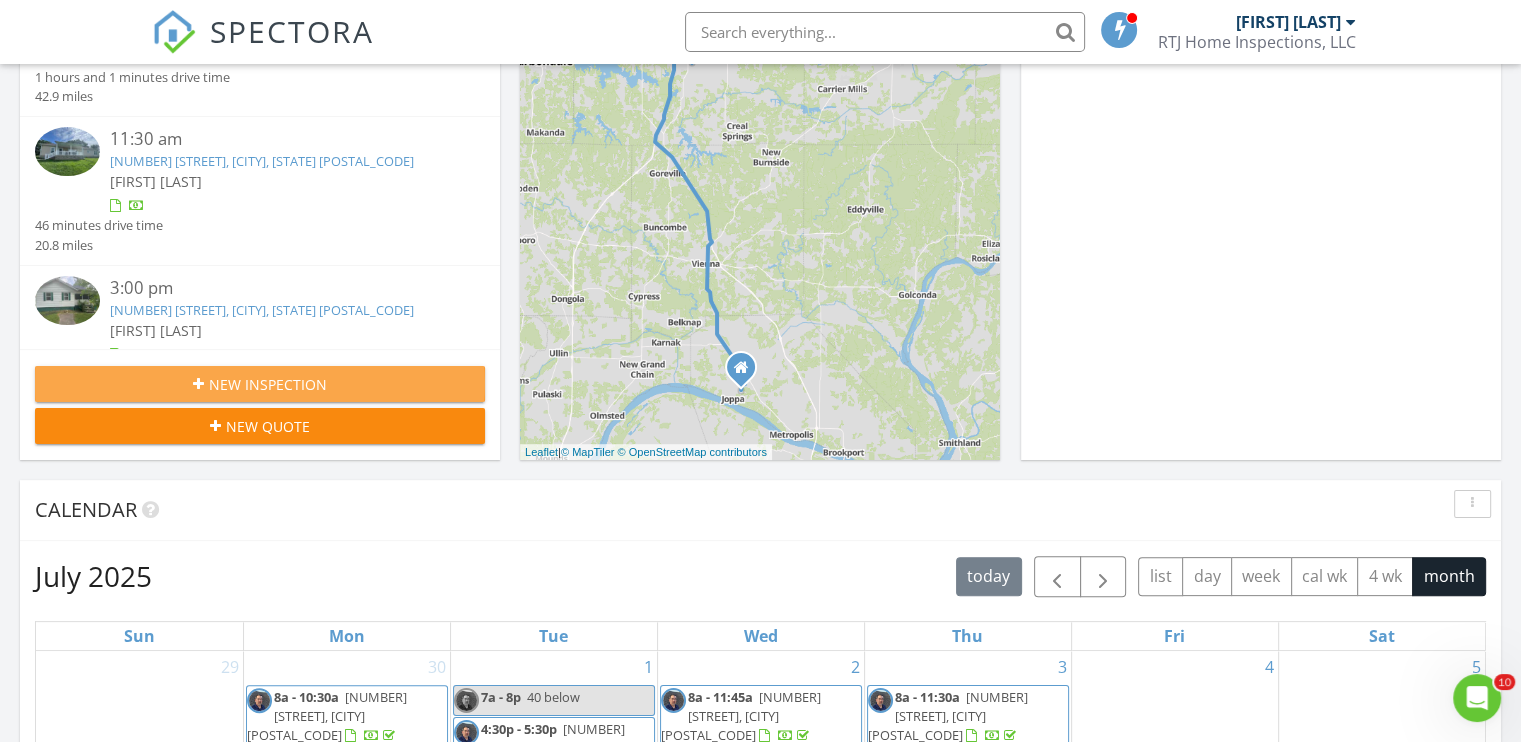 click on "New Inspection" at bounding box center (268, 384) 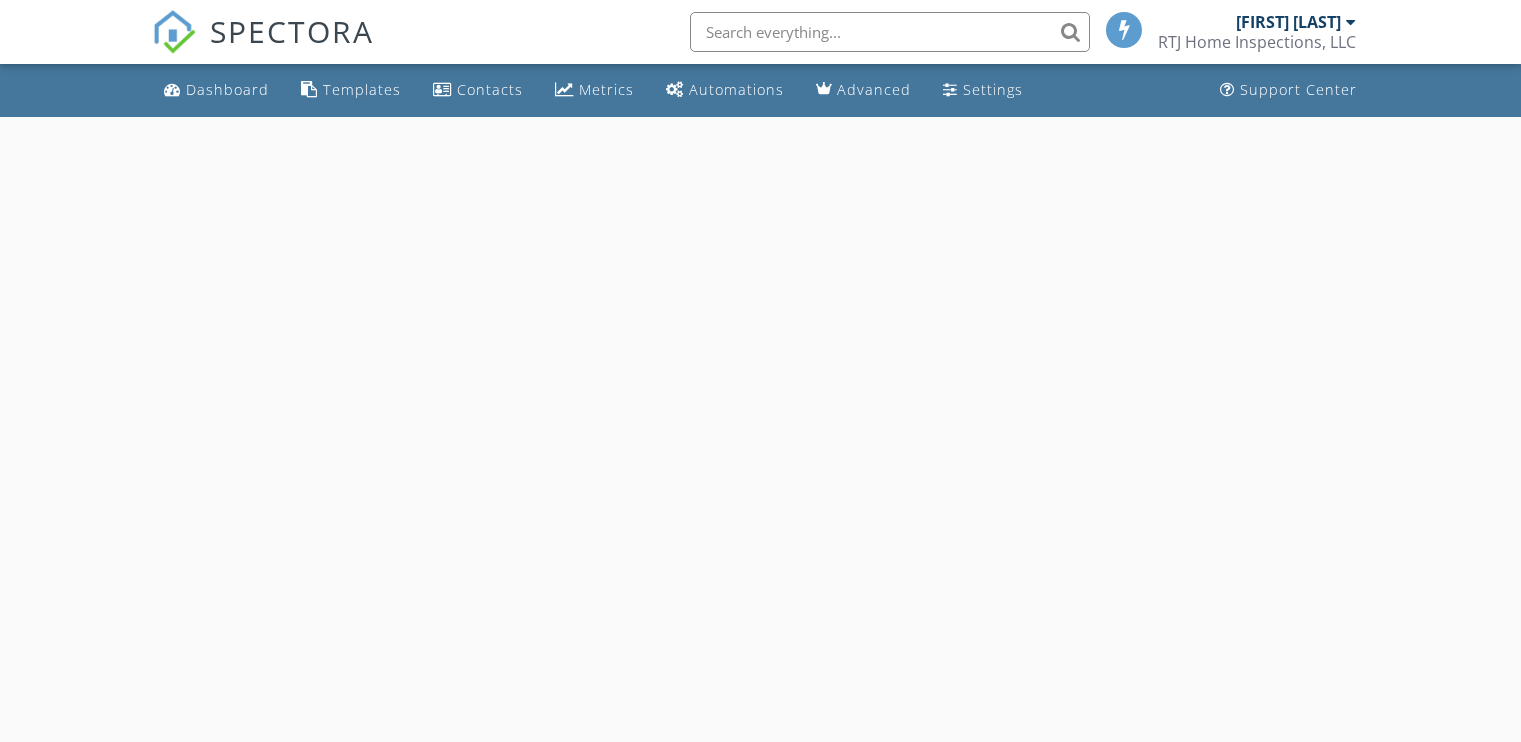scroll, scrollTop: 0, scrollLeft: 0, axis: both 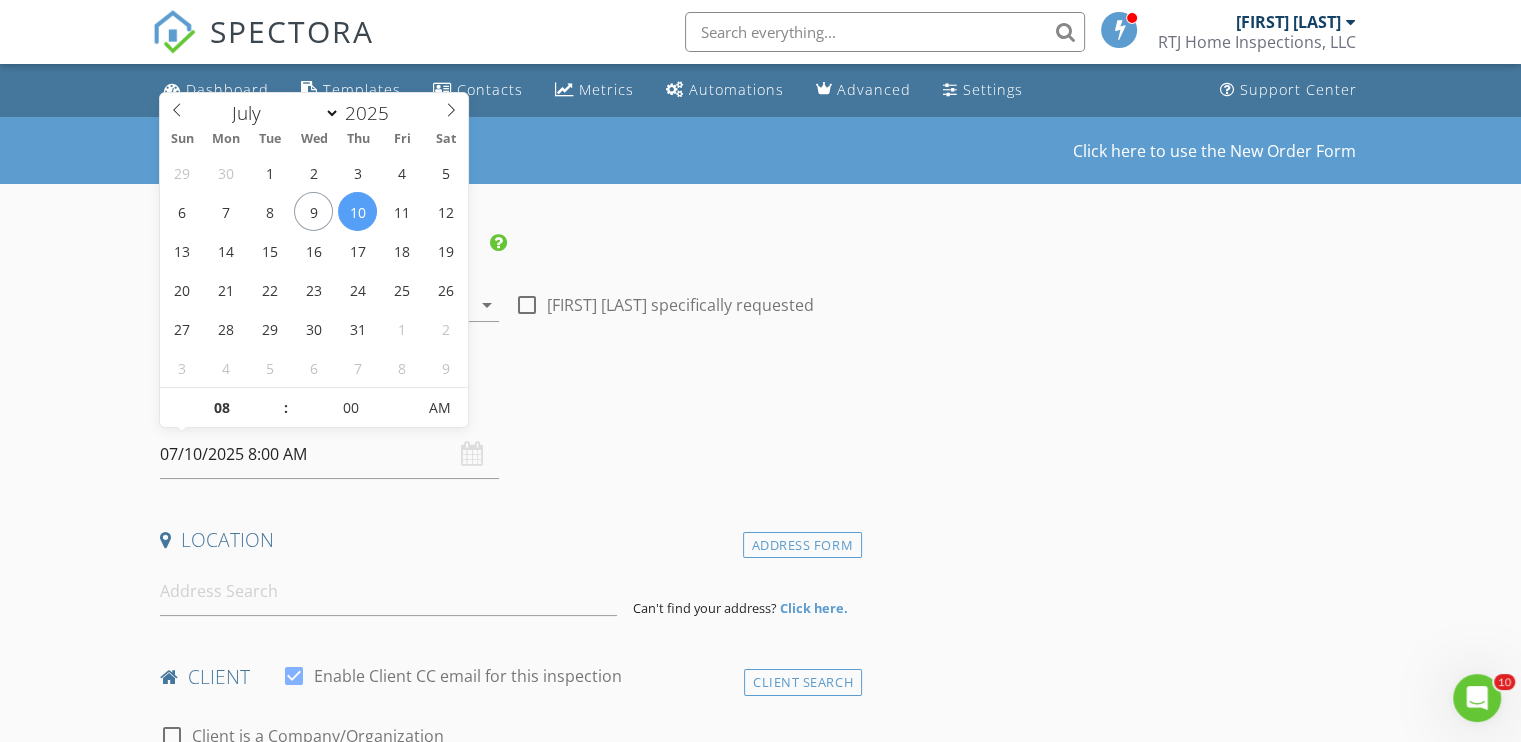 click on "07/10/2025 8:00 AM" at bounding box center [329, 454] 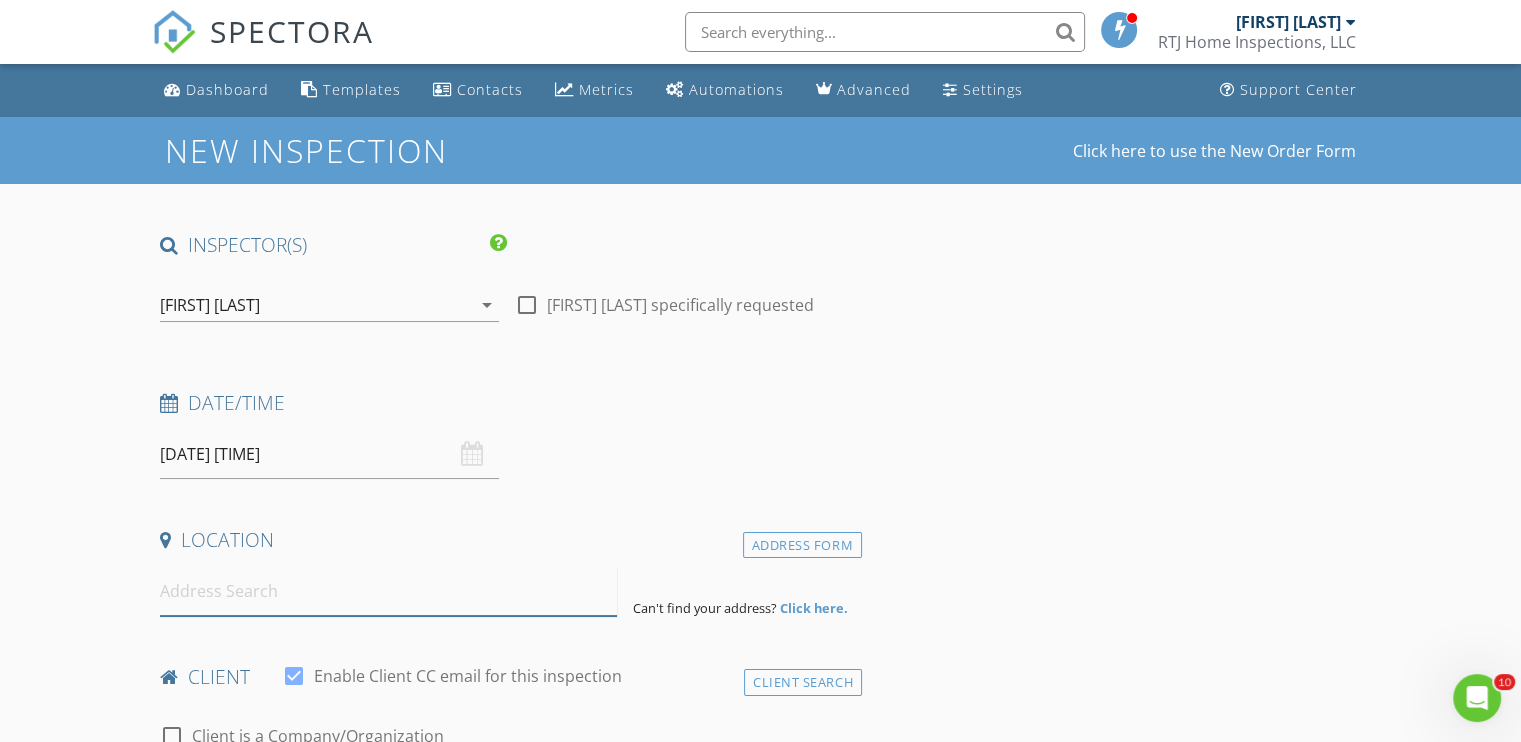 click at bounding box center (388, 591) 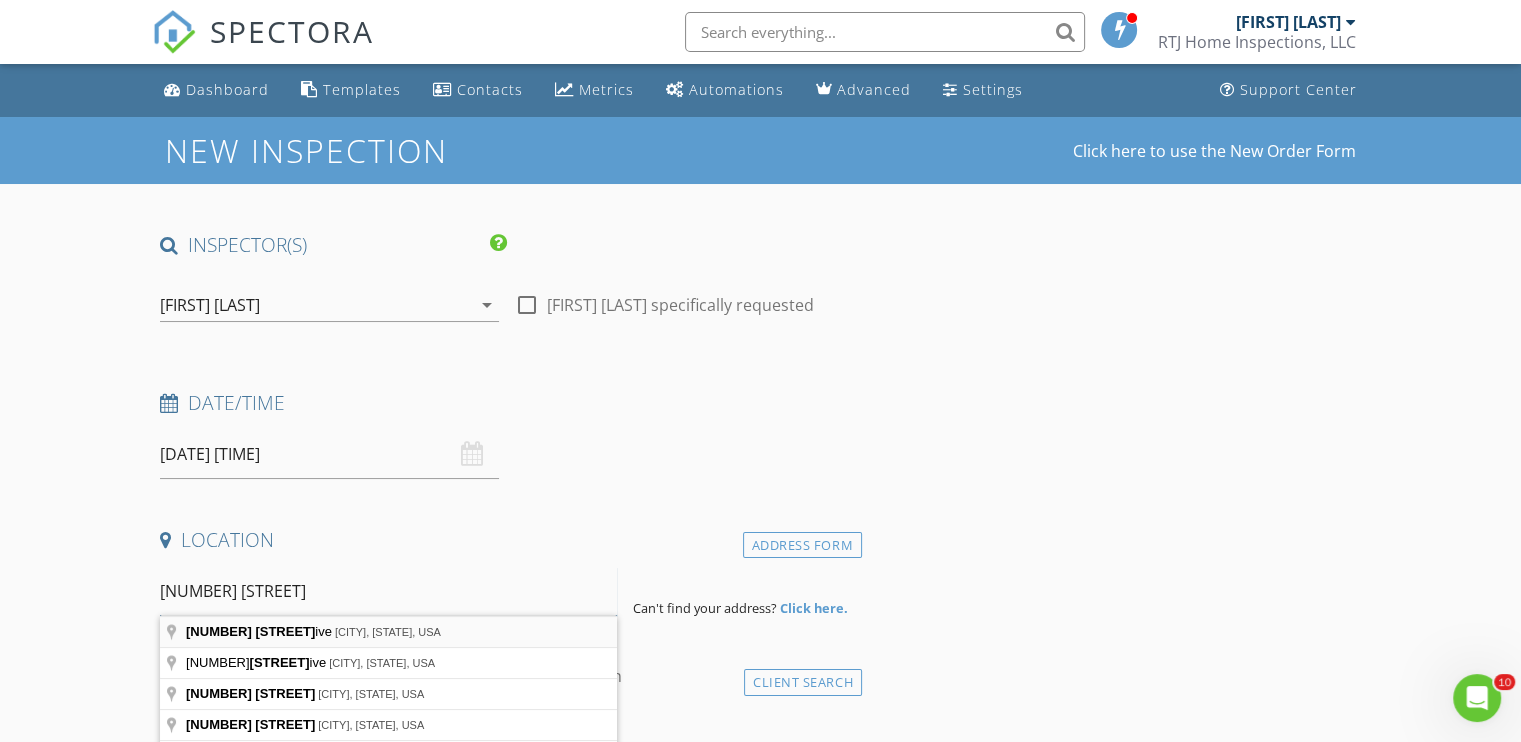 type on "2504 joel dr" 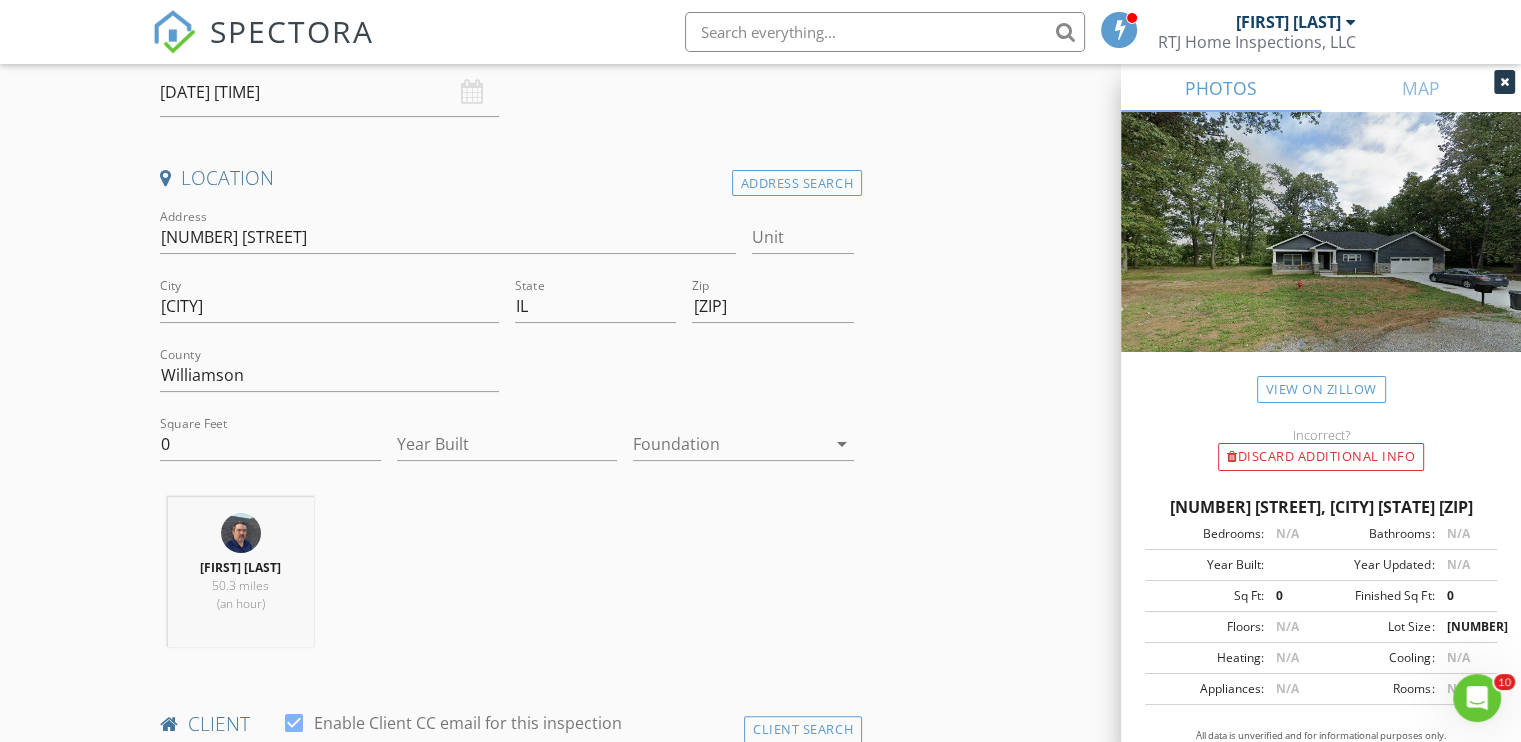 scroll, scrollTop: 400, scrollLeft: 0, axis: vertical 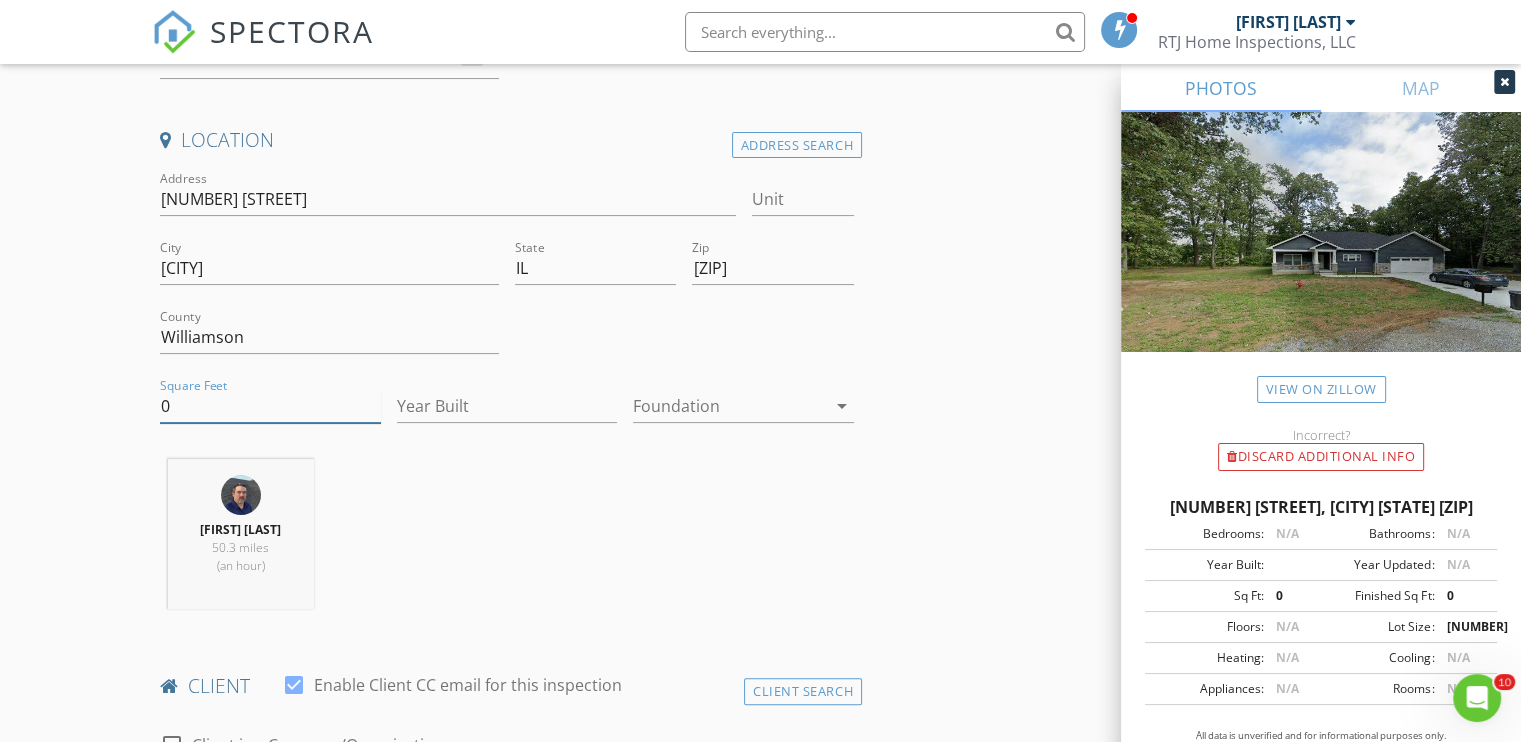 click on "0" at bounding box center (270, 406) 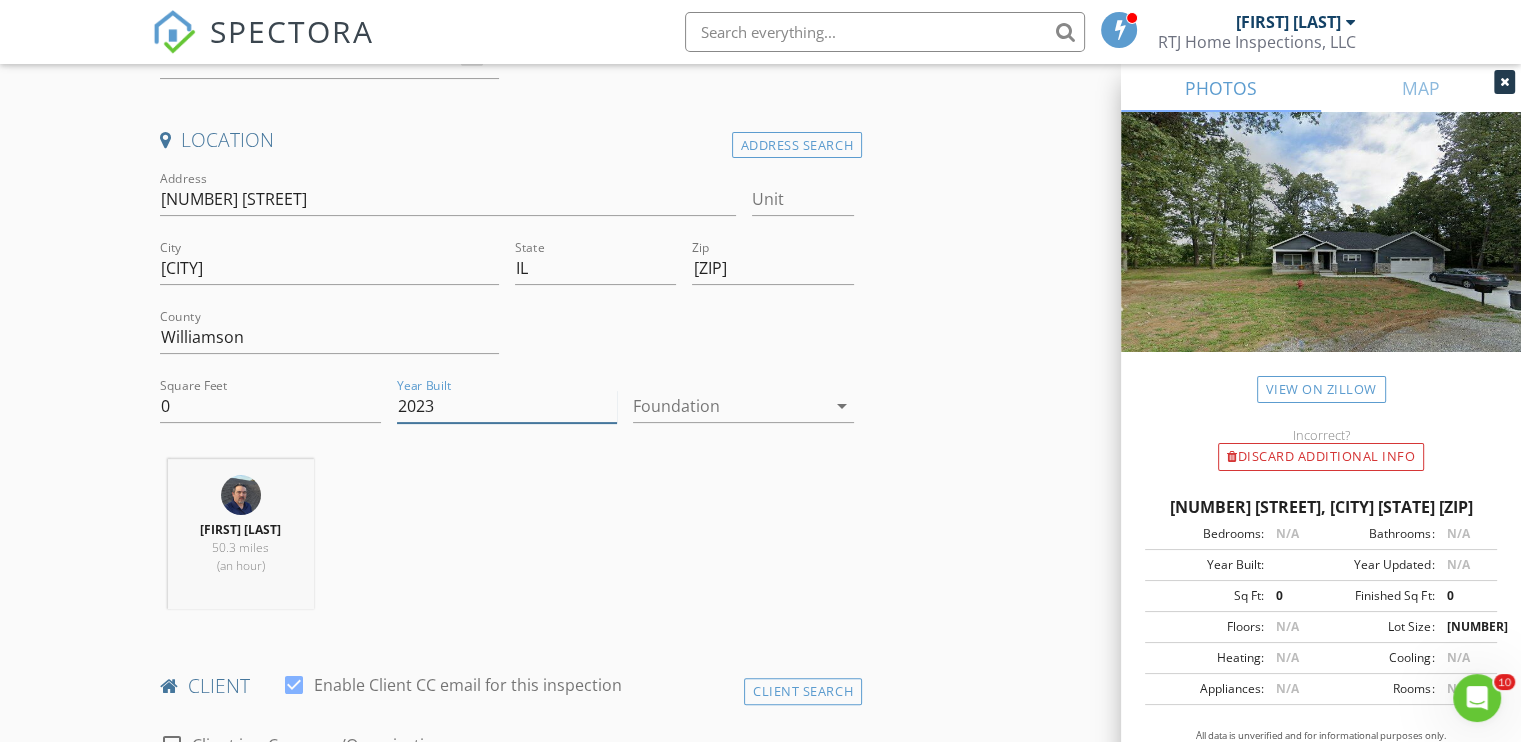 type on "2023" 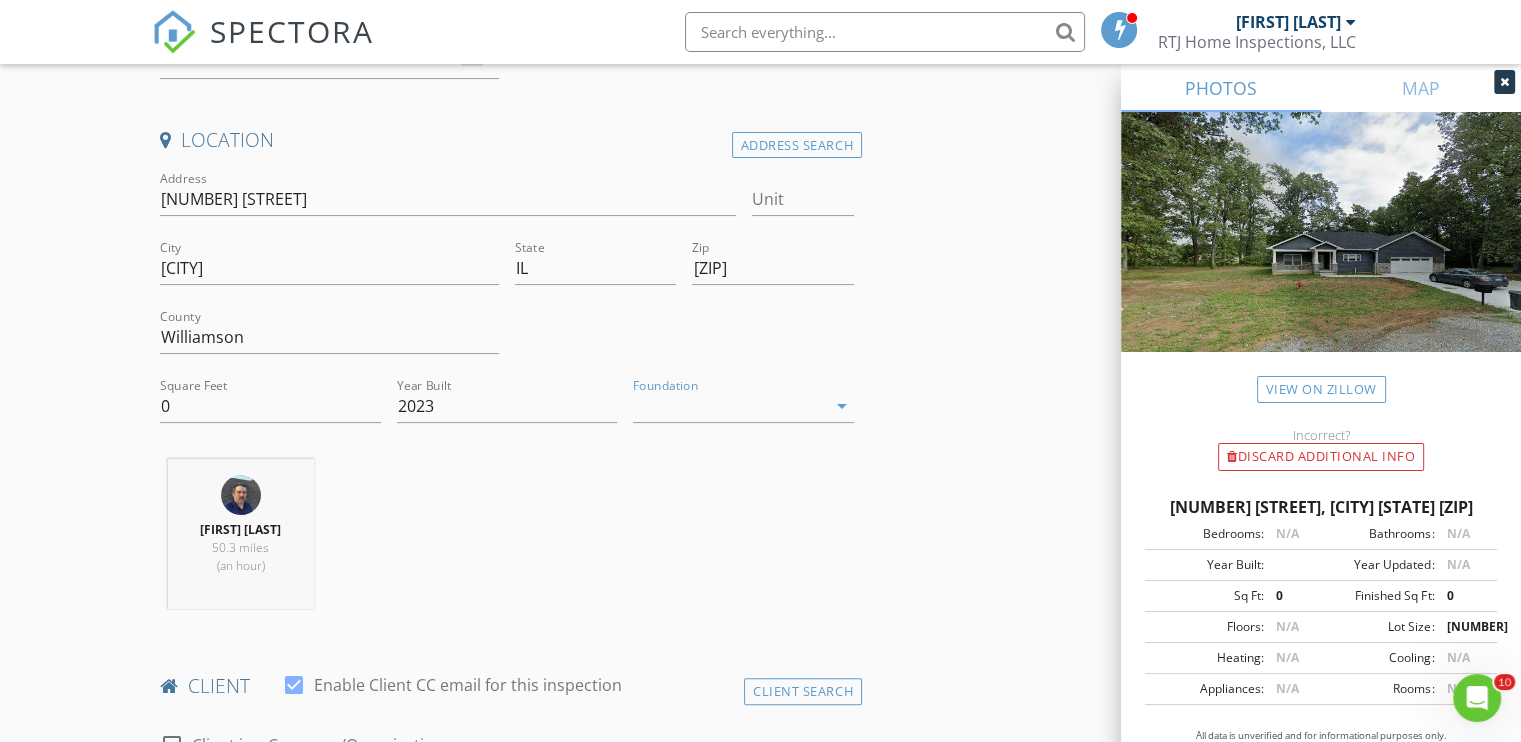 click at bounding box center (729, 406) 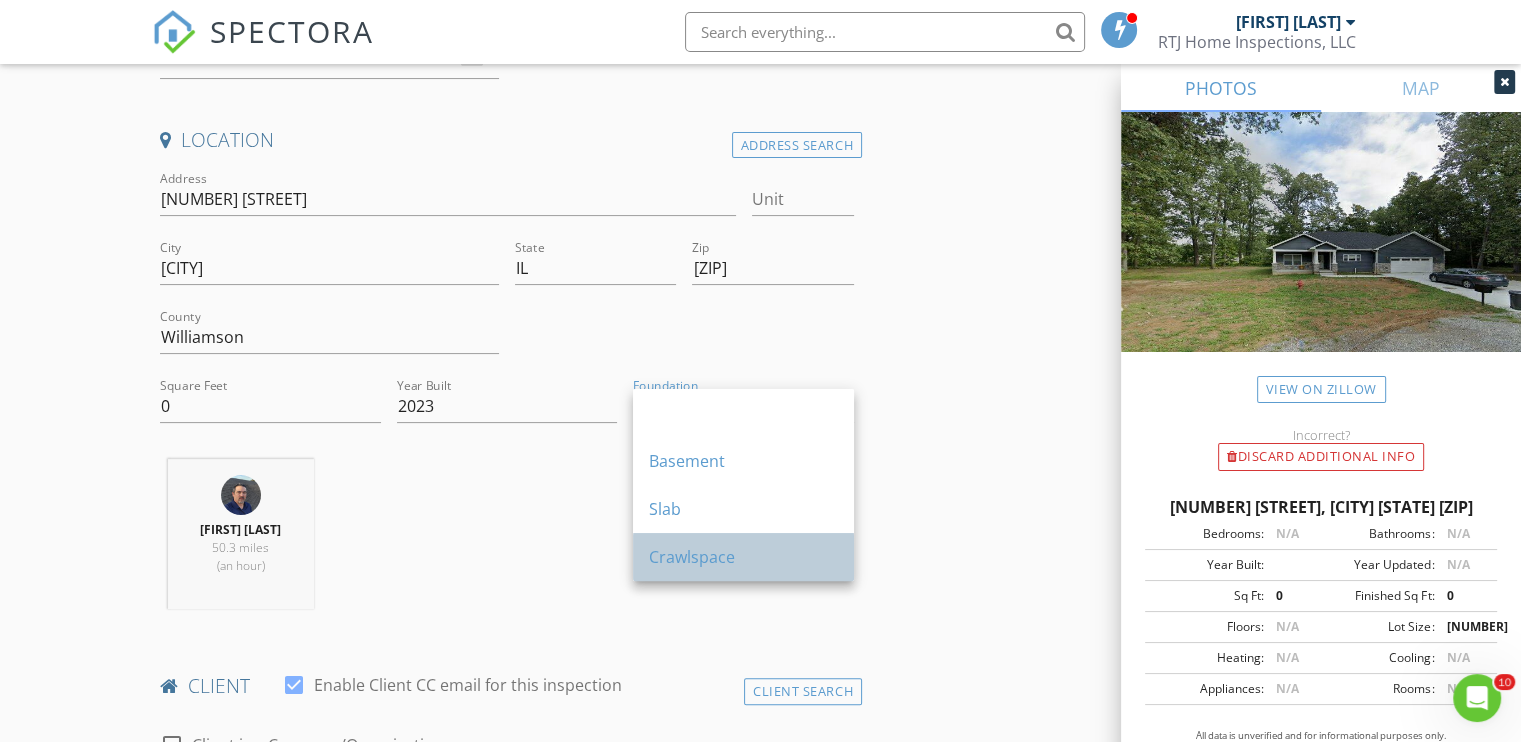 click on "Crawlspace" at bounding box center (743, 413) 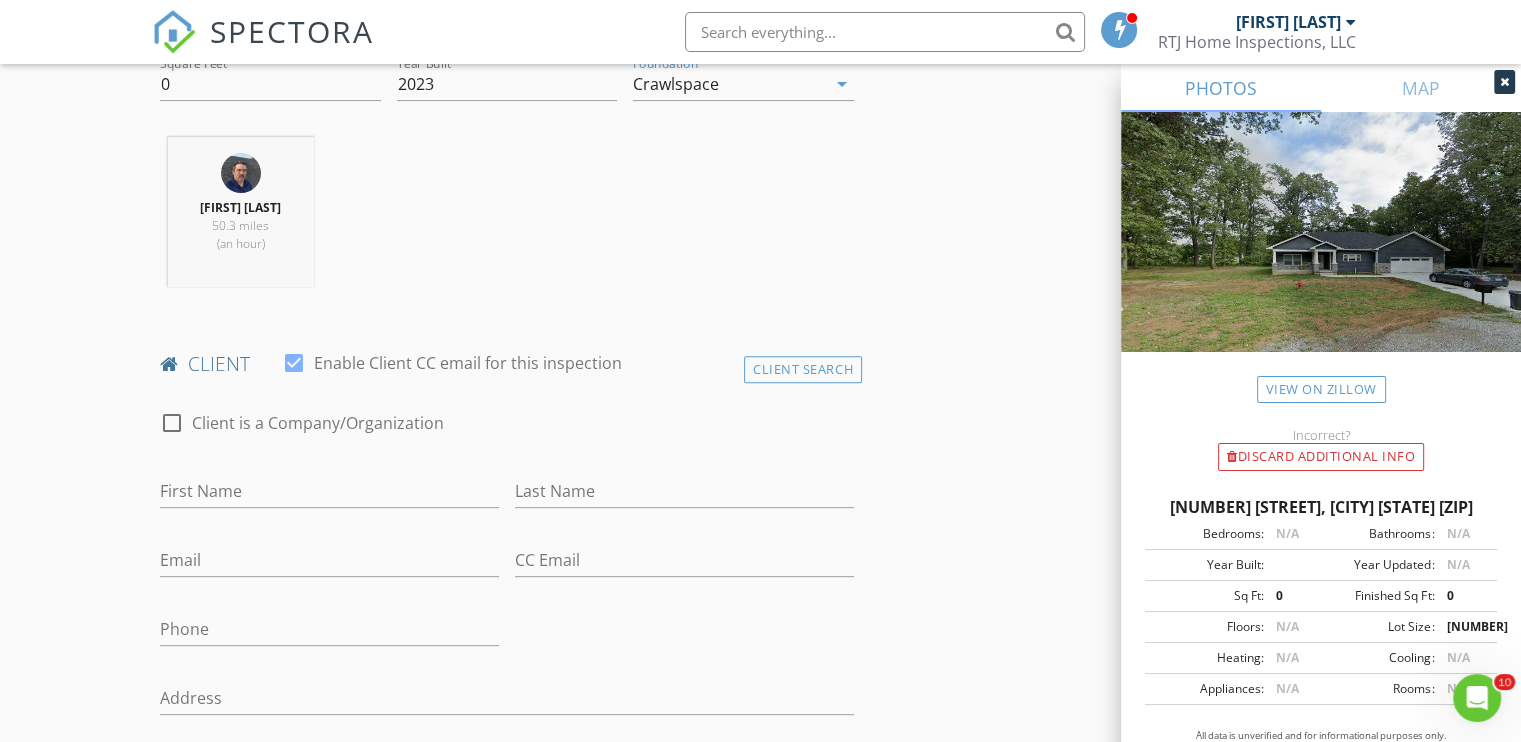 scroll, scrollTop: 900, scrollLeft: 0, axis: vertical 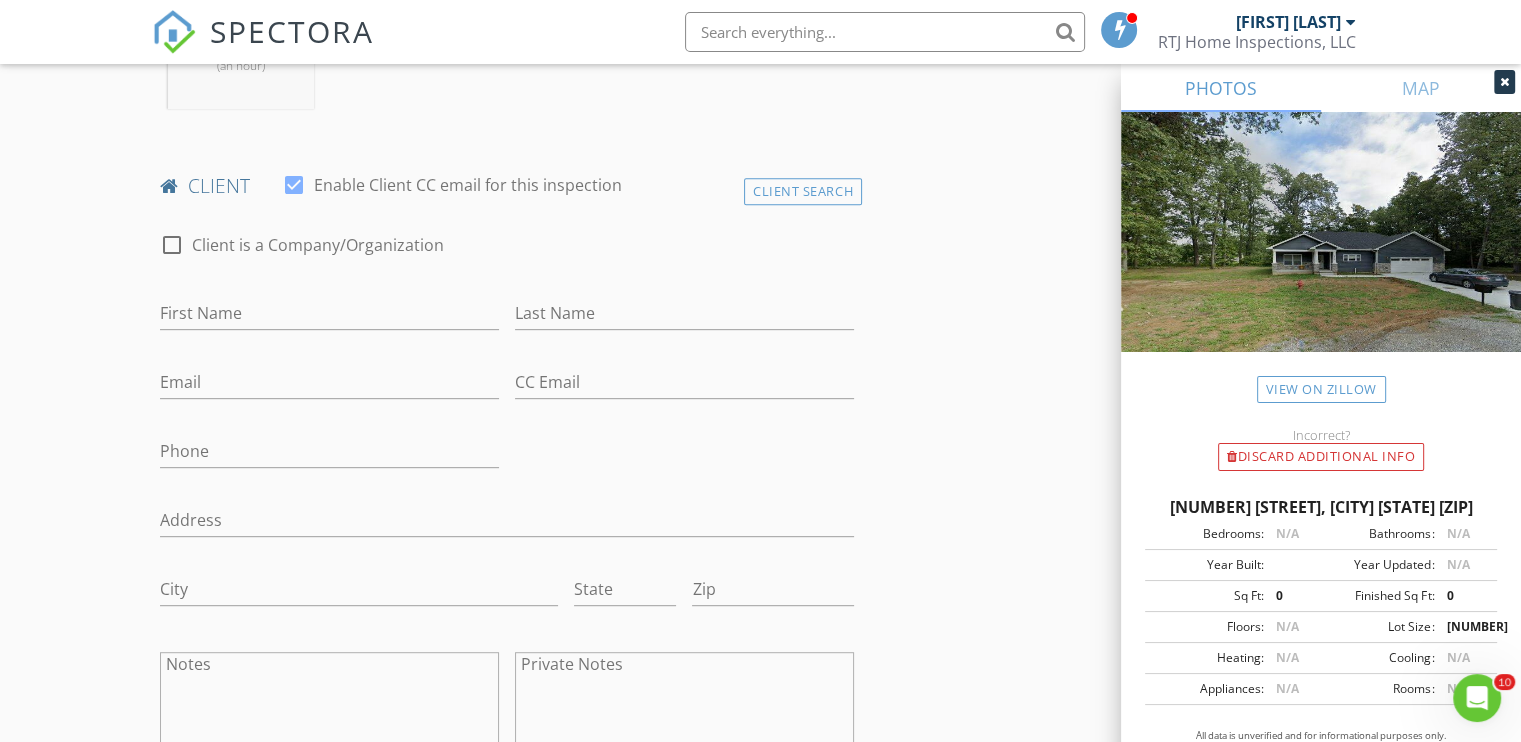 click on "First Name" at bounding box center (329, 317) 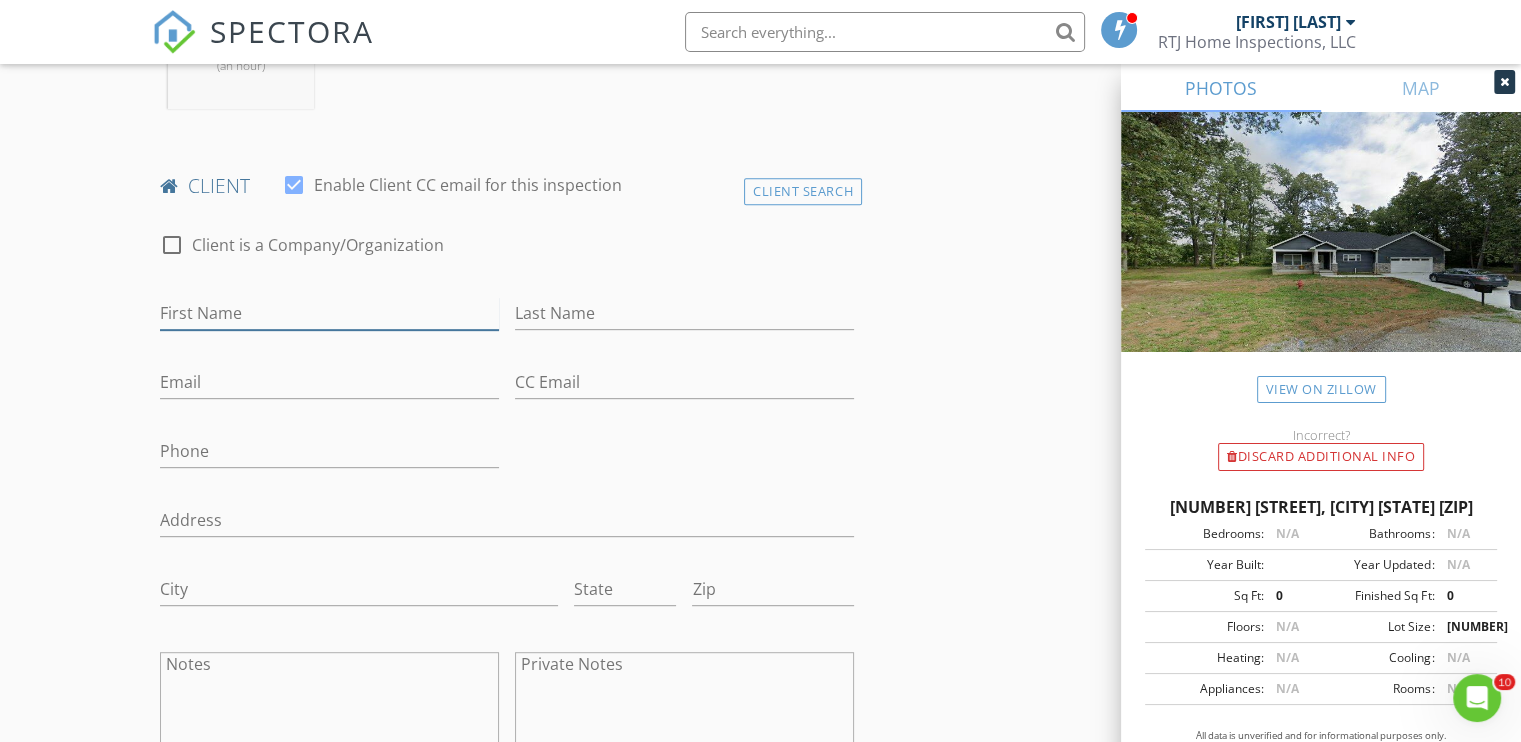 click on "First Name" at bounding box center (329, 313) 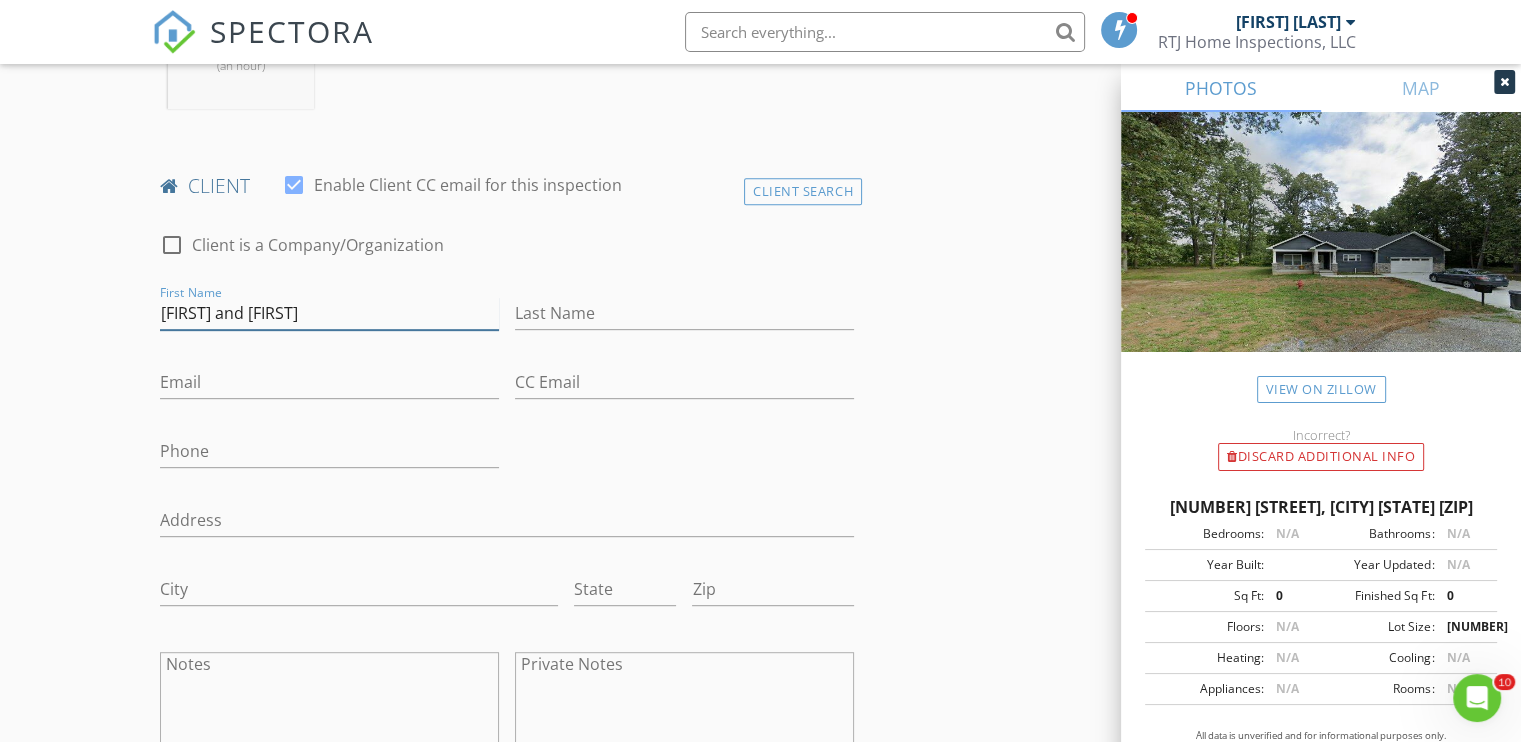 type on "[FIRST] and [LAST]" 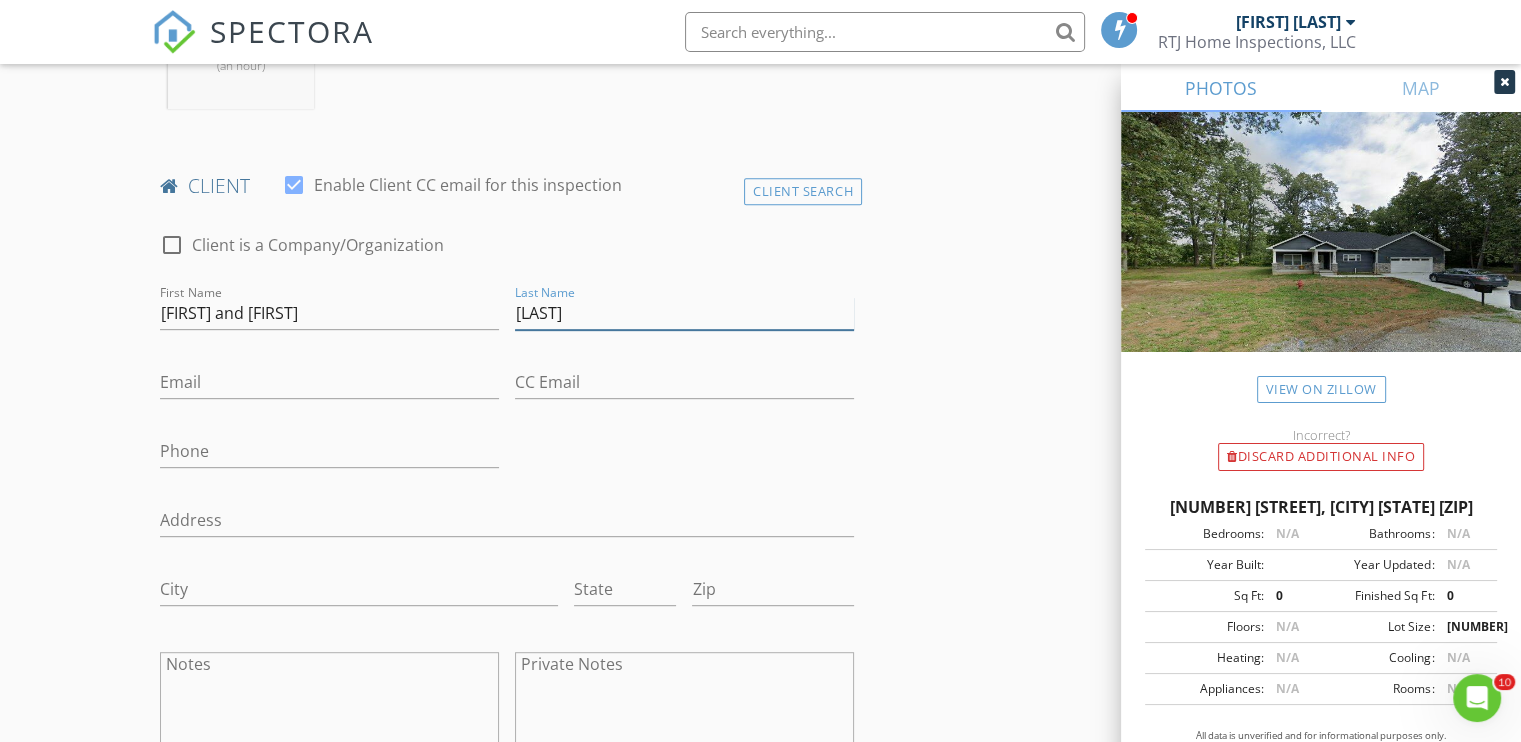 type on "[LAST]" 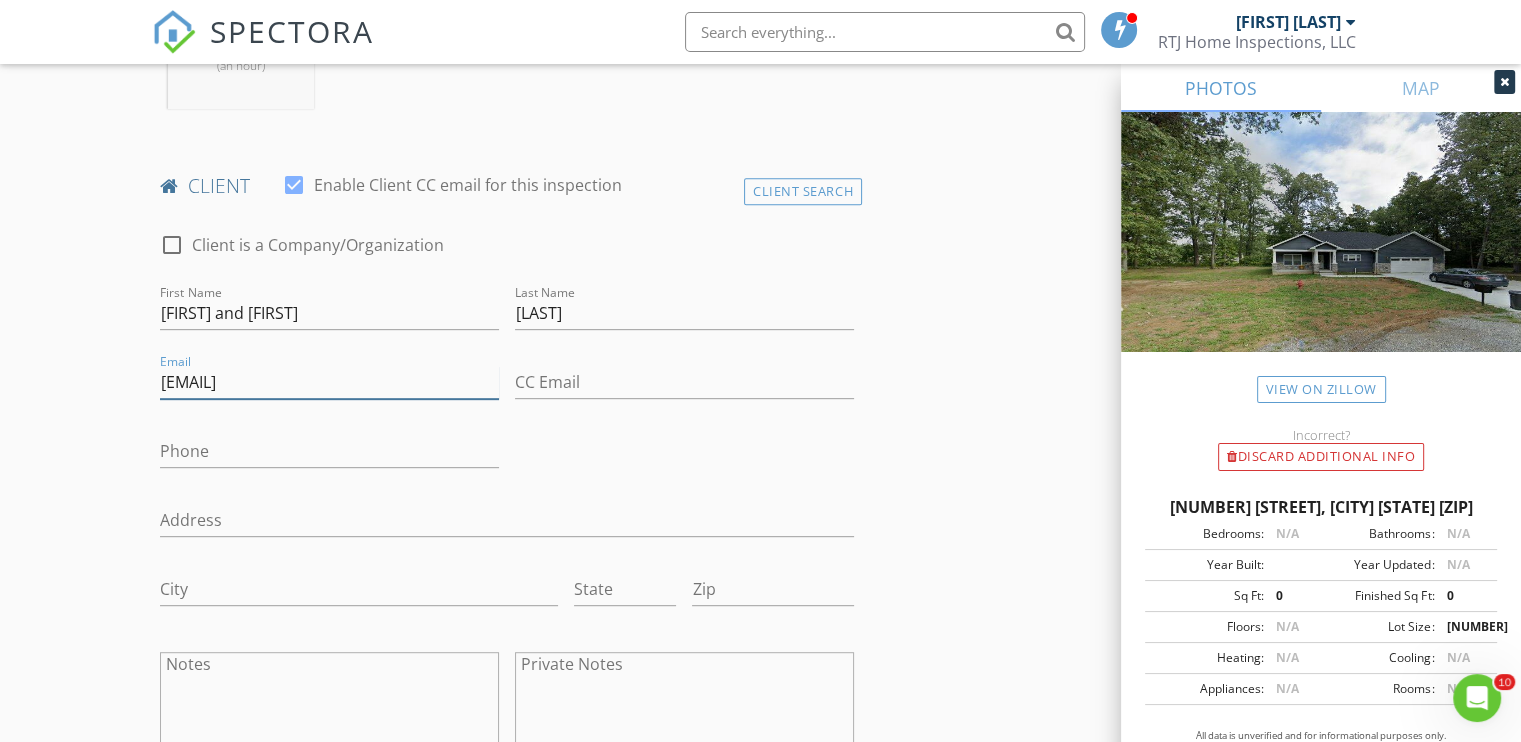 type on "[EMAIL]" 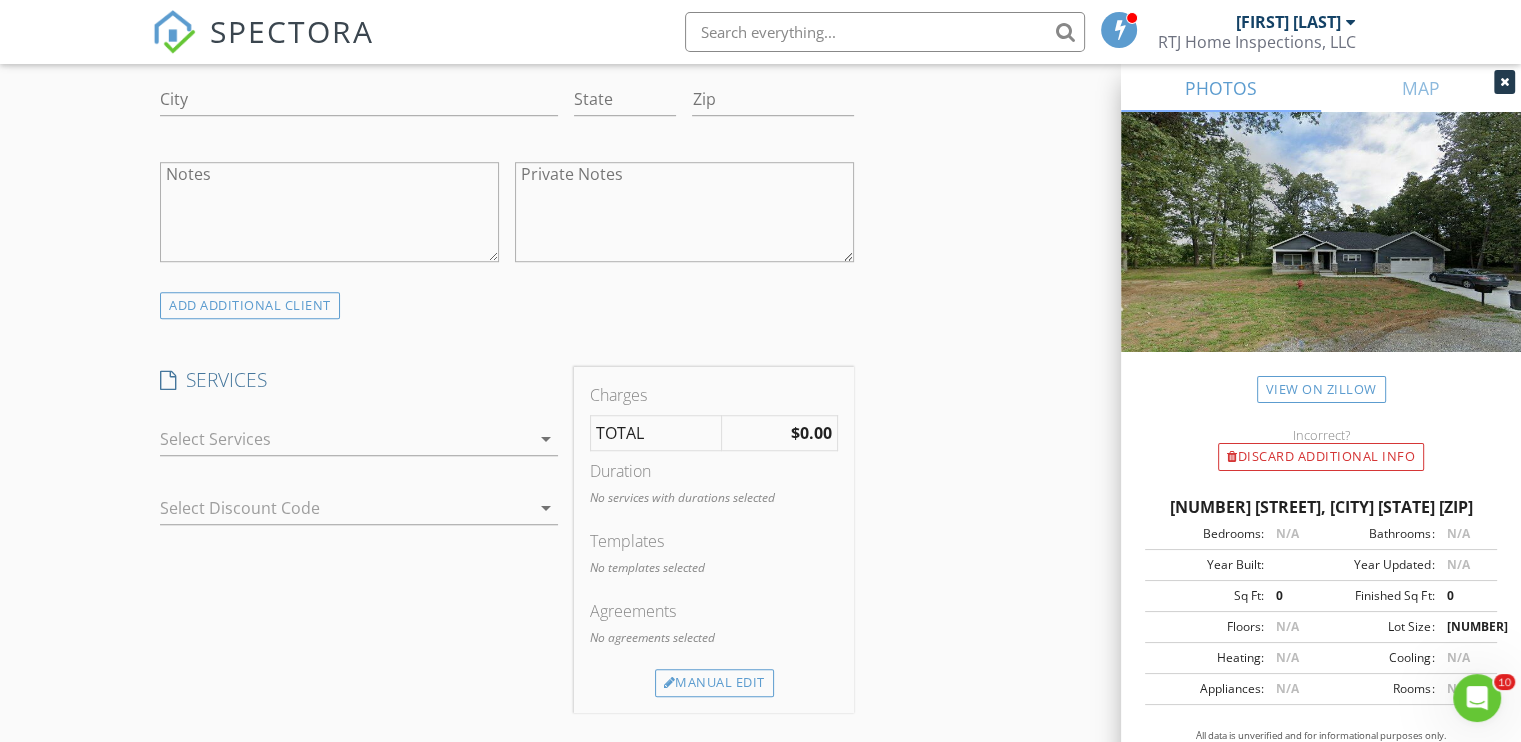 scroll, scrollTop: 1400, scrollLeft: 0, axis: vertical 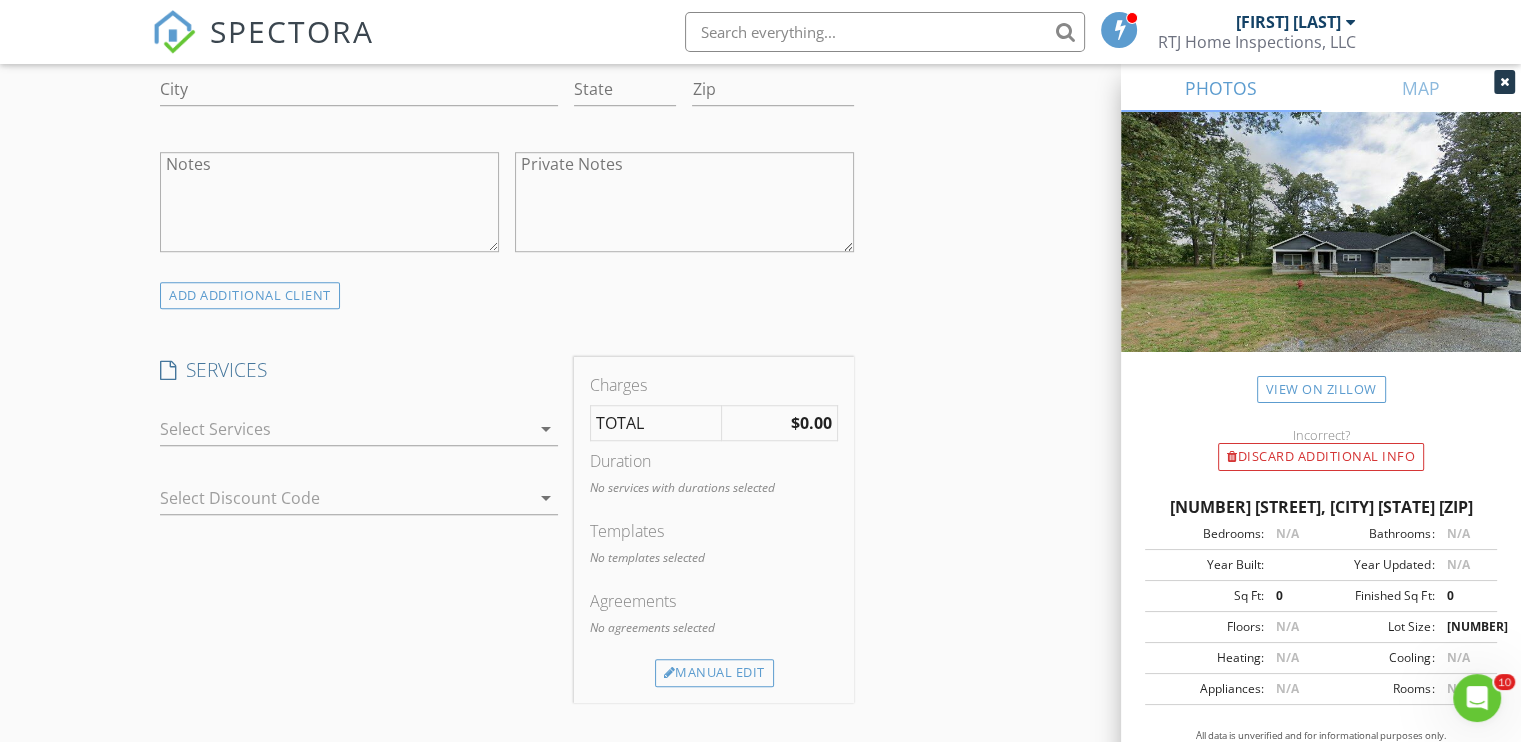 type on "[PHONE]" 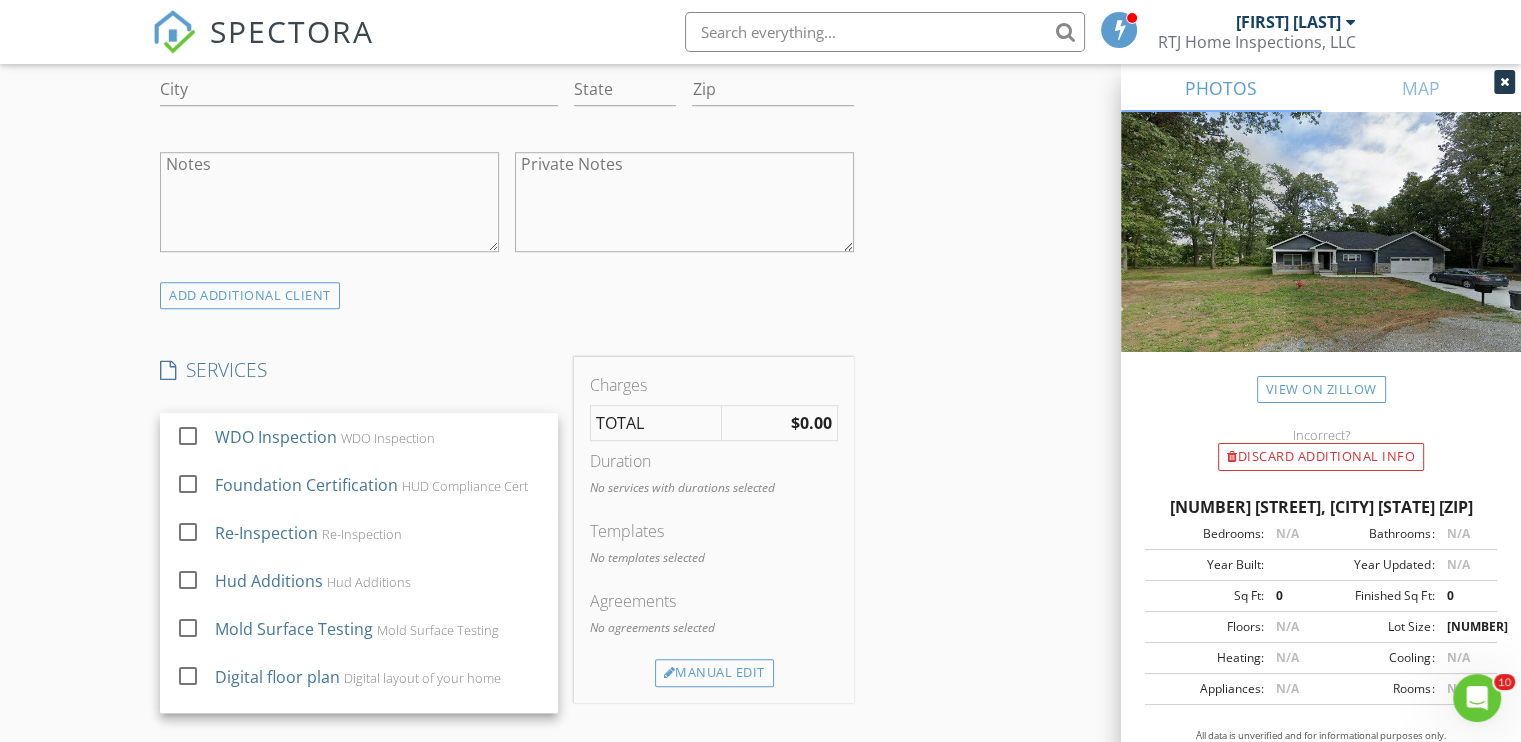 scroll, scrollTop: 196, scrollLeft: 0, axis: vertical 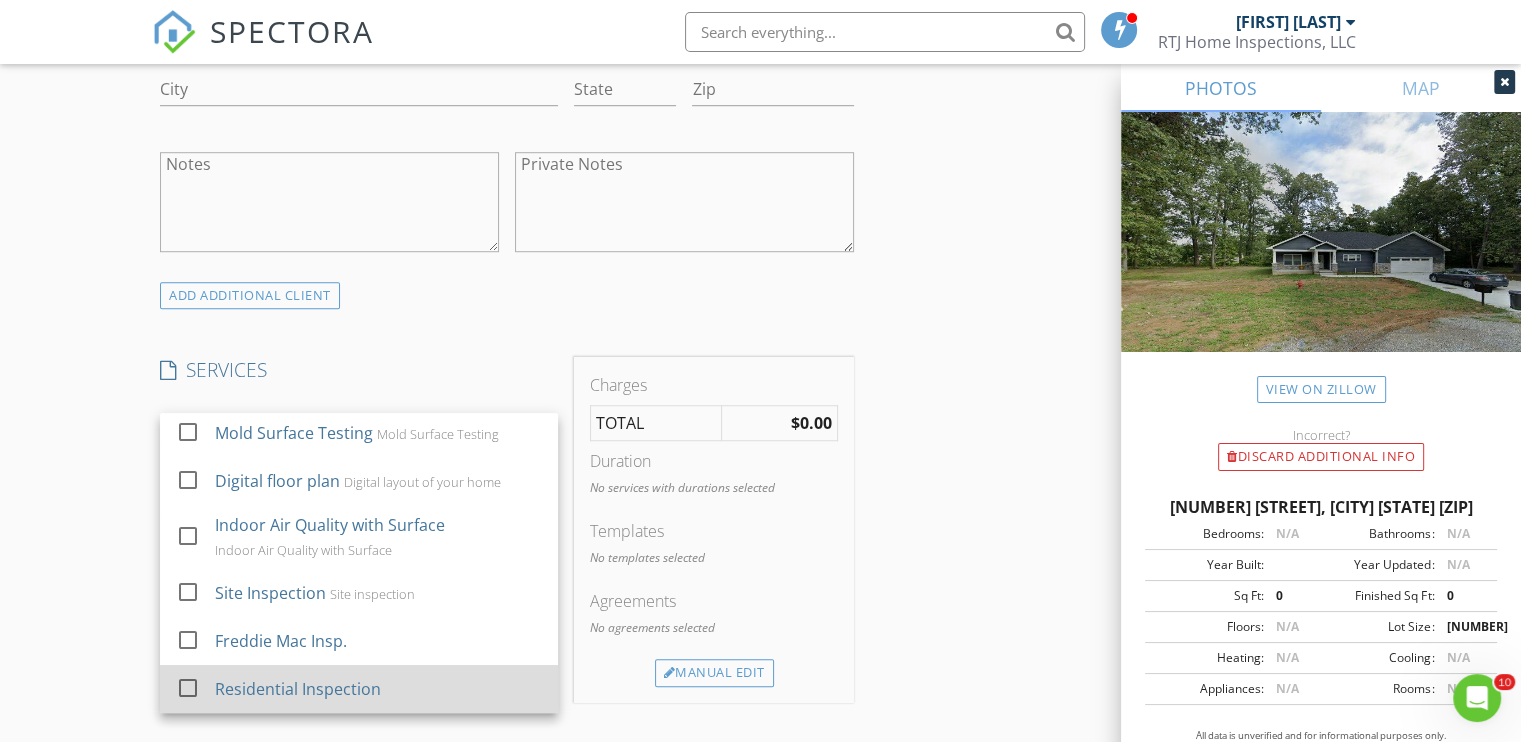 click on "Residential Inspection" at bounding box center (379, 689) 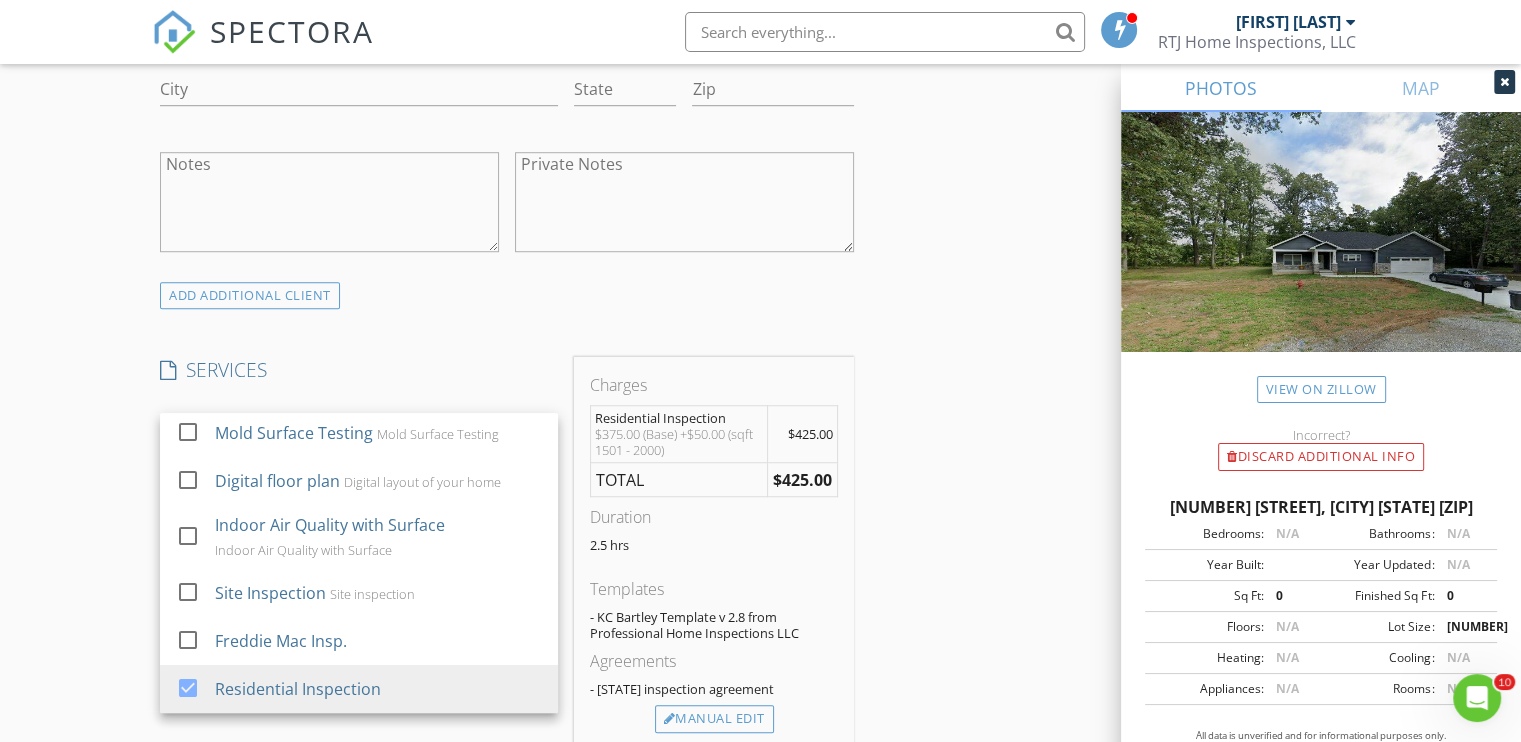click on "New Inspection
Click here to use the New Order Form
INSPECTOR(S)
check_box   Robert Johnson   PRIMARY   Robert Johnson arrow_drop_down   check_box_outline_blank Robert Johnson specifically requested
Date/Time
07/18/2025 8:00 AM
Location
Address Search       Address 2504 Joel Dr   Unit   City Herrin   State IL   Zip 62948   County Williamson     Square Feet 1738   Year Built 2023   Foundation Crawlspace arrow_drop_down     Robert Johnson     50.3 miles     (an hour)
client
check_box Enable Client CC email for this inspection   Client Search     check_box_outline_blank Client is a Company/Organization     First Name Nathan and Rachel   Last Name Scholes   Email ncscholes@gmail.com   CC Email   Phone 217-690-3511   Address   City   State   Zip       Notes   Private Notes
ADD ADDITIONAL client" at bounding box center [760, 486] 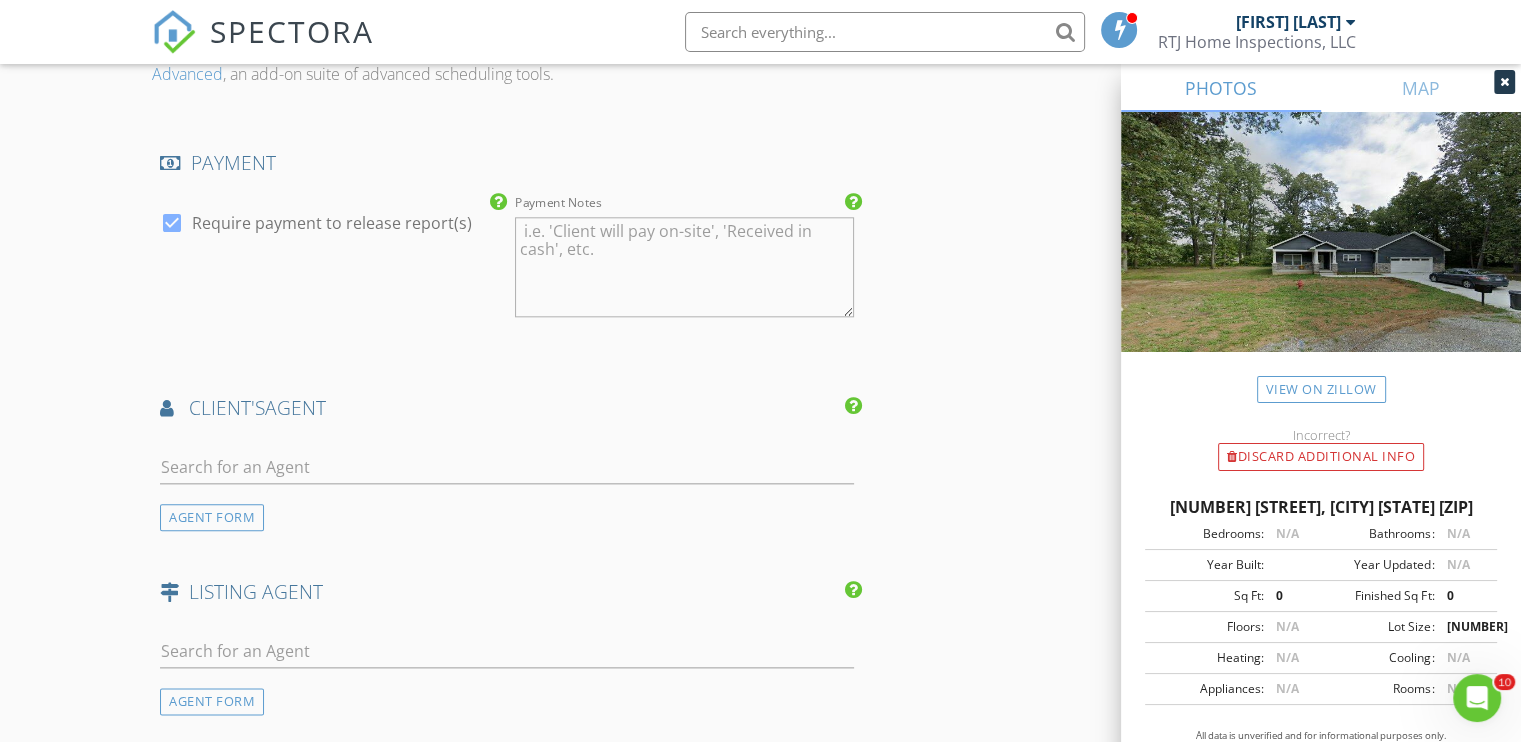 scroll, scrollTop: 2200, scrollLeft: 0, axis: vertical 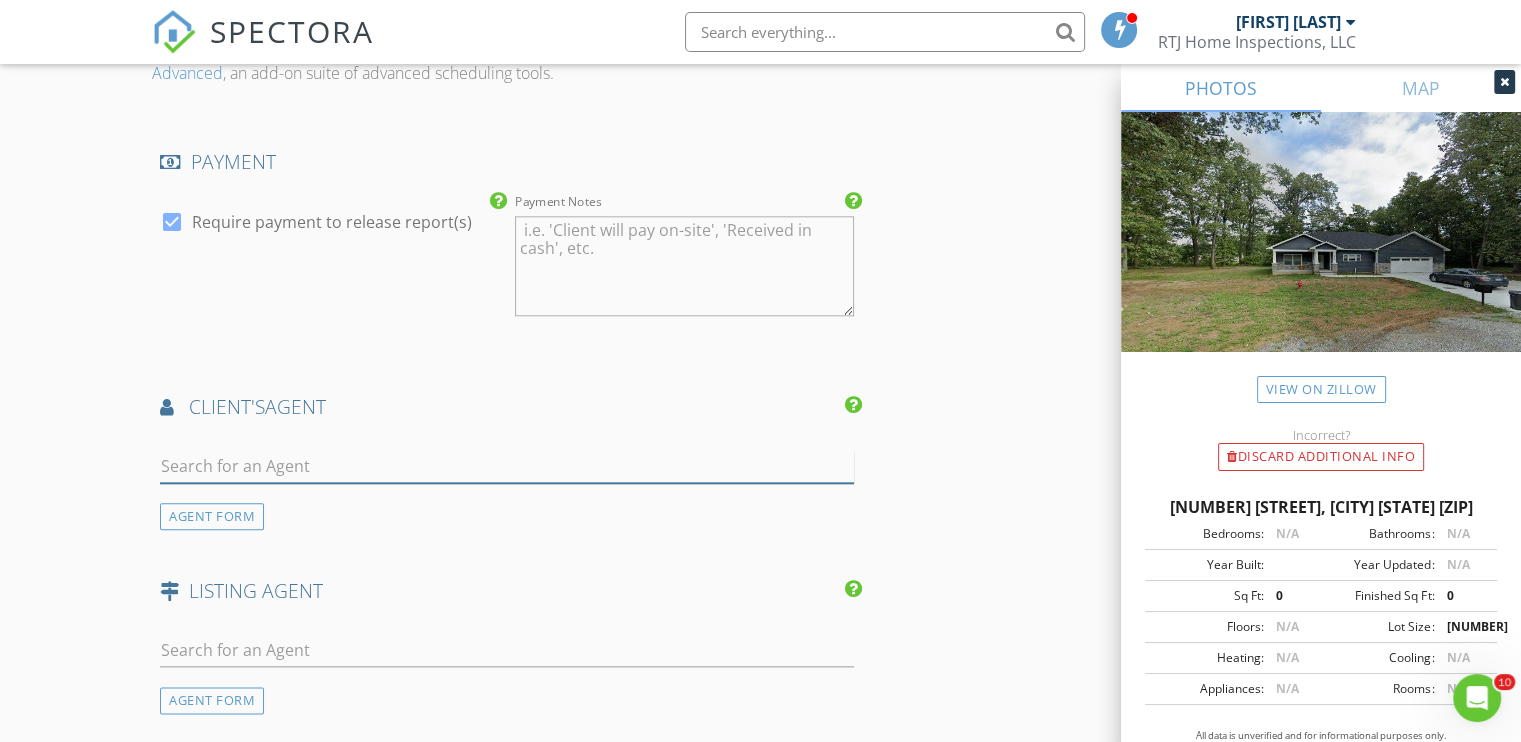 click at bounding box center [507, 466] 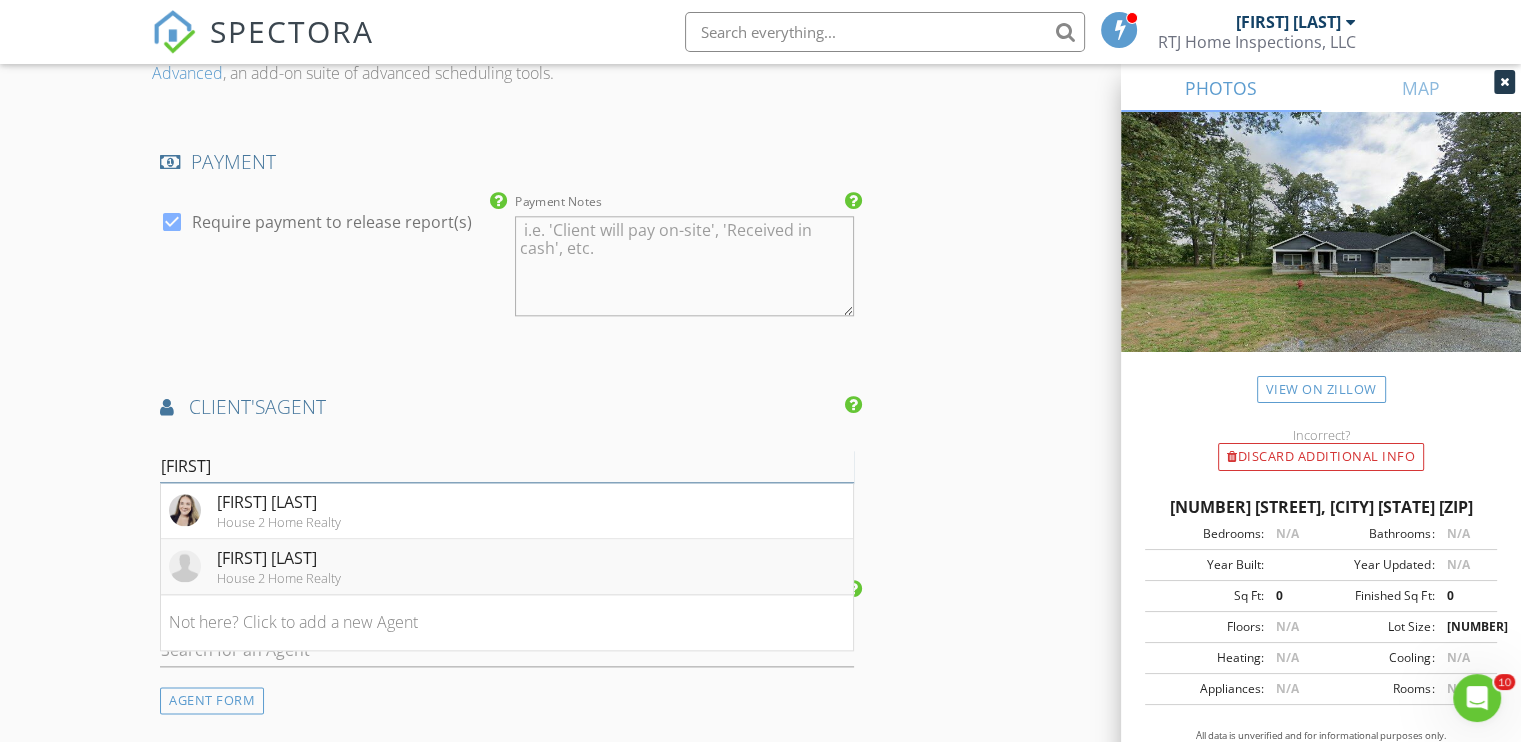 type on "monic" 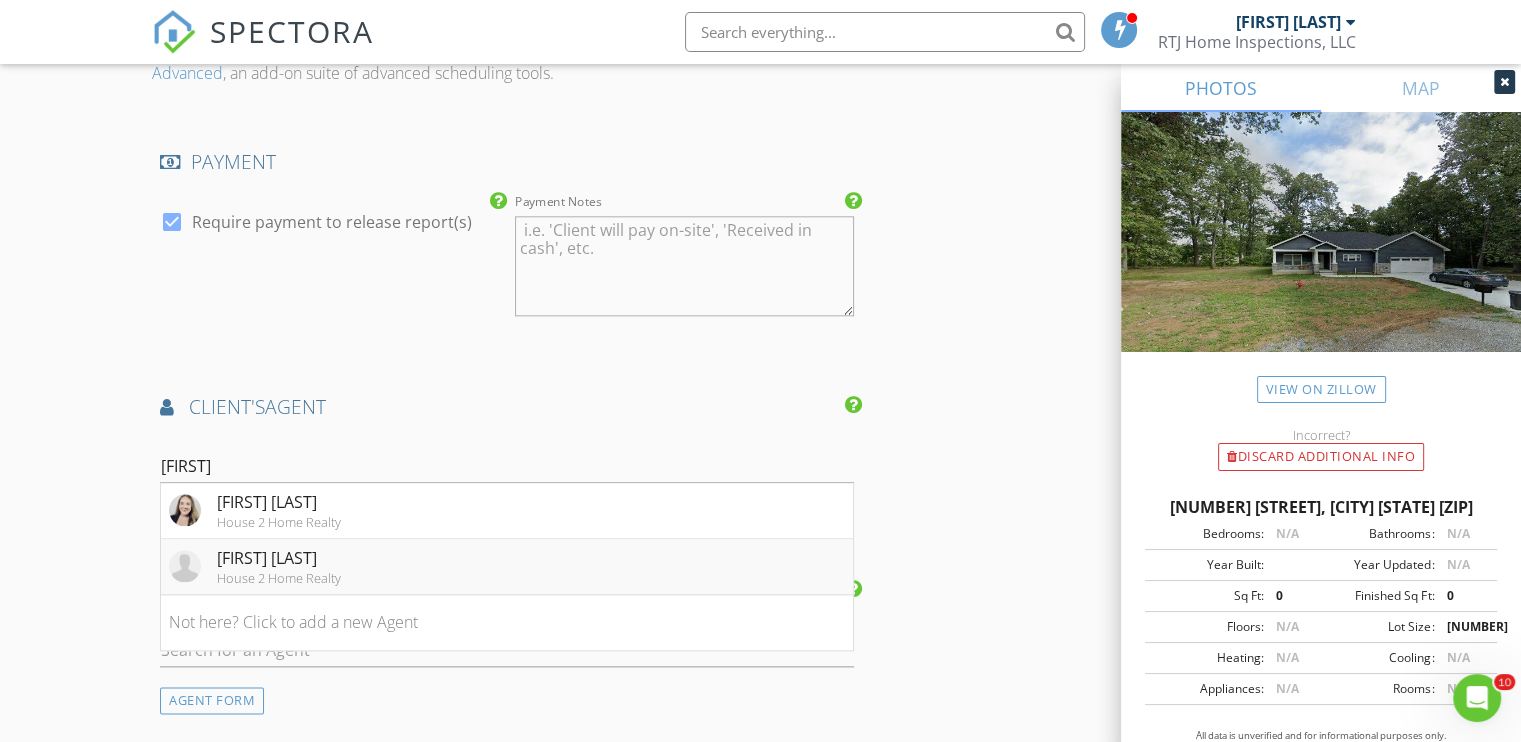 click on "House 2 Home Realty" at bounding box center [279, 522] 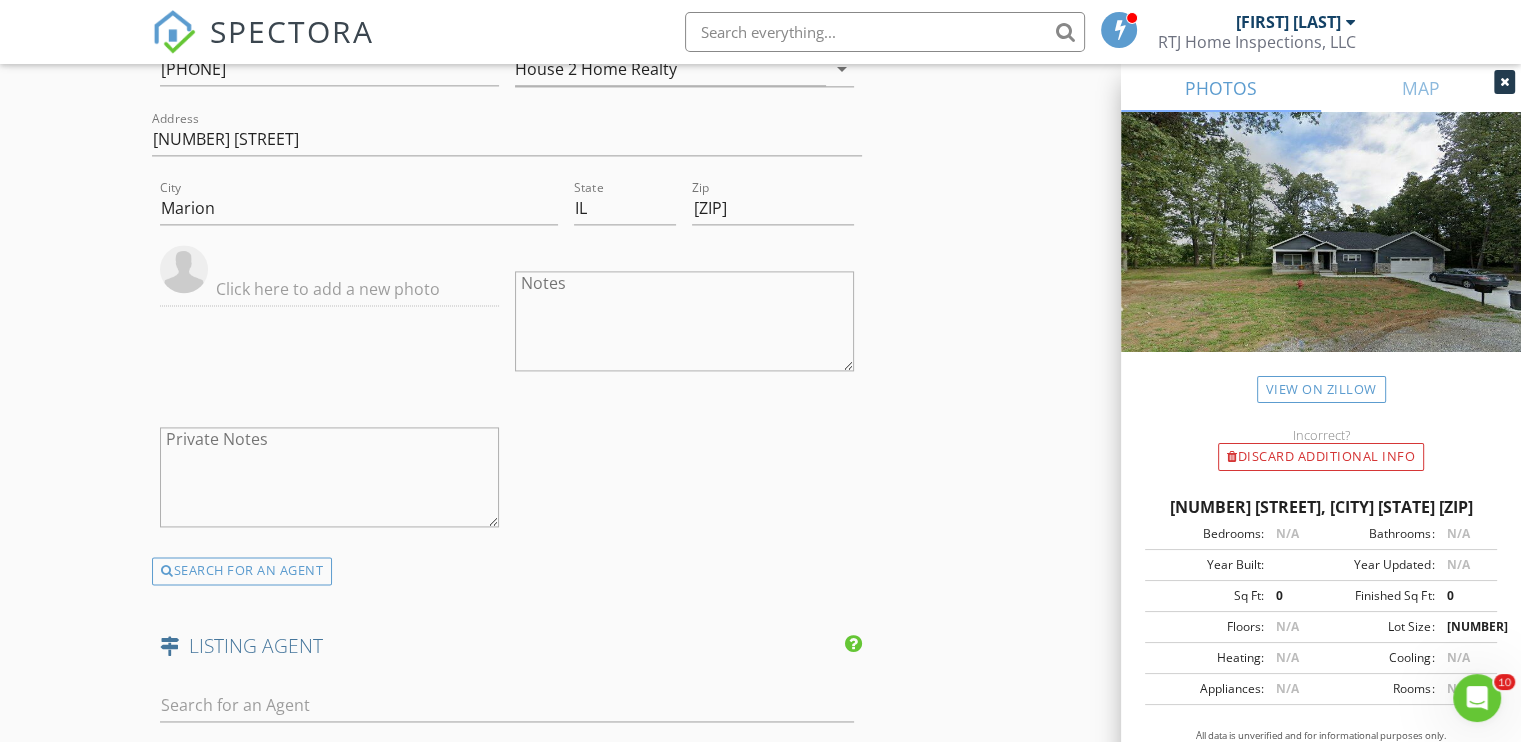 scroll, scrollTop: 3000, scrollLeft: 0, axis: vertical 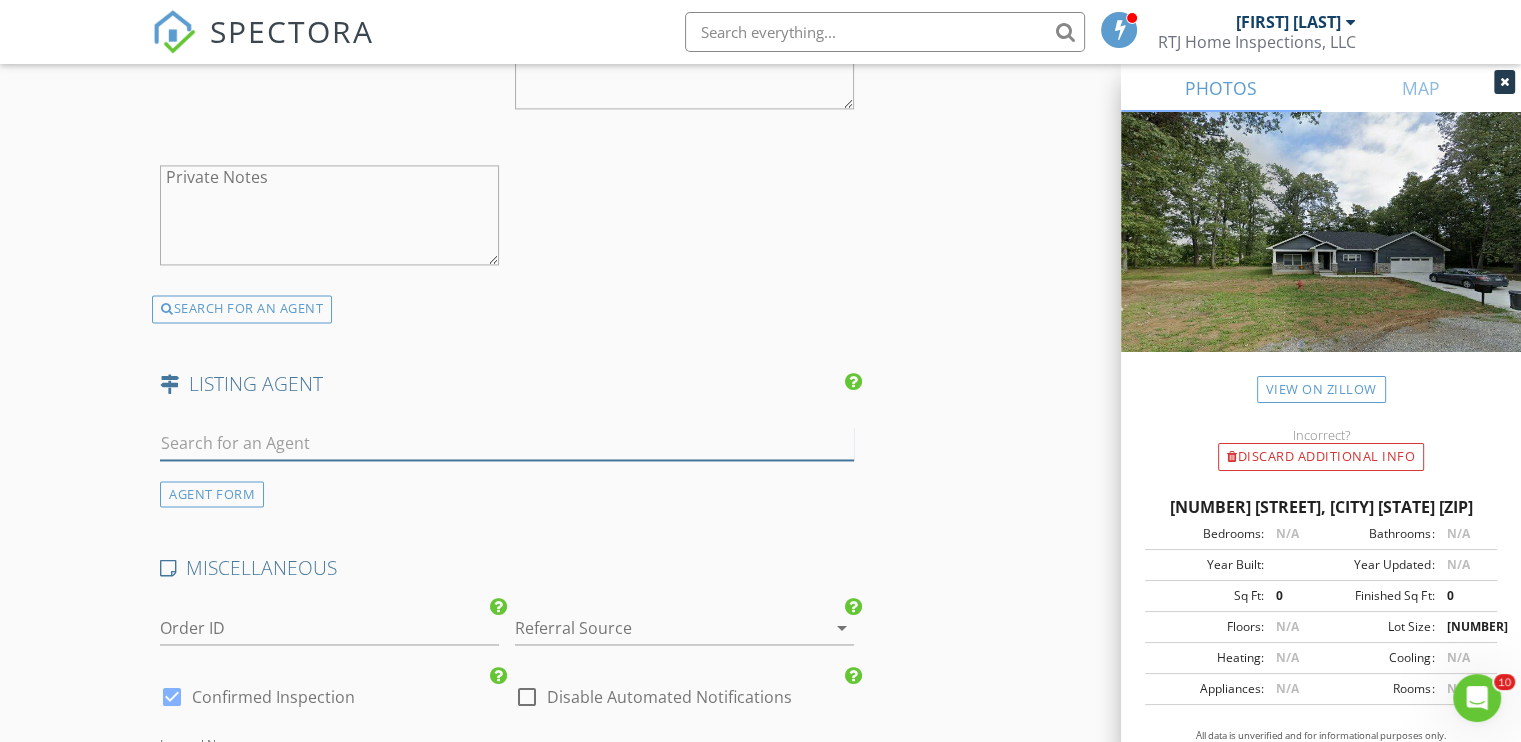 click at bounding box center (507, 443) 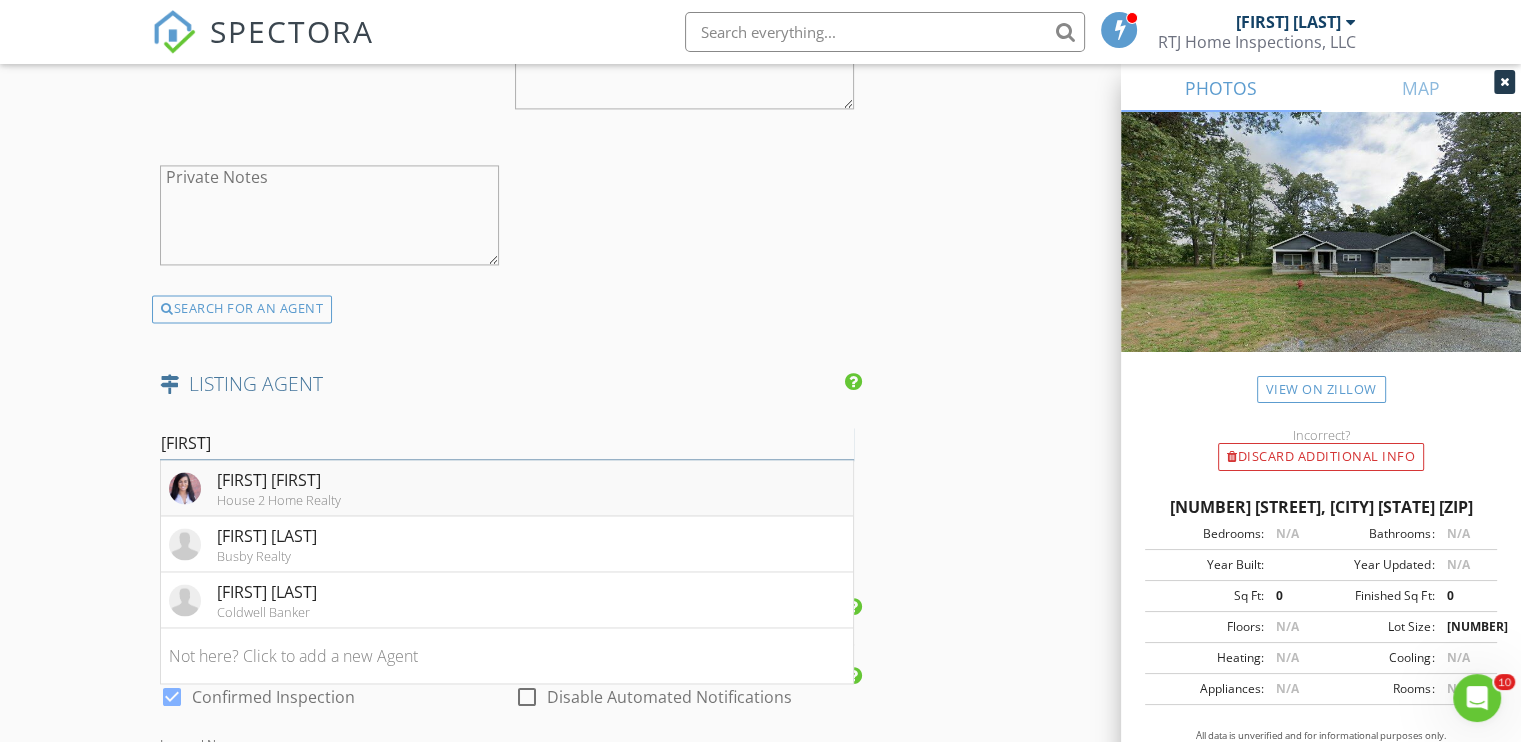type on "stev" 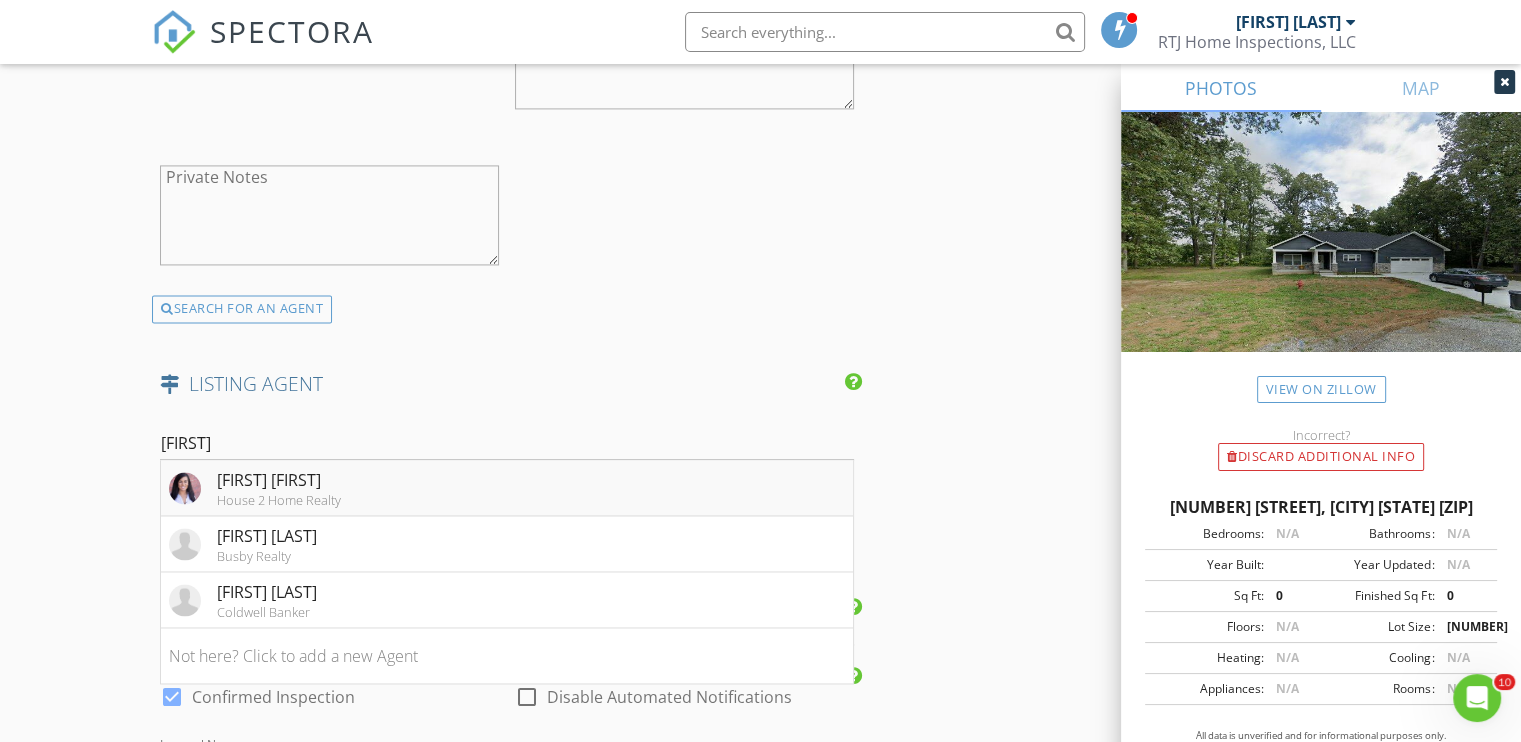 click on "House 2 Home Realty" at bounding box center (279, 500) 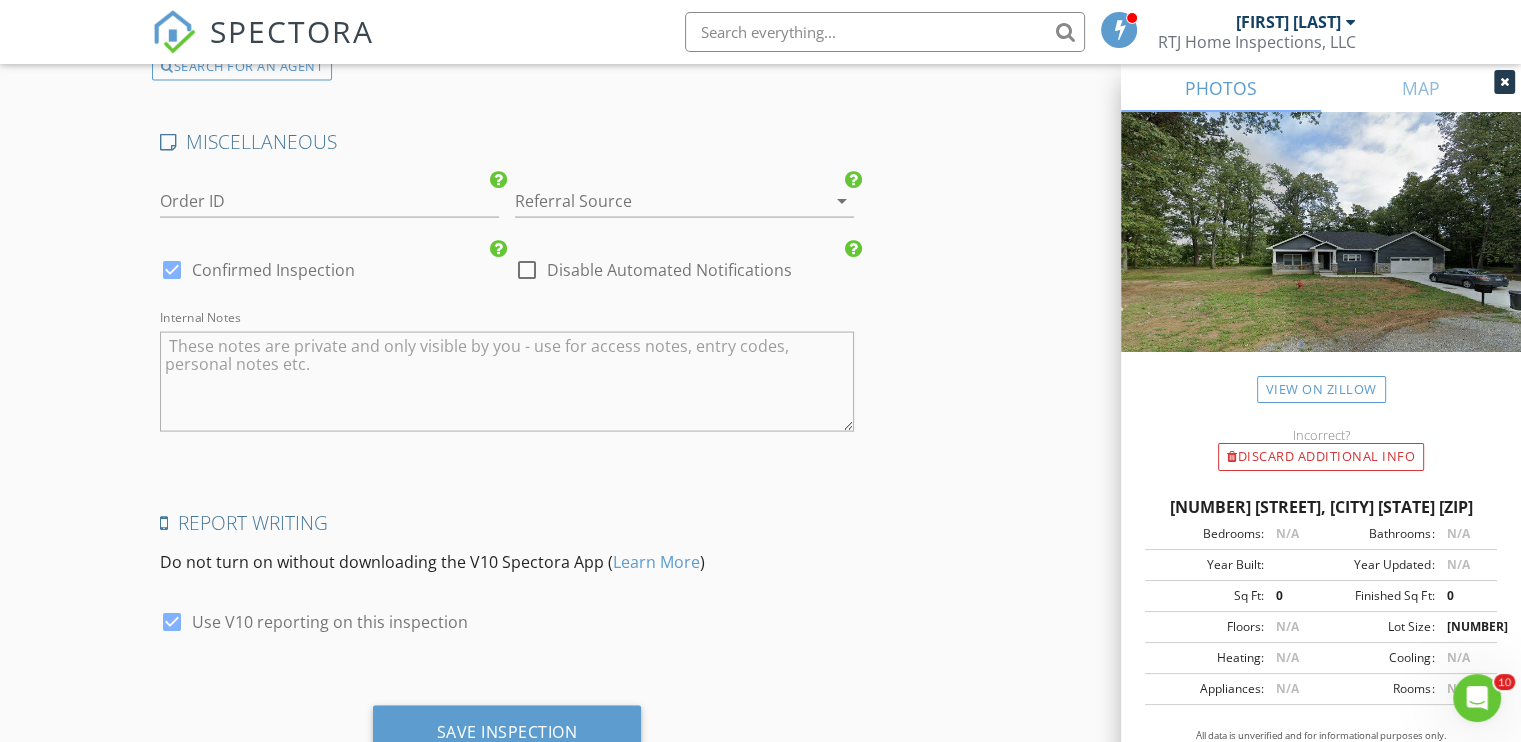 scroll, scrollTop: 4091, scrollLeft: 0, axis: vertical 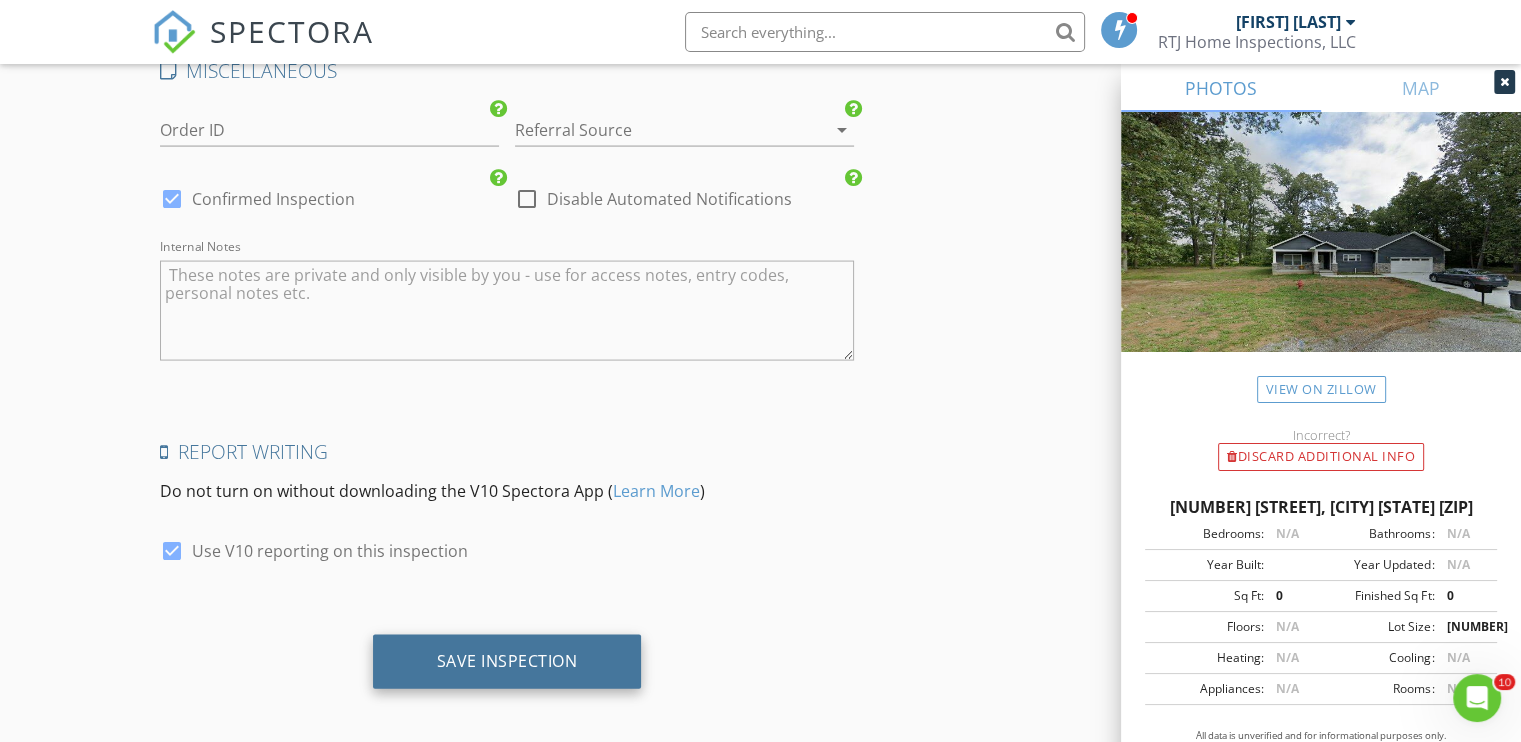click on "Save Inspection" at bounding box center [507, 661] 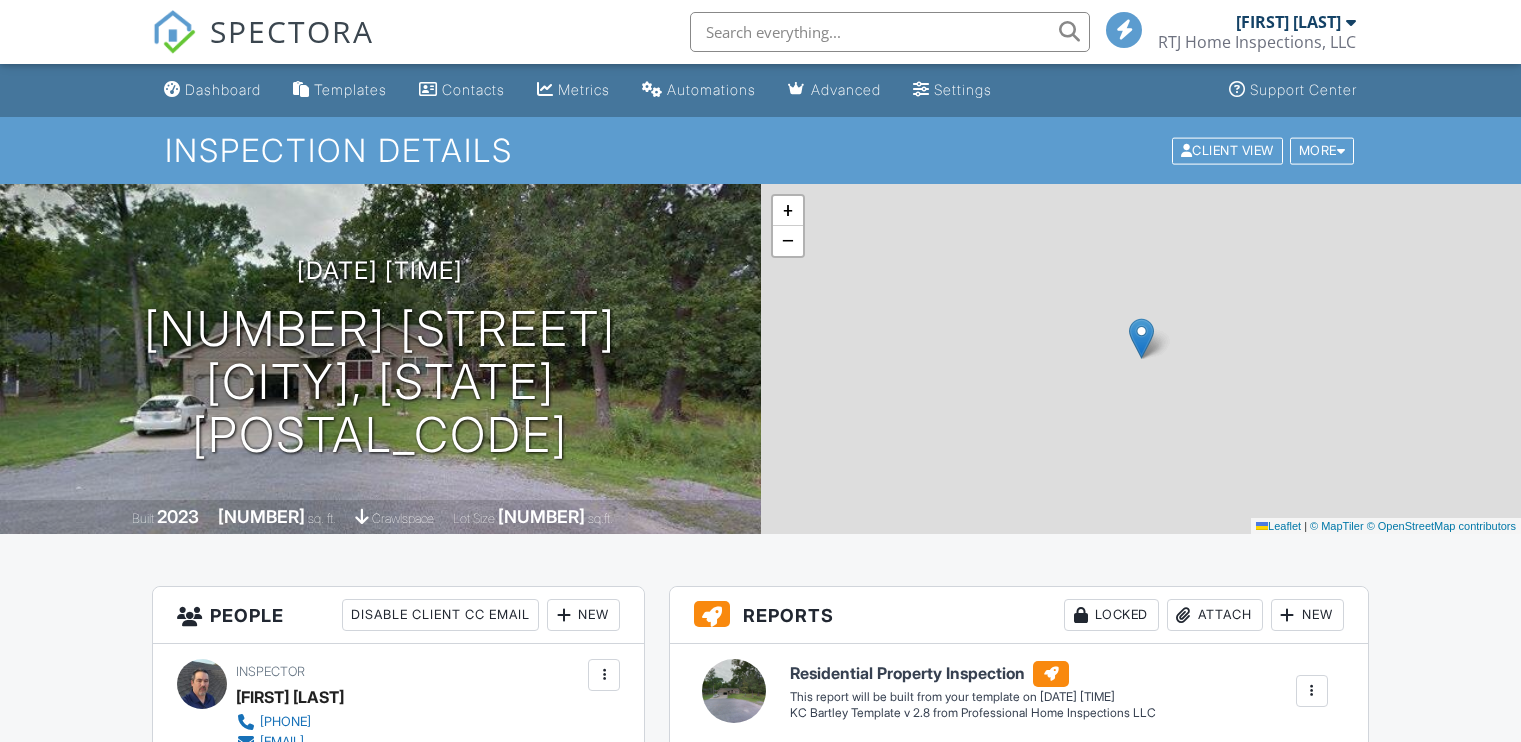 scroll, scrollTop: 0, scrollLeft: 0, axis: both 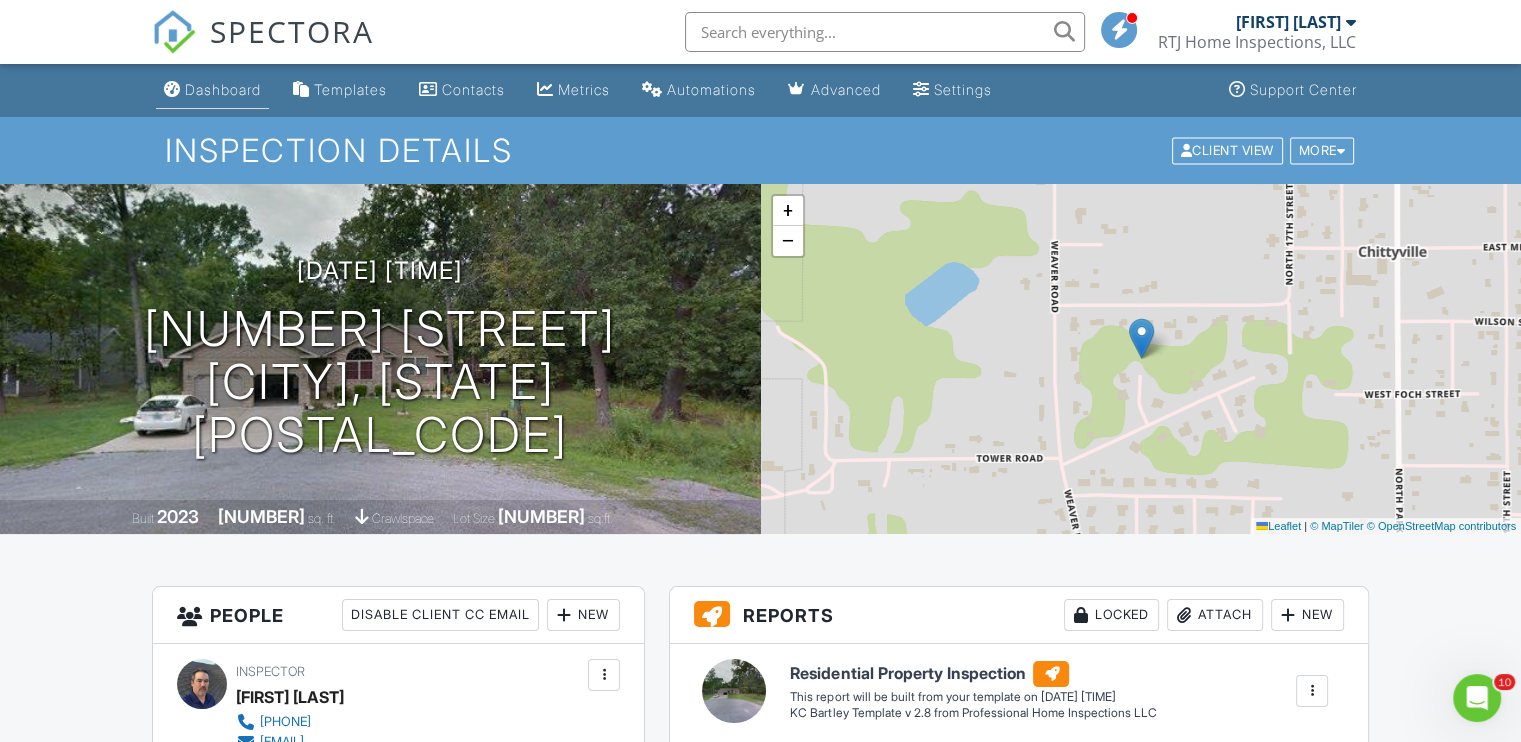 click on "Dashboard" at bounding box center [212, 90] 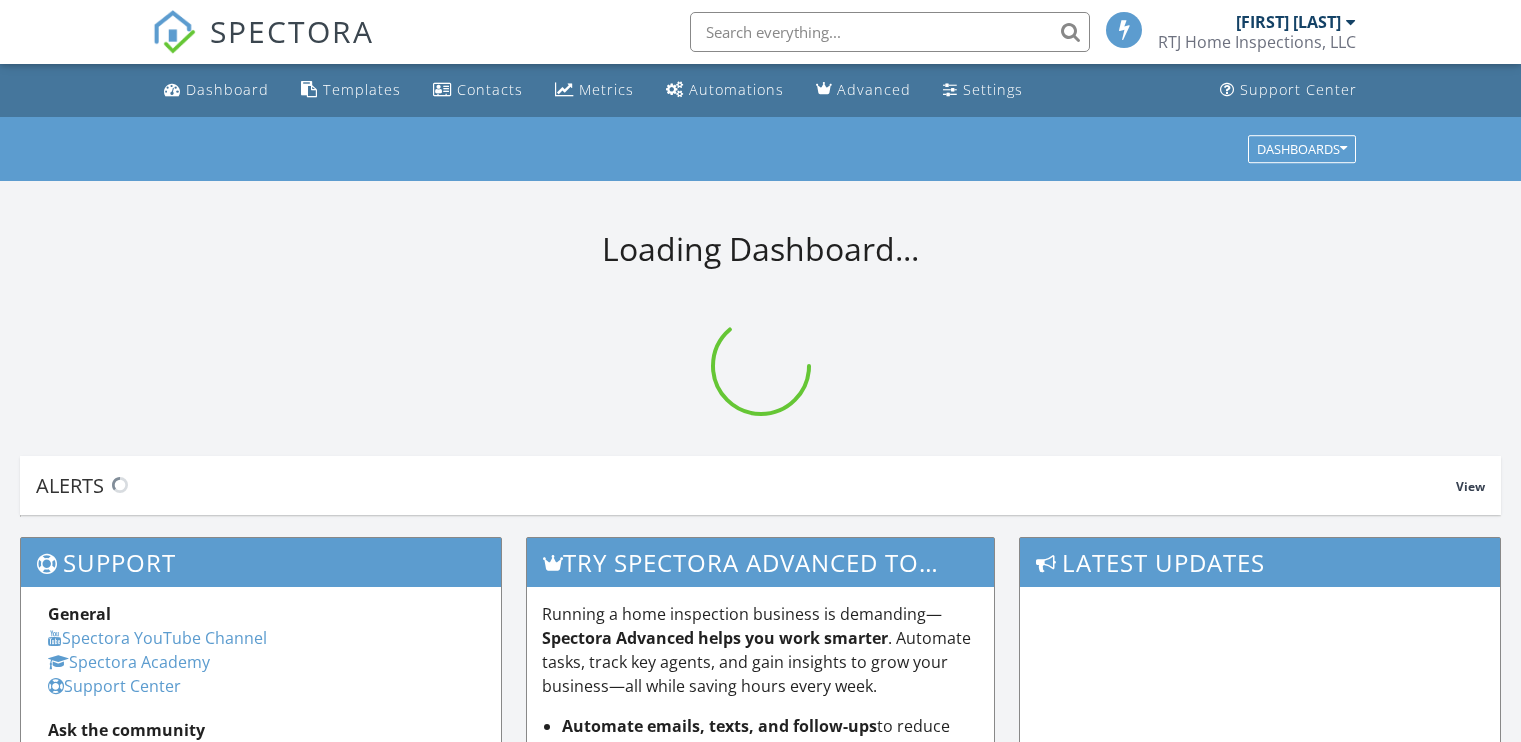 scroll, scrollTop: 0, scrollLeft: 0, axis: both 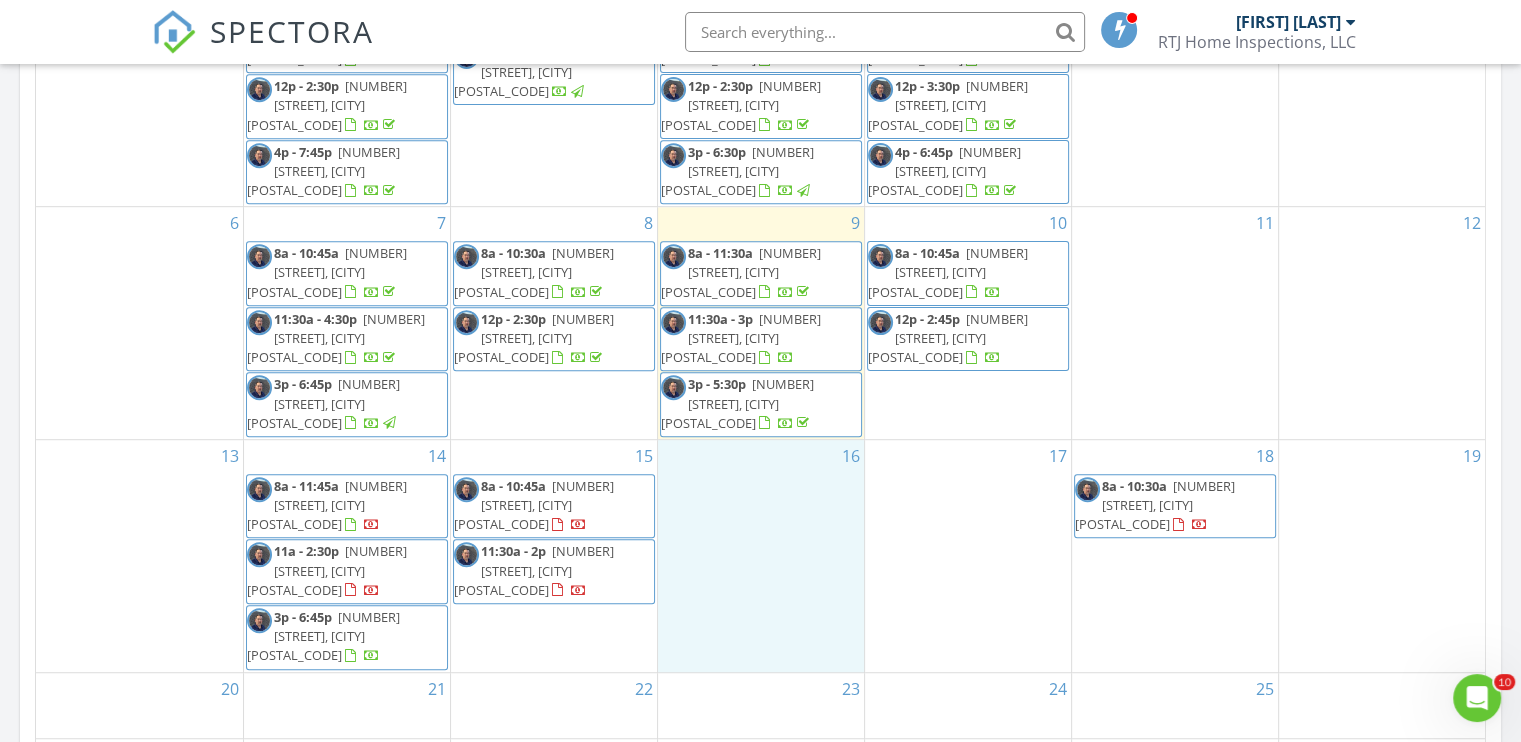 click on "16" at bounding box center (761, 556) 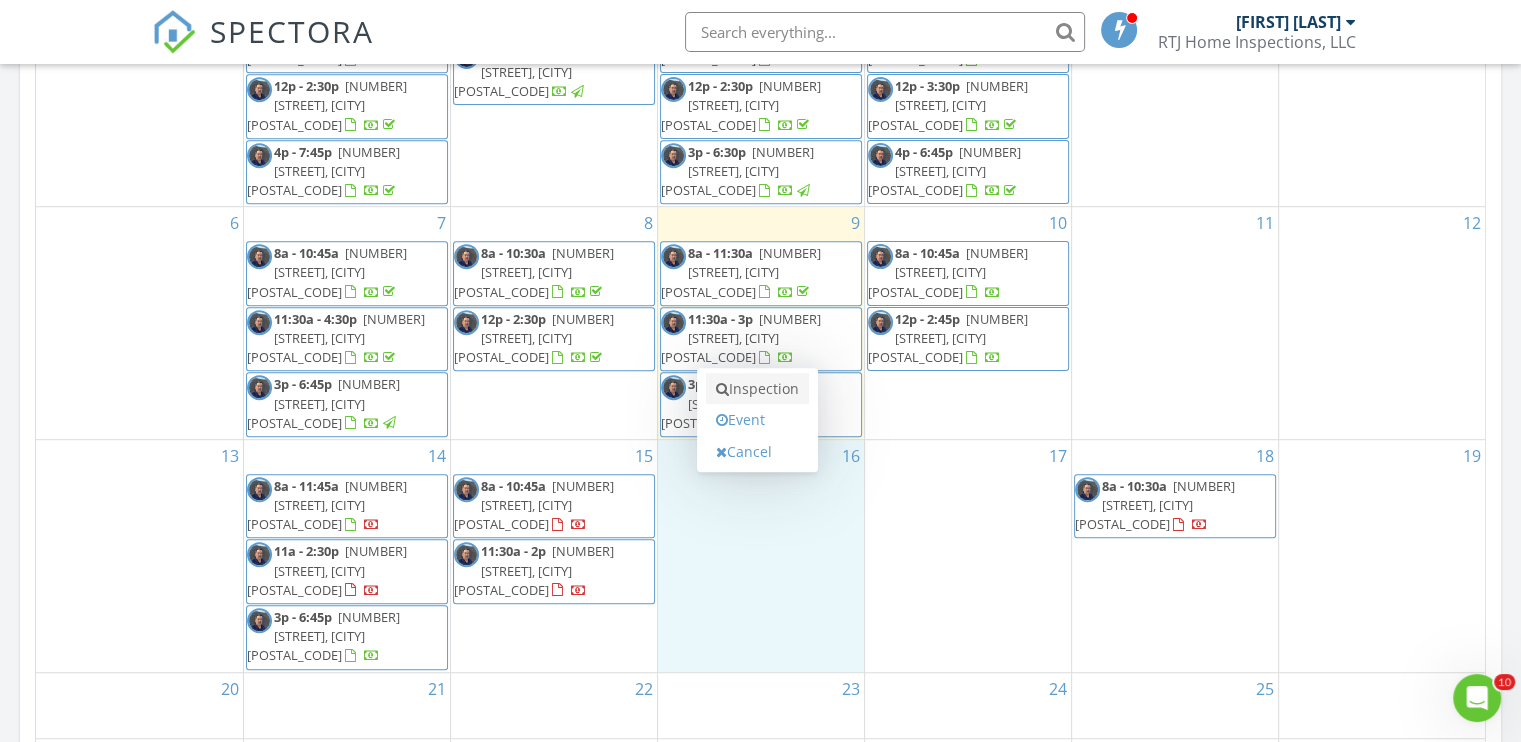 click on "Inspection" at bounding box center (757, 389) 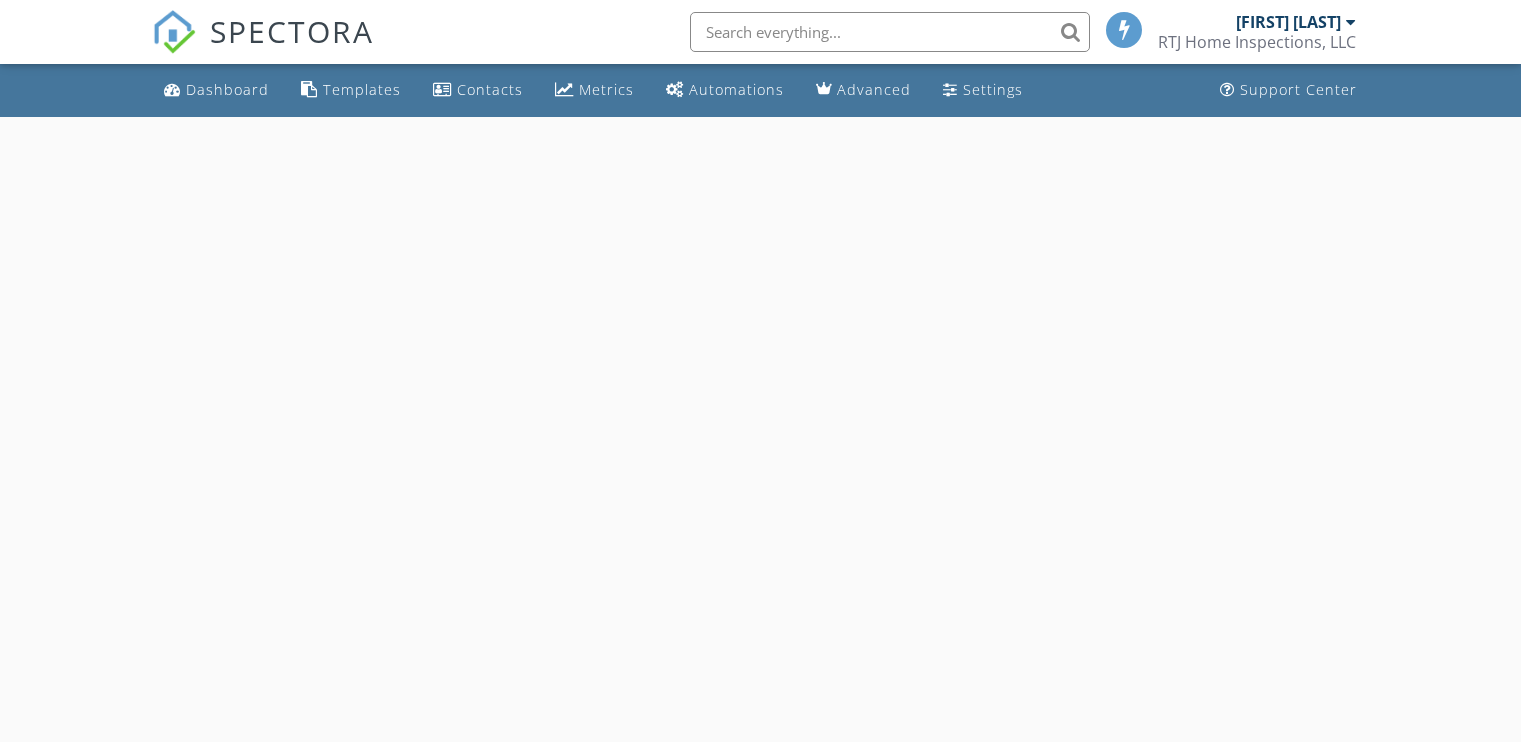 scroll, scrollTop: 0, scrollLeft: 0, axis: both 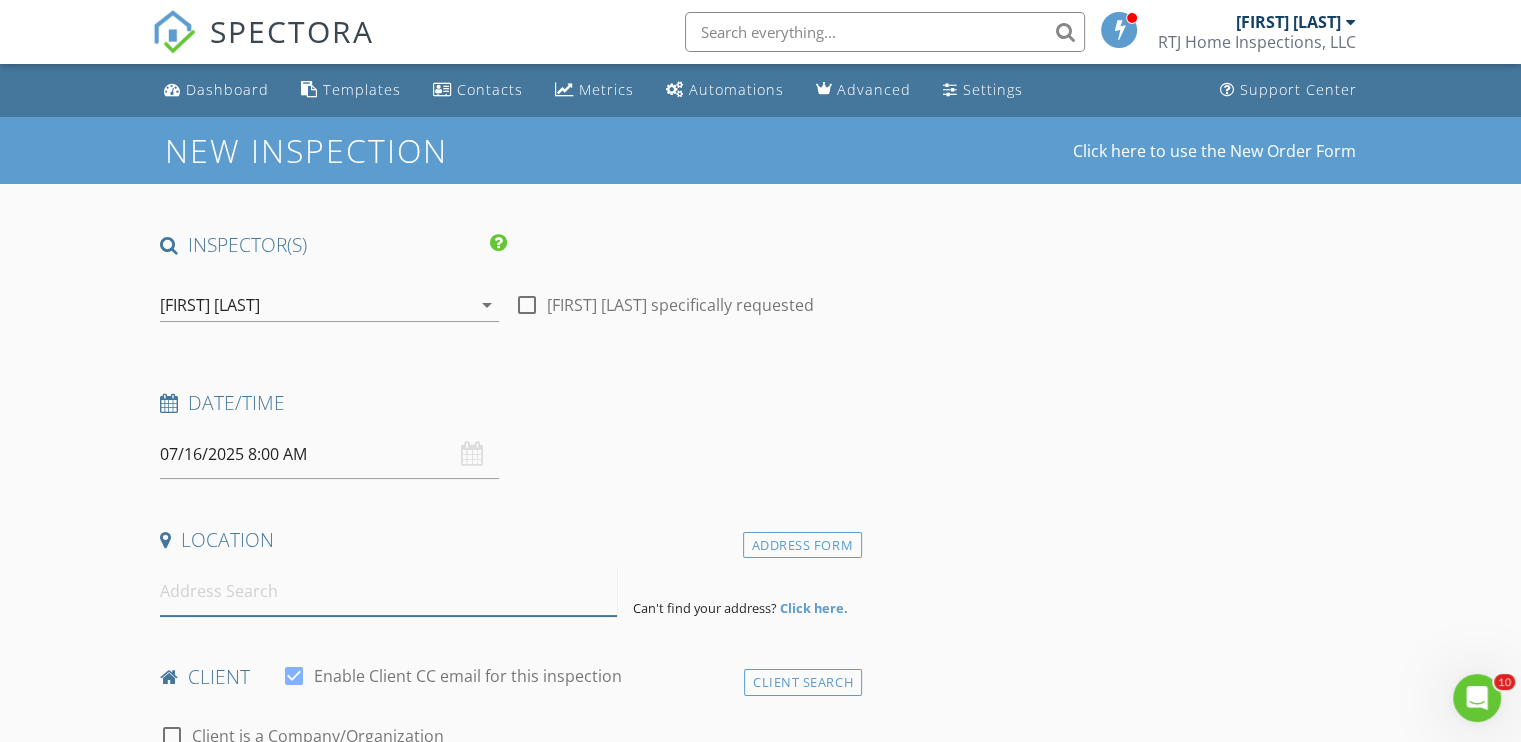 click at bounding box center [388, 591] 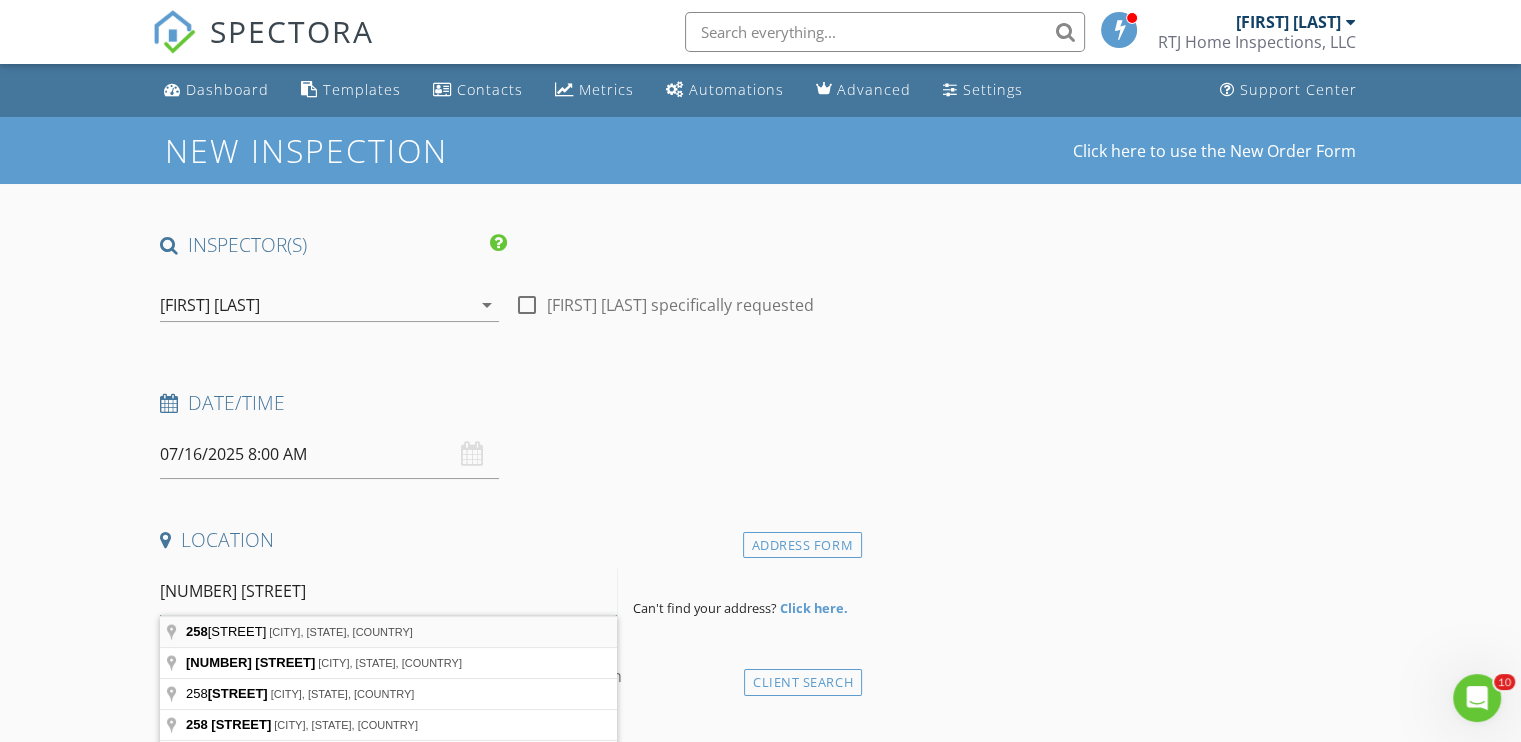 type on "[NUMBER] [STREET]" 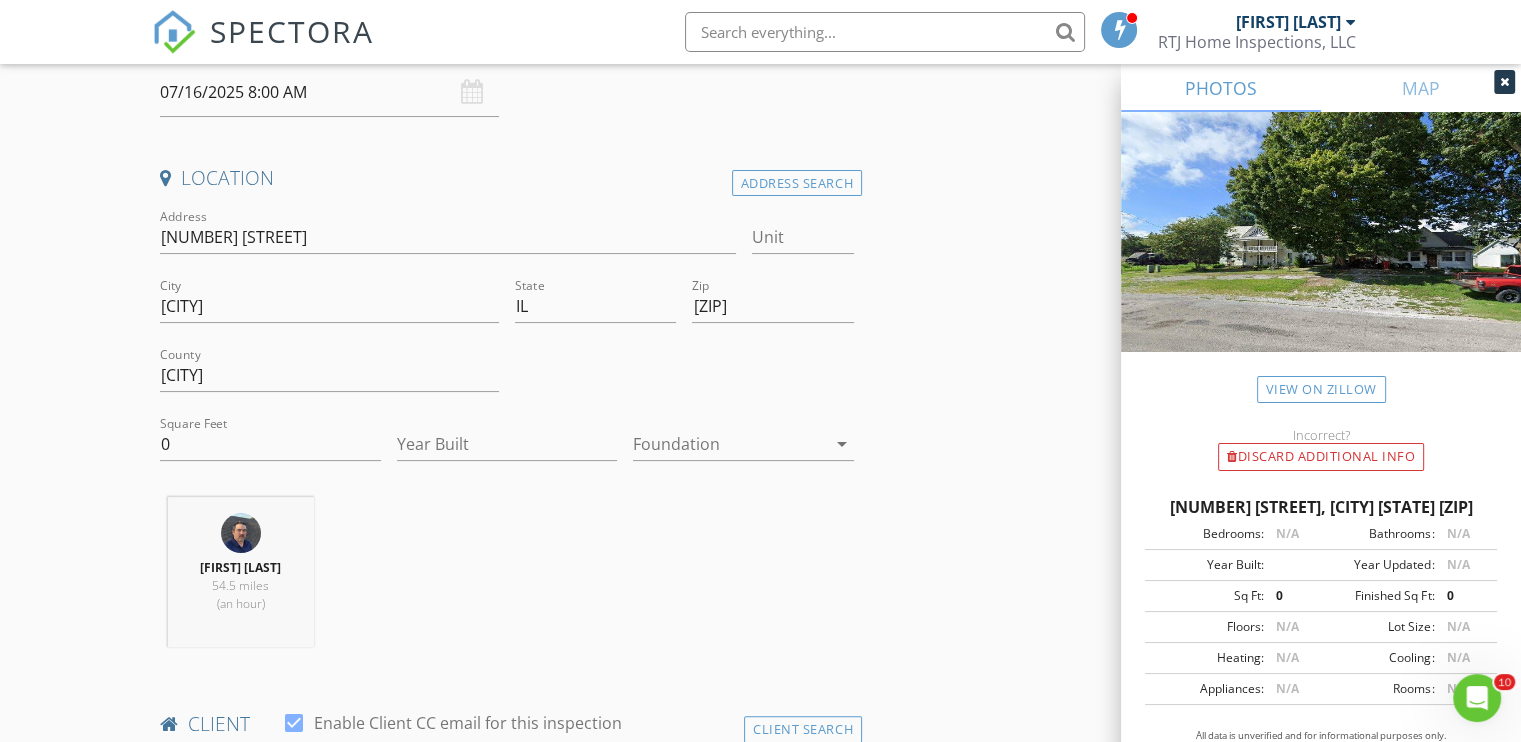 scroll, scrollTop: 400, scrollLeft: 0, axis: vertical 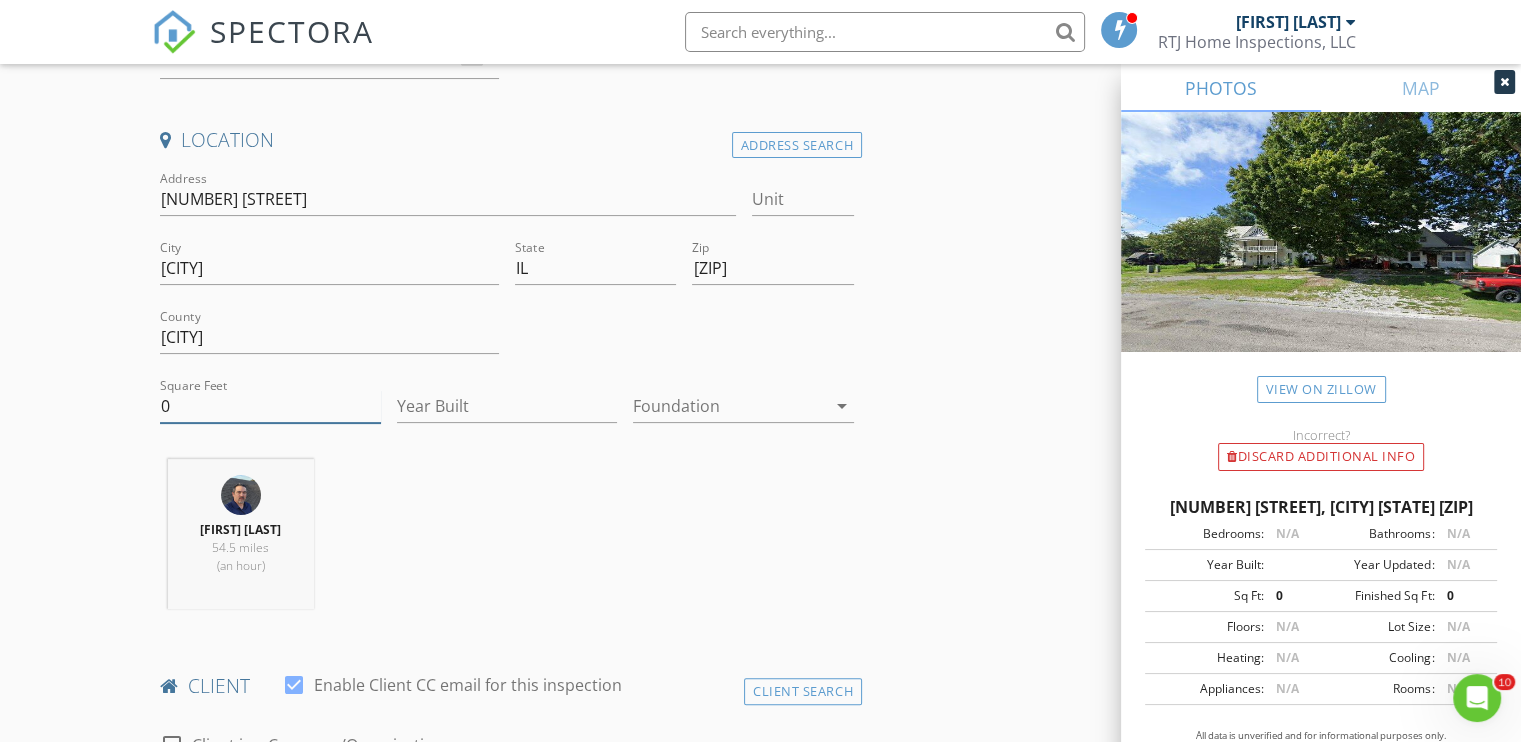 click on "0" at bounding box center (270, 406) 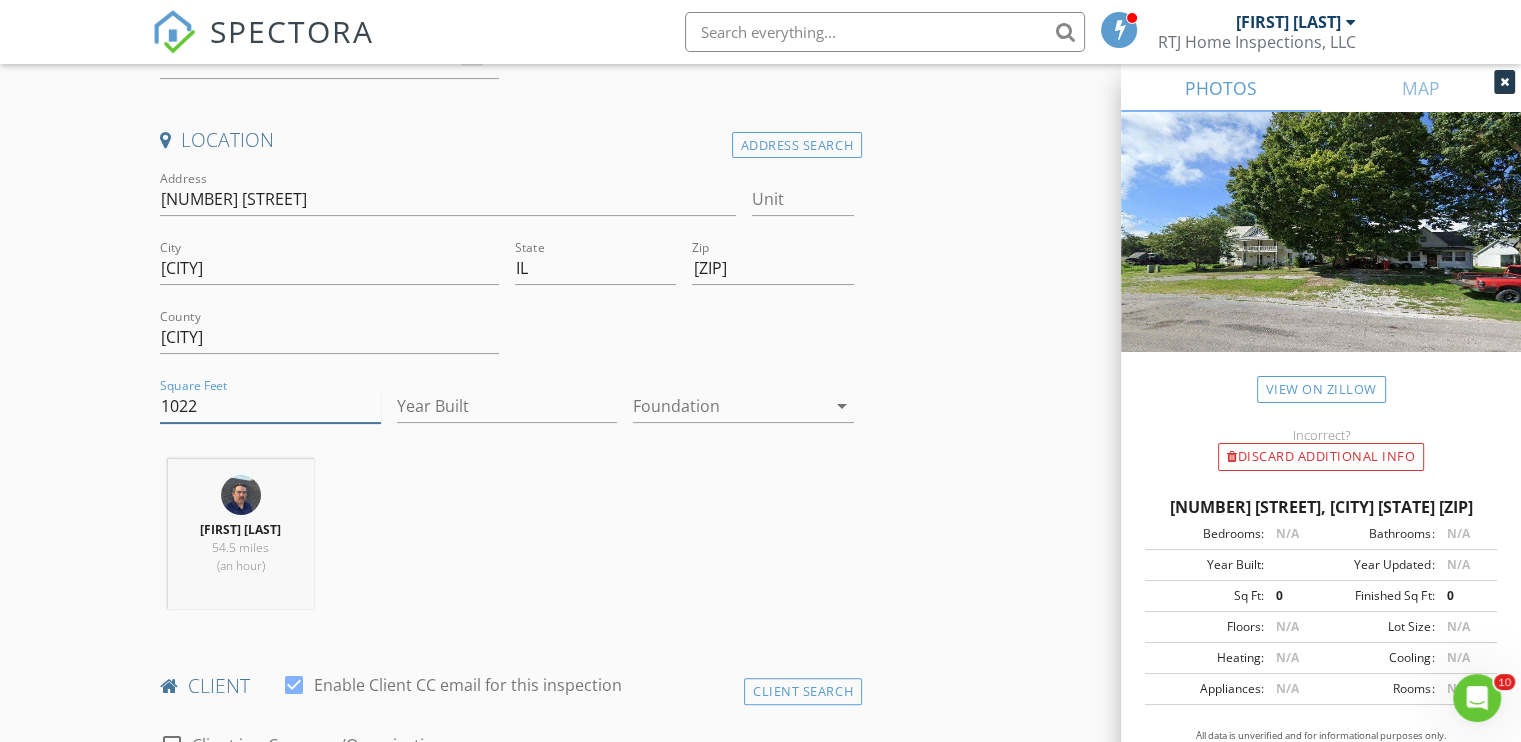 type on "1022" 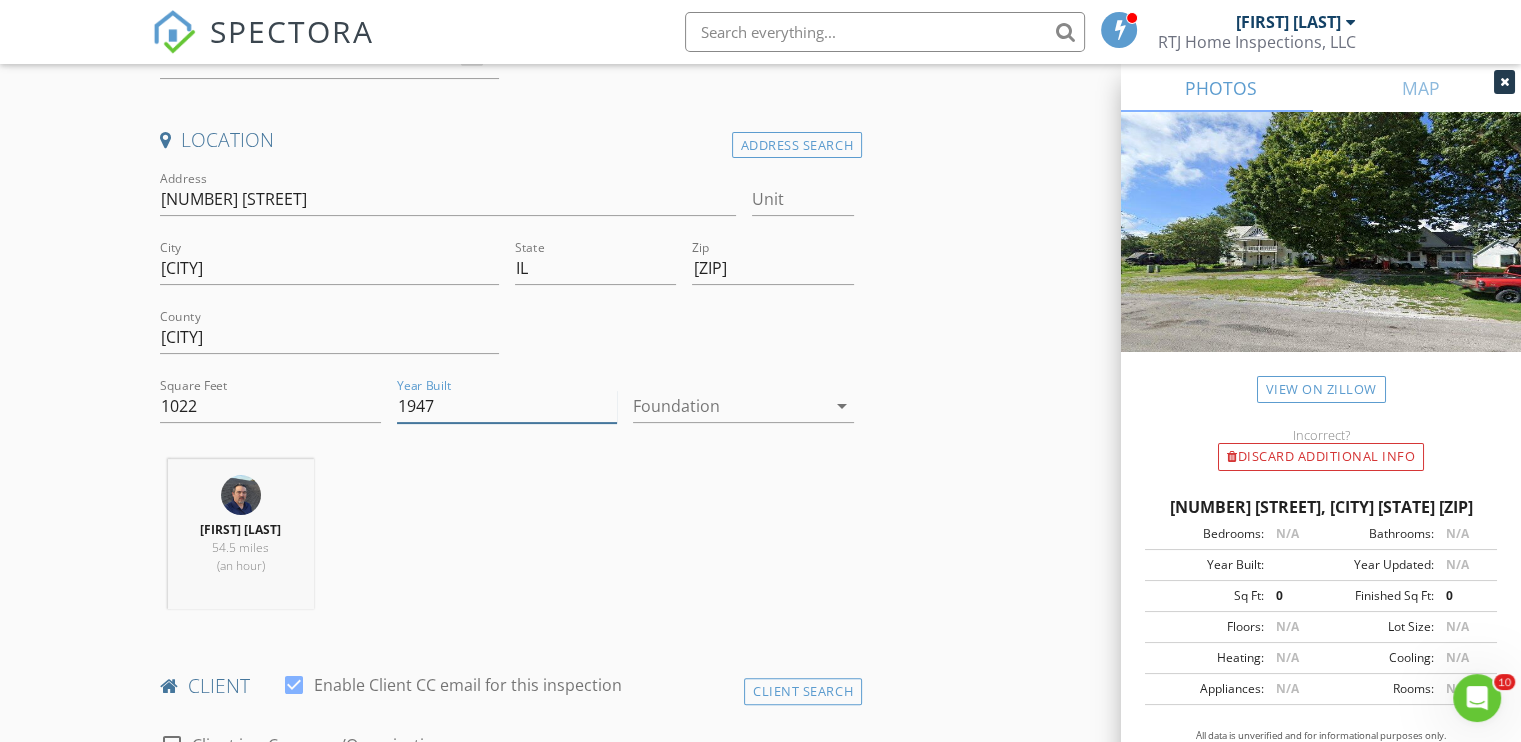 type on "1947" 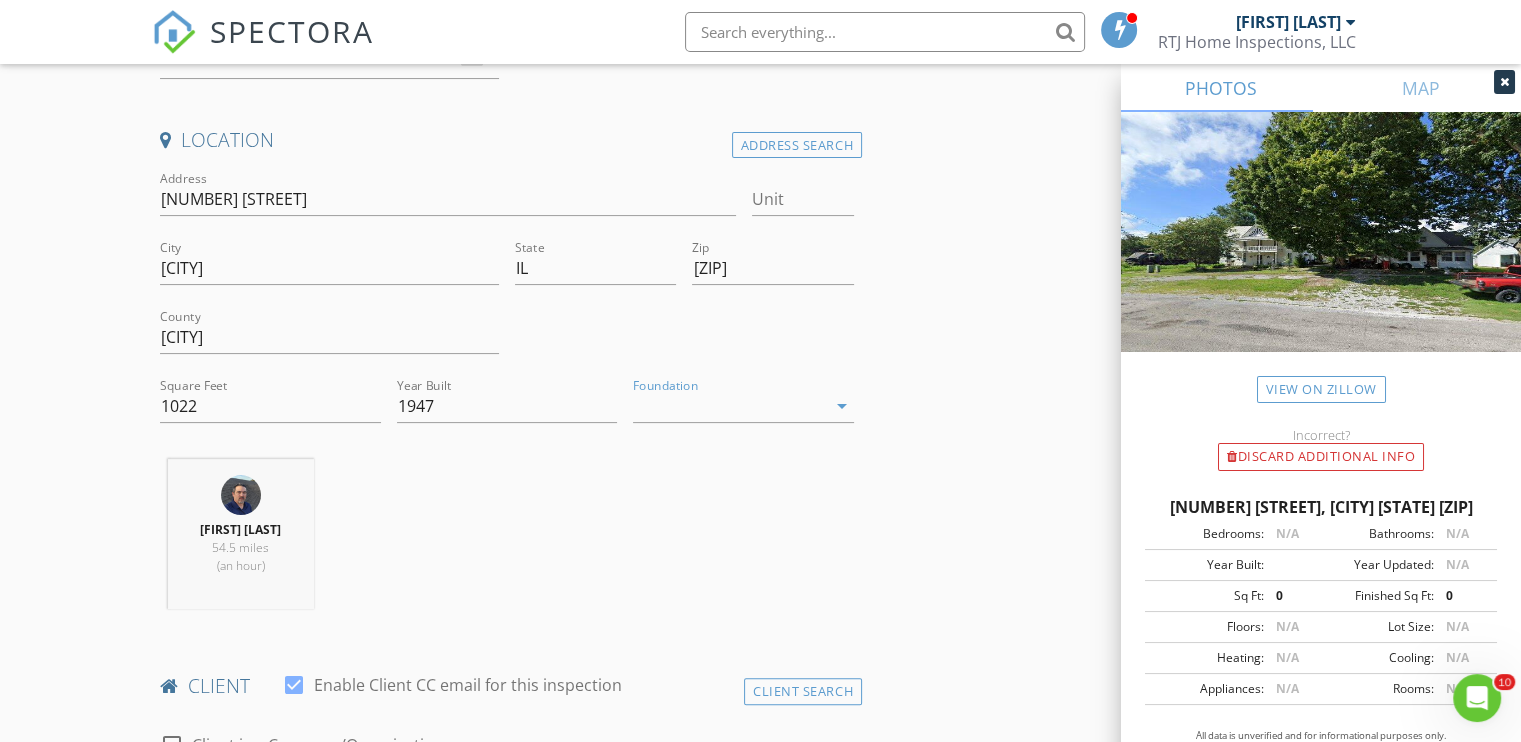 click at bounding box center [729, 406] 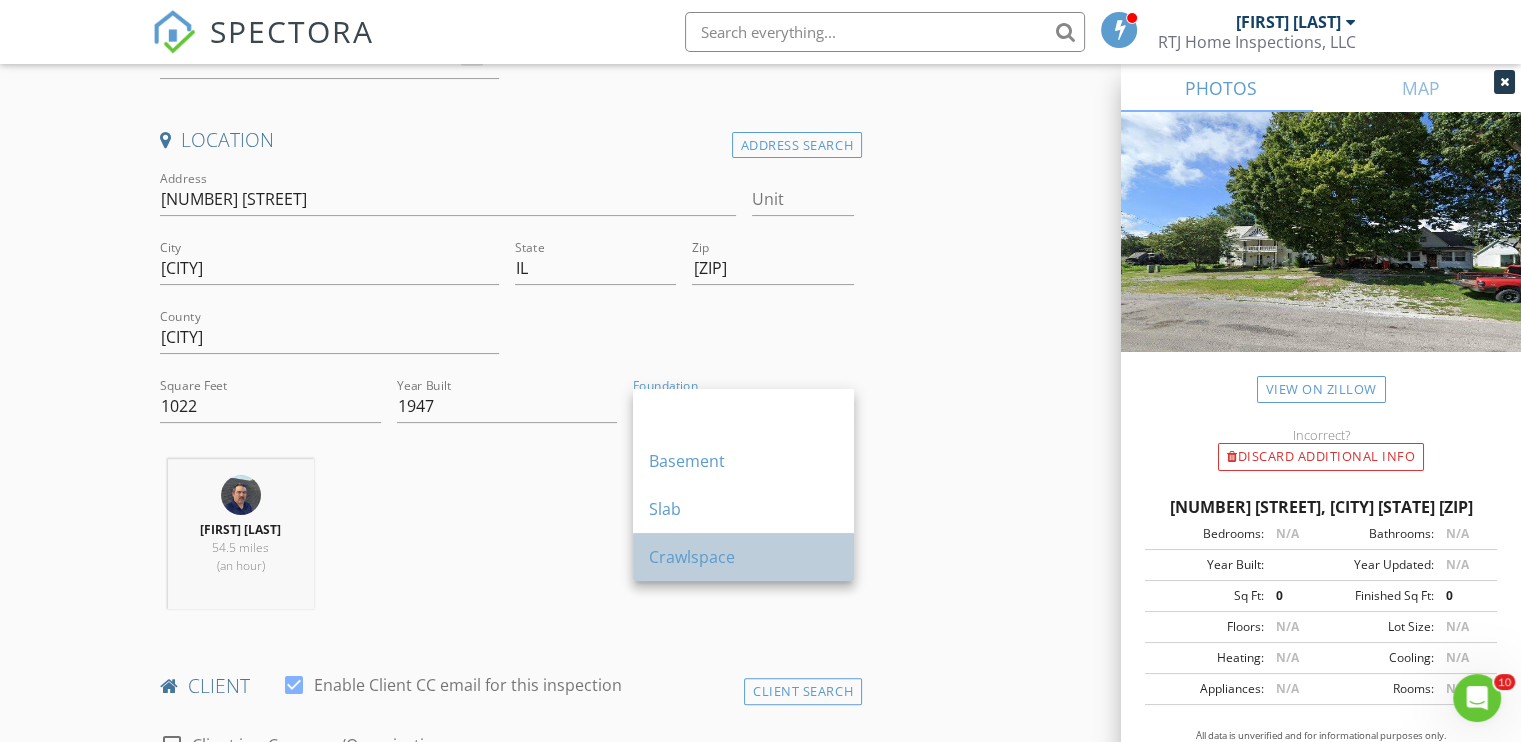 click on "Crawlspace" at bounding box center (743, 413) 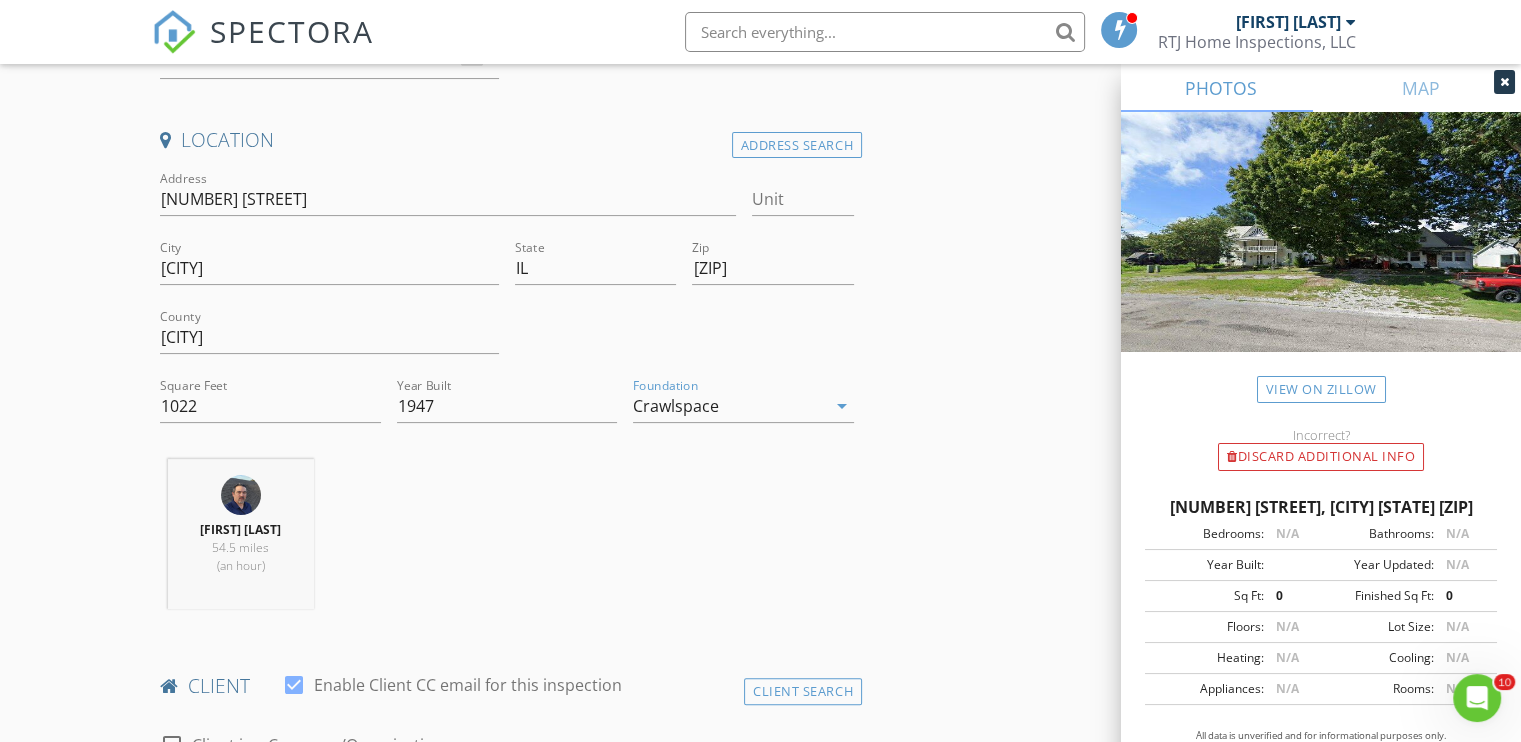 scroll, scrollTop: 900, scrollLeft: 0, axis: vertical 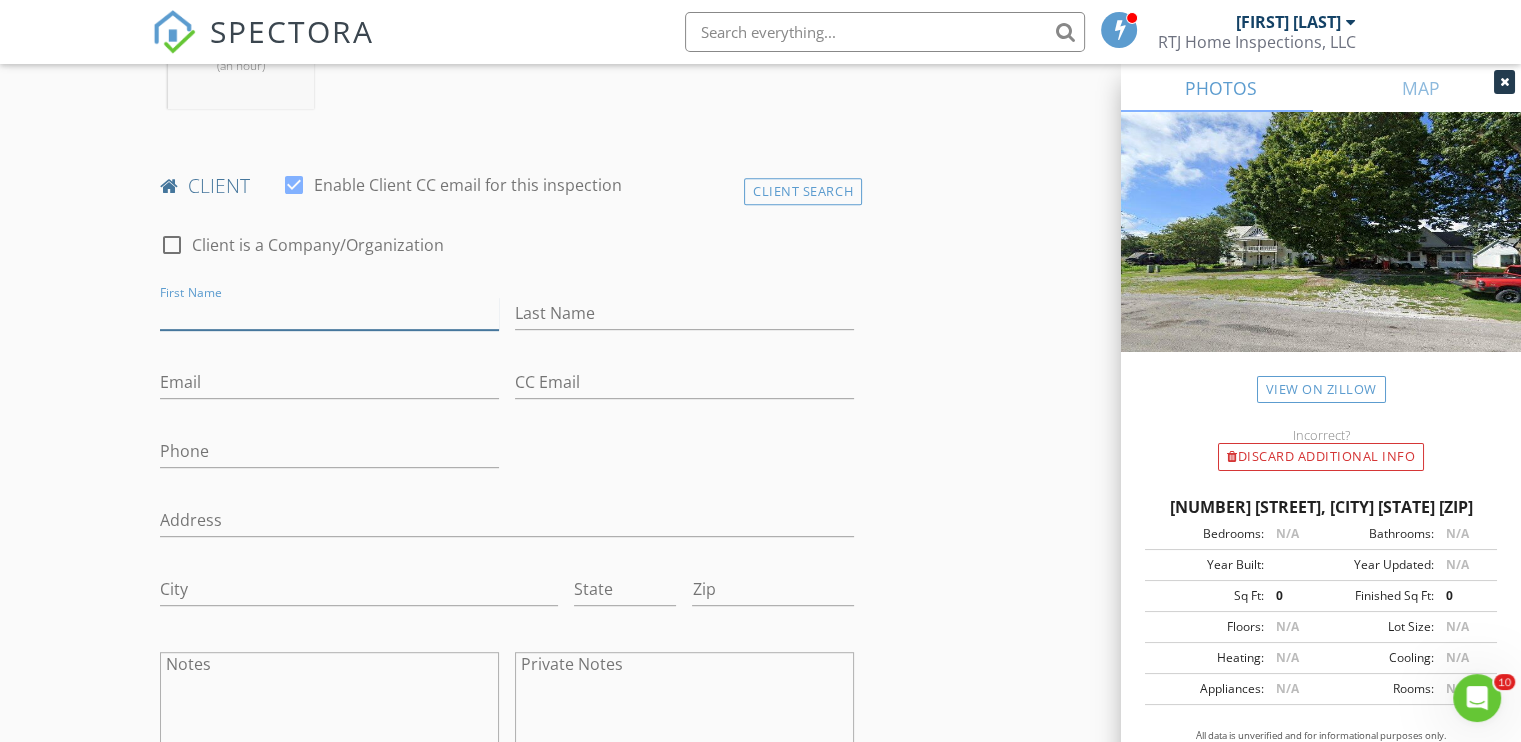 click on "First Name" at bounding box center [329, 313] 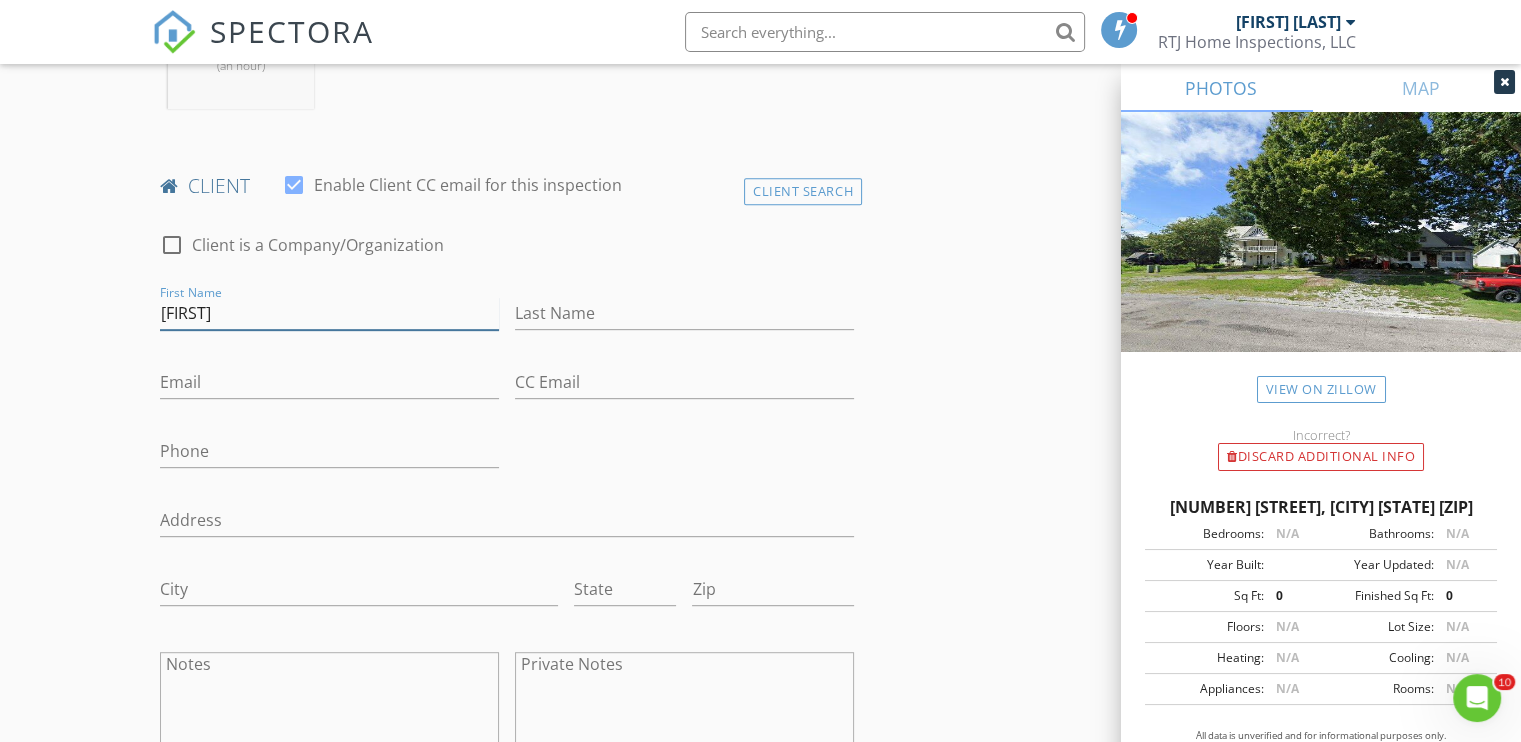 type on "William" 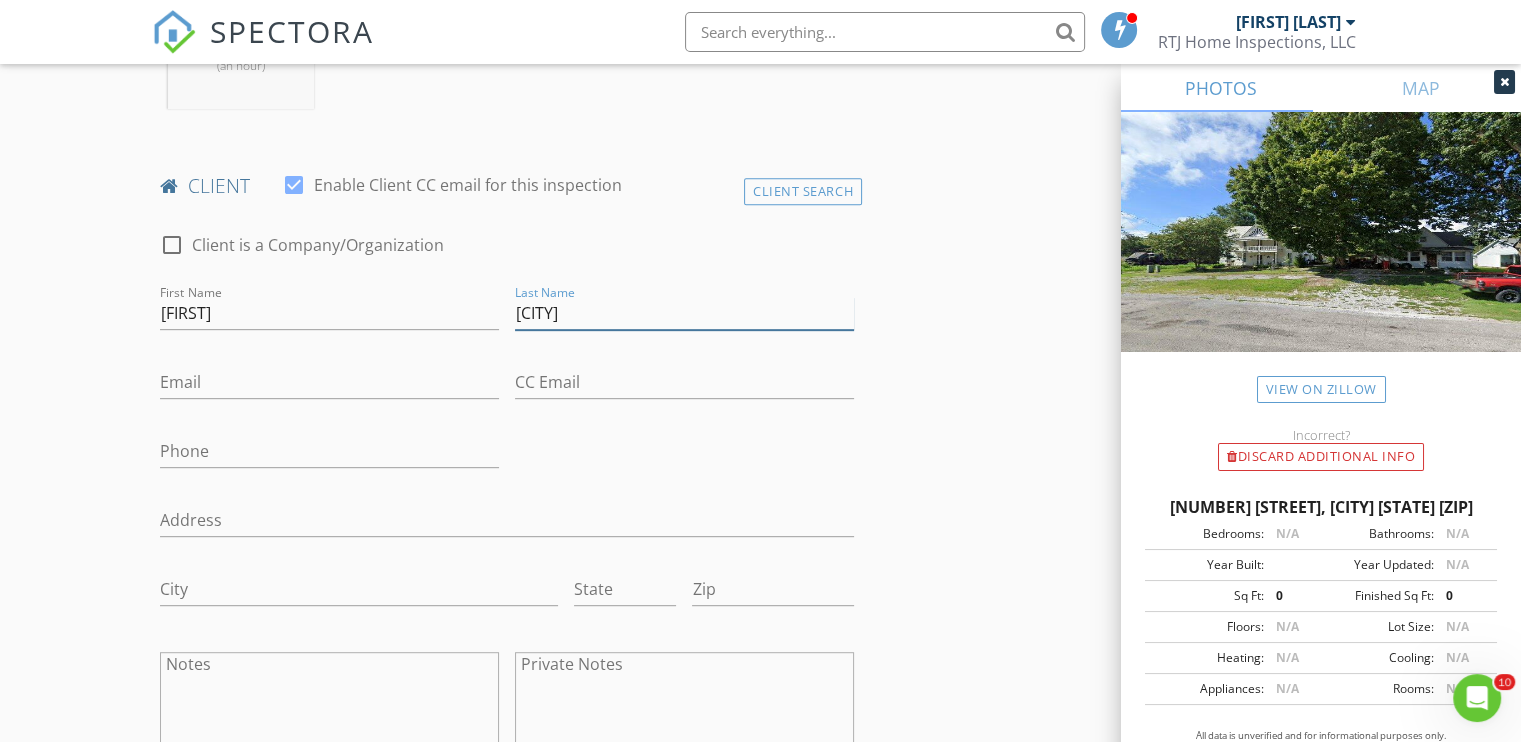 type on "Stanford" 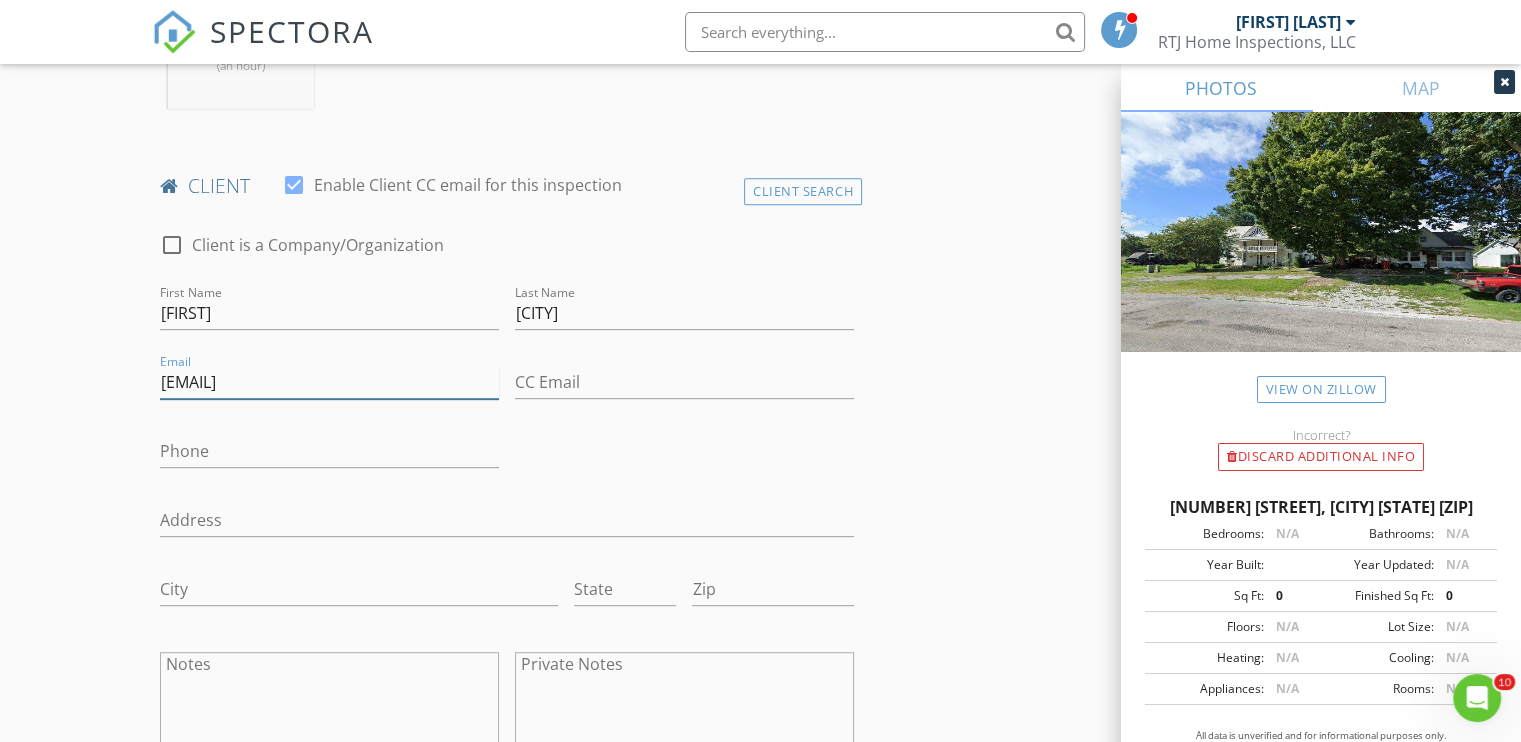 type on "koda1223@yahoo.com" 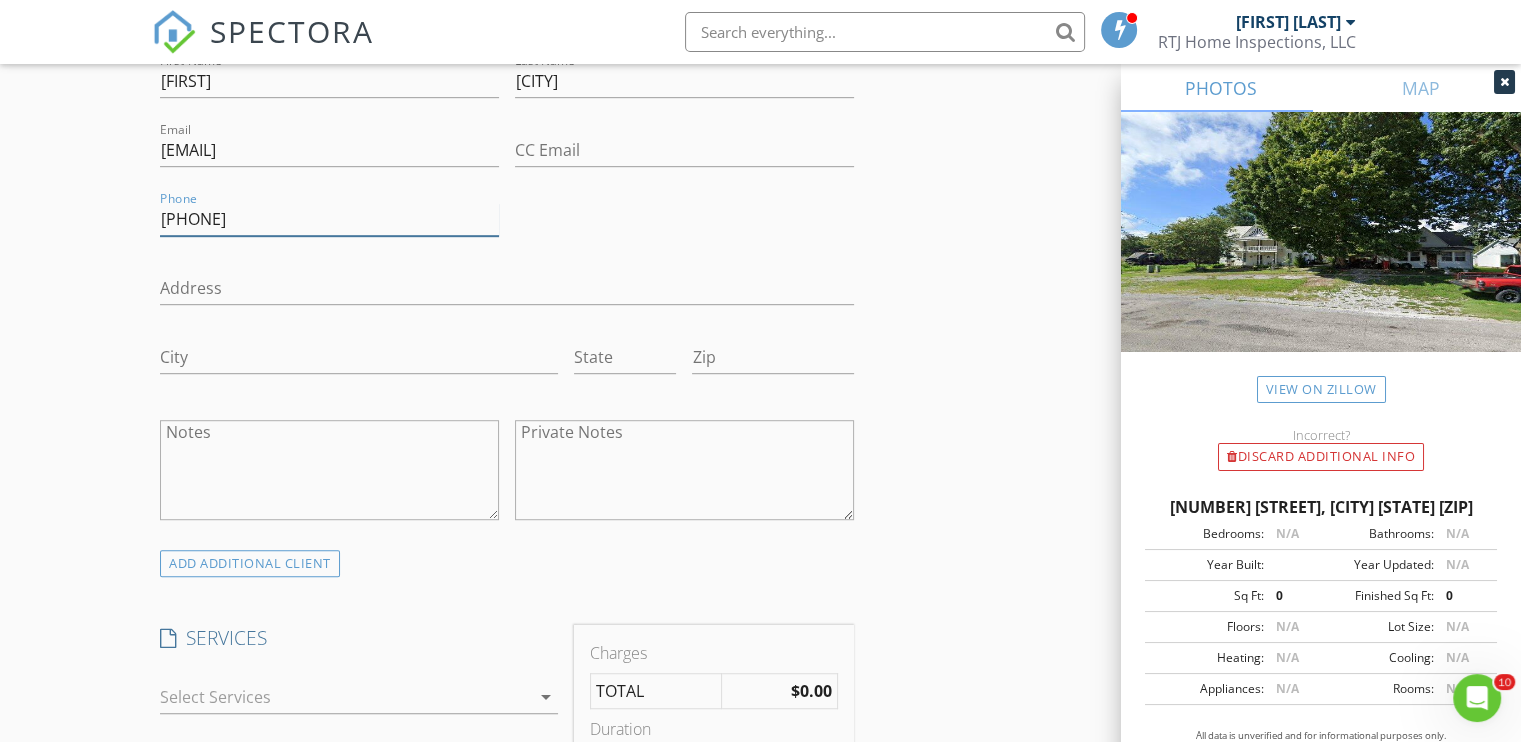 scroll, scrollTop: 1300, scrollLeft: 0, axis: vertical 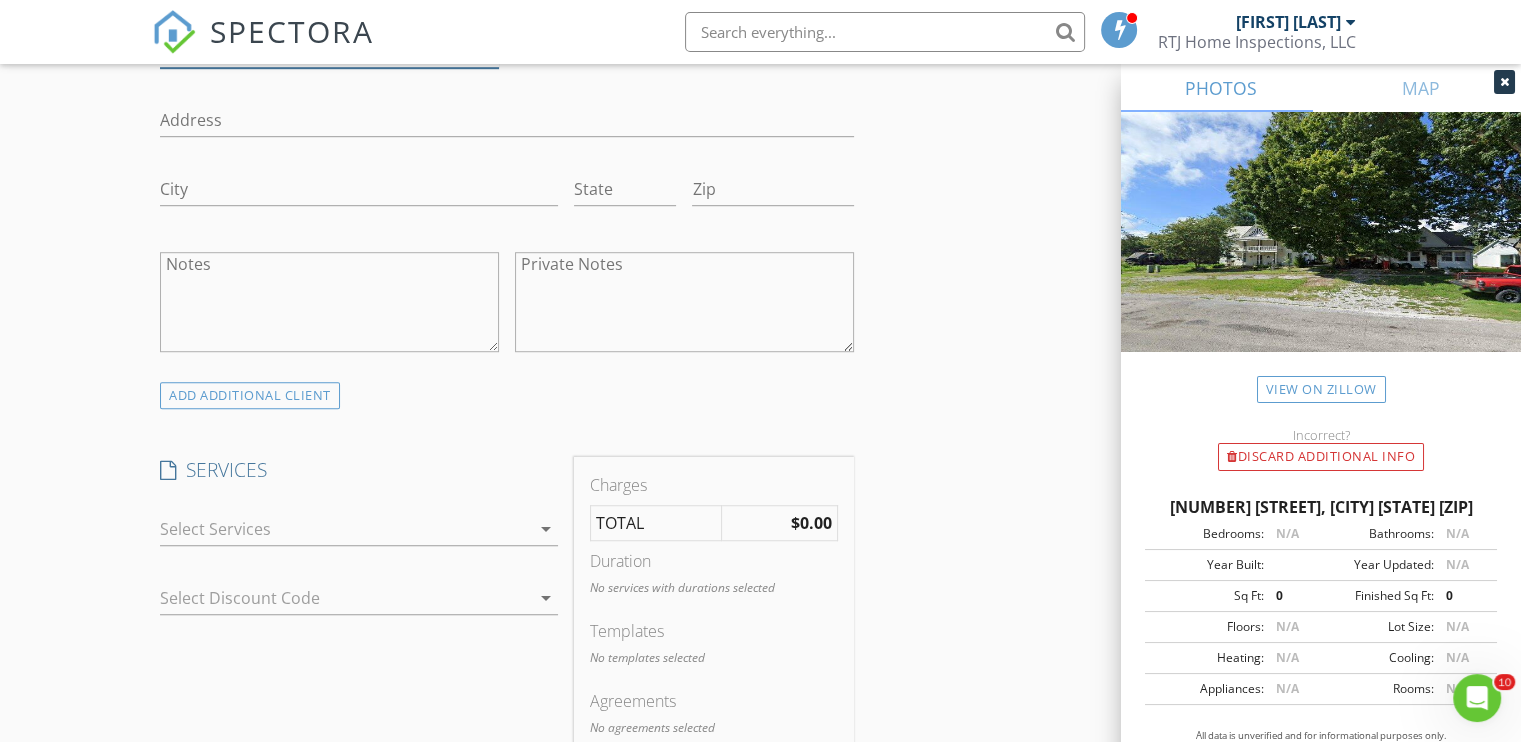 type on "618-499-8747" 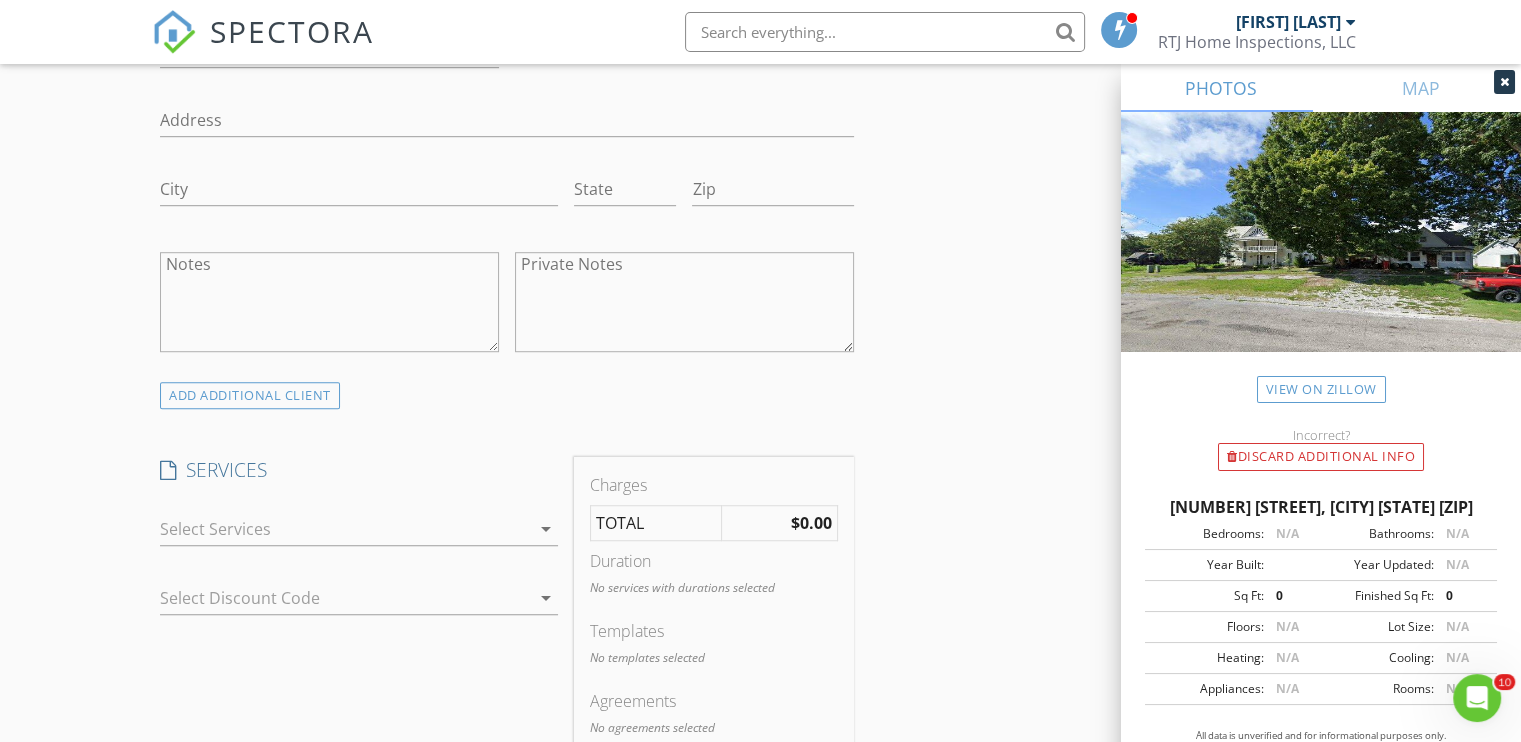 click at bounding box center (345, 529) 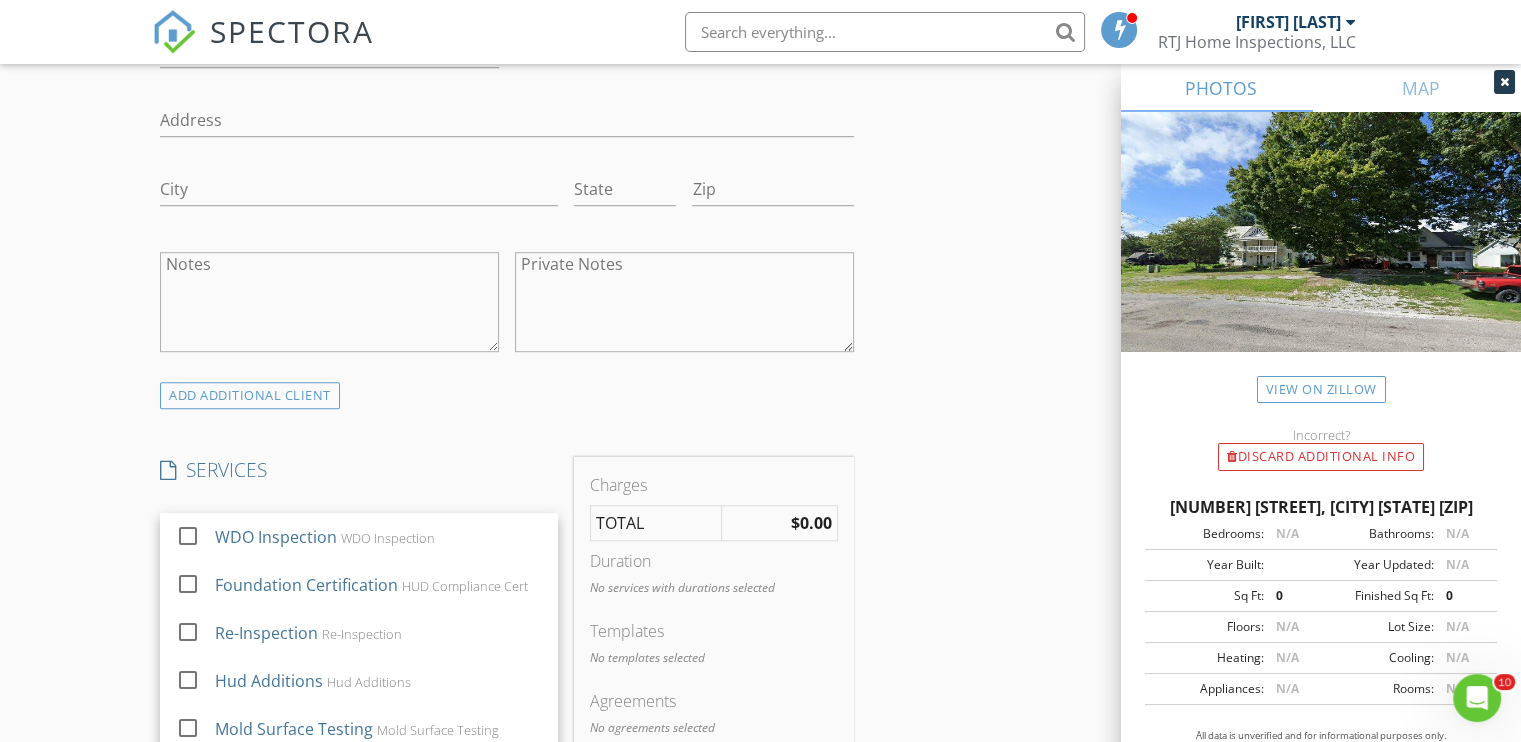 scroll, scrollTop: 196, scrollLeft: 0, axis: vertical 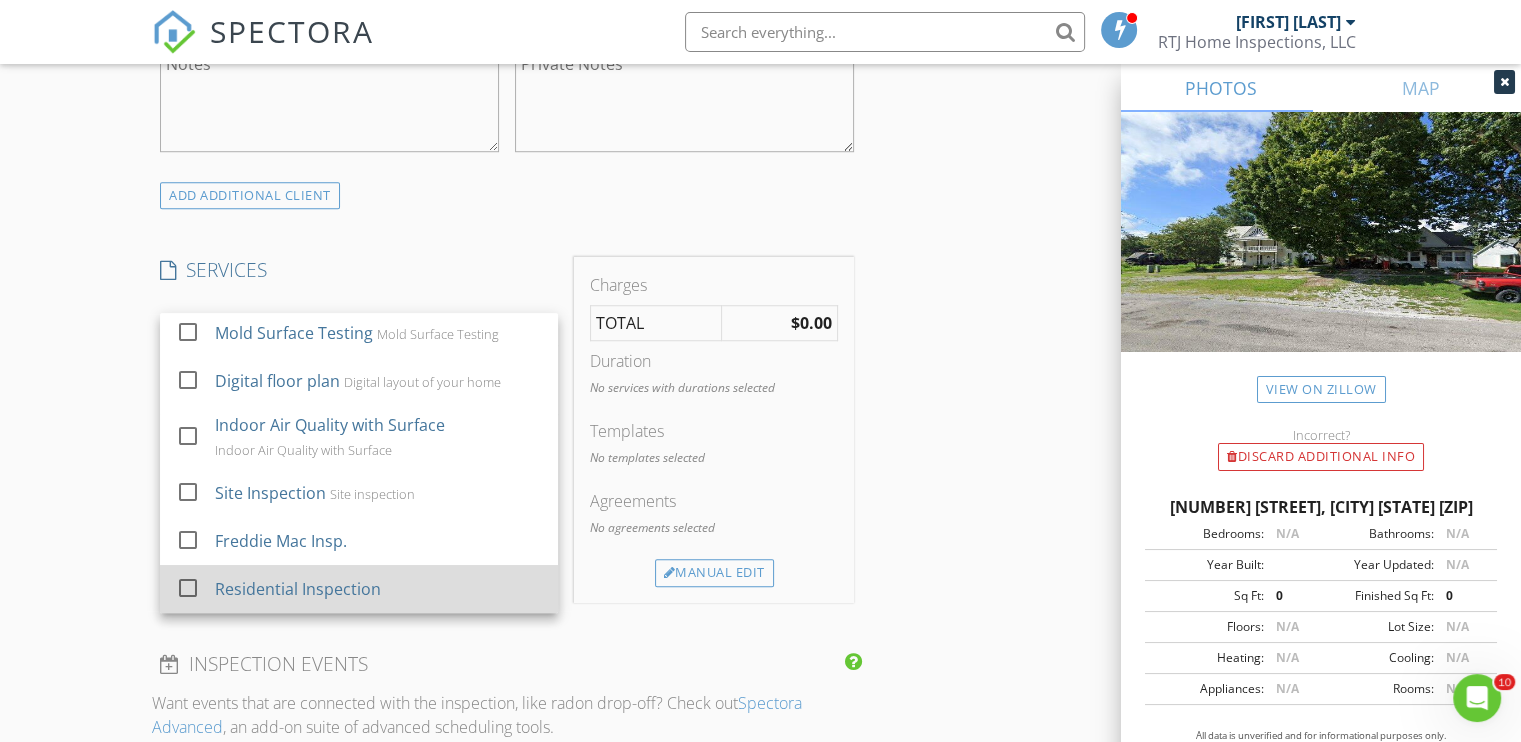 click on "Residential Inspection" at bounding box center (298, 589) 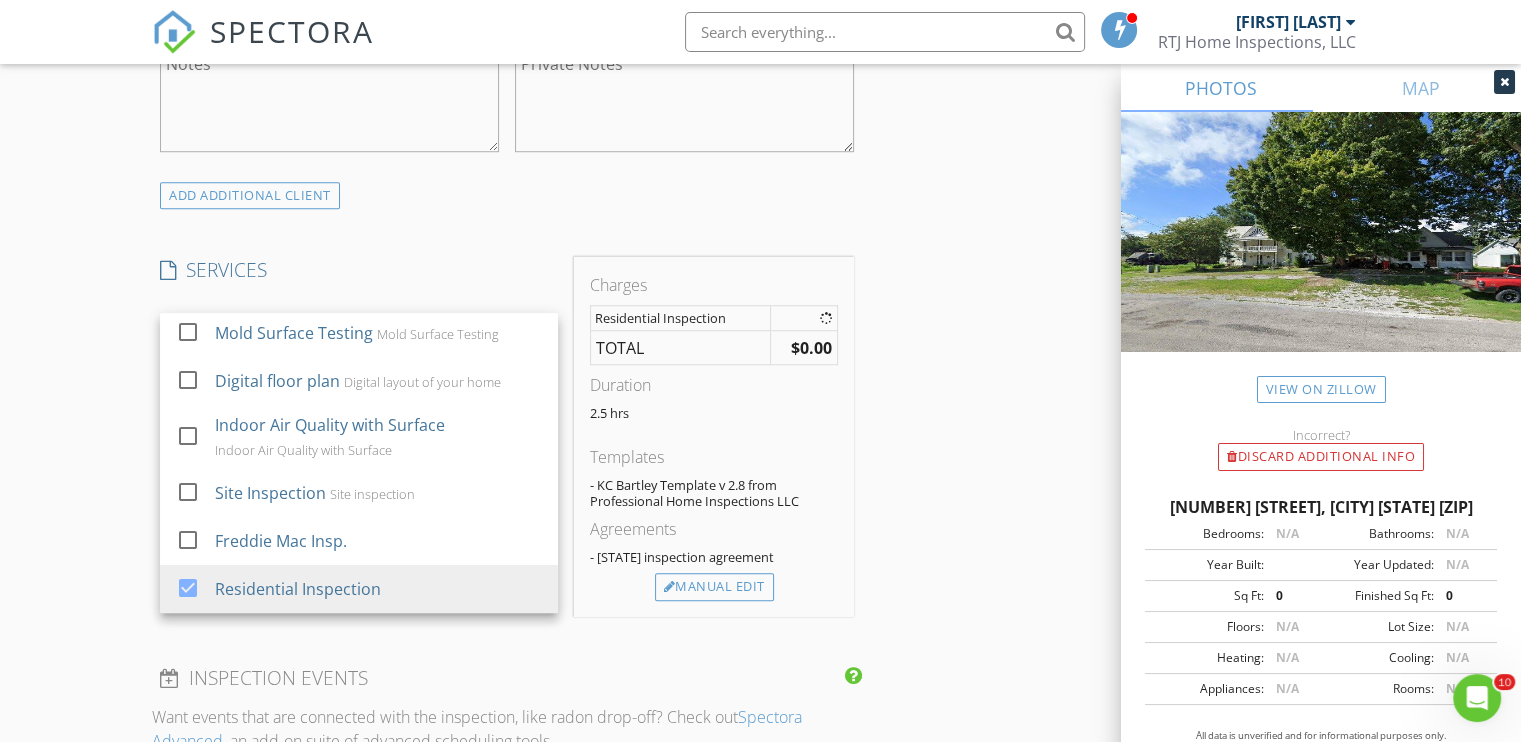 click on "New Inspection
Click here to use the New Order Form
INSPECTOR(S)
check_box   Robert Johnson   PRIMARY   Robert Johnson arrow_drop_down   check_box_outline_blank Robert Johnson specifically requested
Date/Time
07/16/2025 8:00 AM
Location
Address Search       Address 258 N Dutton Dr   Unit   City Elizabethtown   State IL   Zip 62931   County Hardin     Square Feet 1022   Year Built 1947   Foundation Crawlspace arrow_drop_down     Robert Johnson     54.5 miles     (an hour)
client
check_box Enable Client CC email for this inspection   Client Search     check_box_outline_blank Client is a Company/Organization     First Name William   Last Name Stanford   Email koda1223@yahoo.com   CC Email   Phone 618-499-8747   Address   City   State   Zip       Notes   Private Notes
ADD ADDITIONAL client" at bounding box center (760, 370) 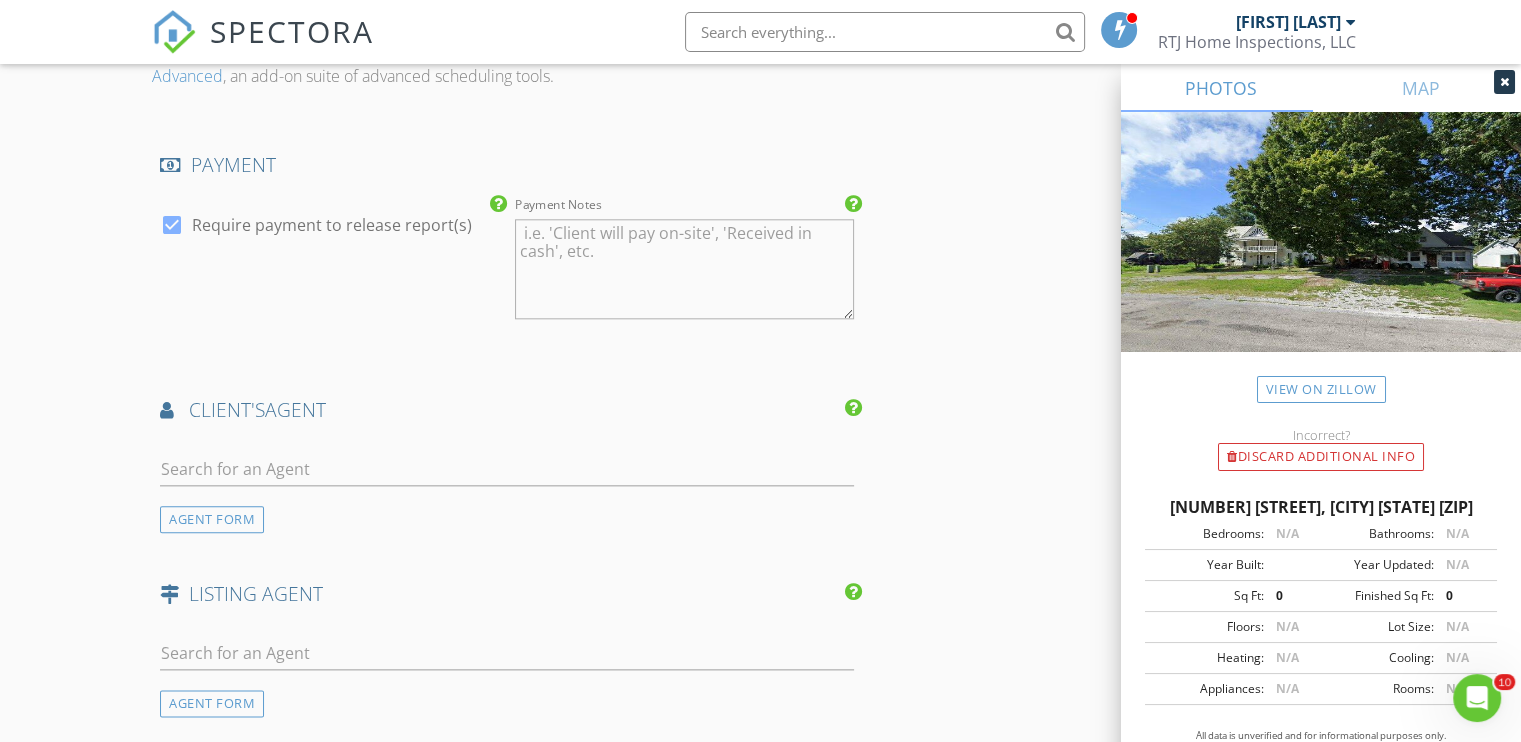 scroll, scrollTop: 2200, scrollLeft: 0, axis: vertical 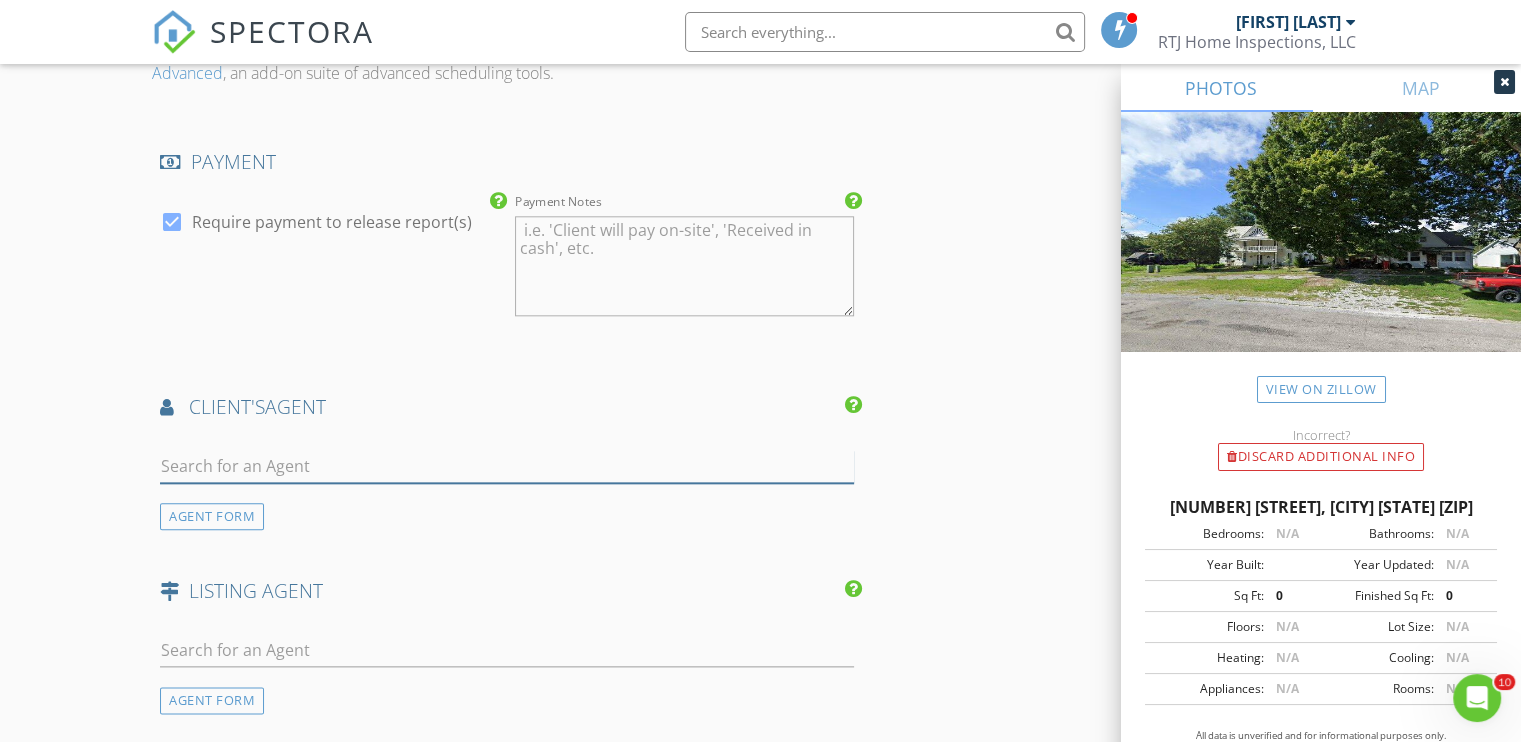 click at bounding box center [507, 466] 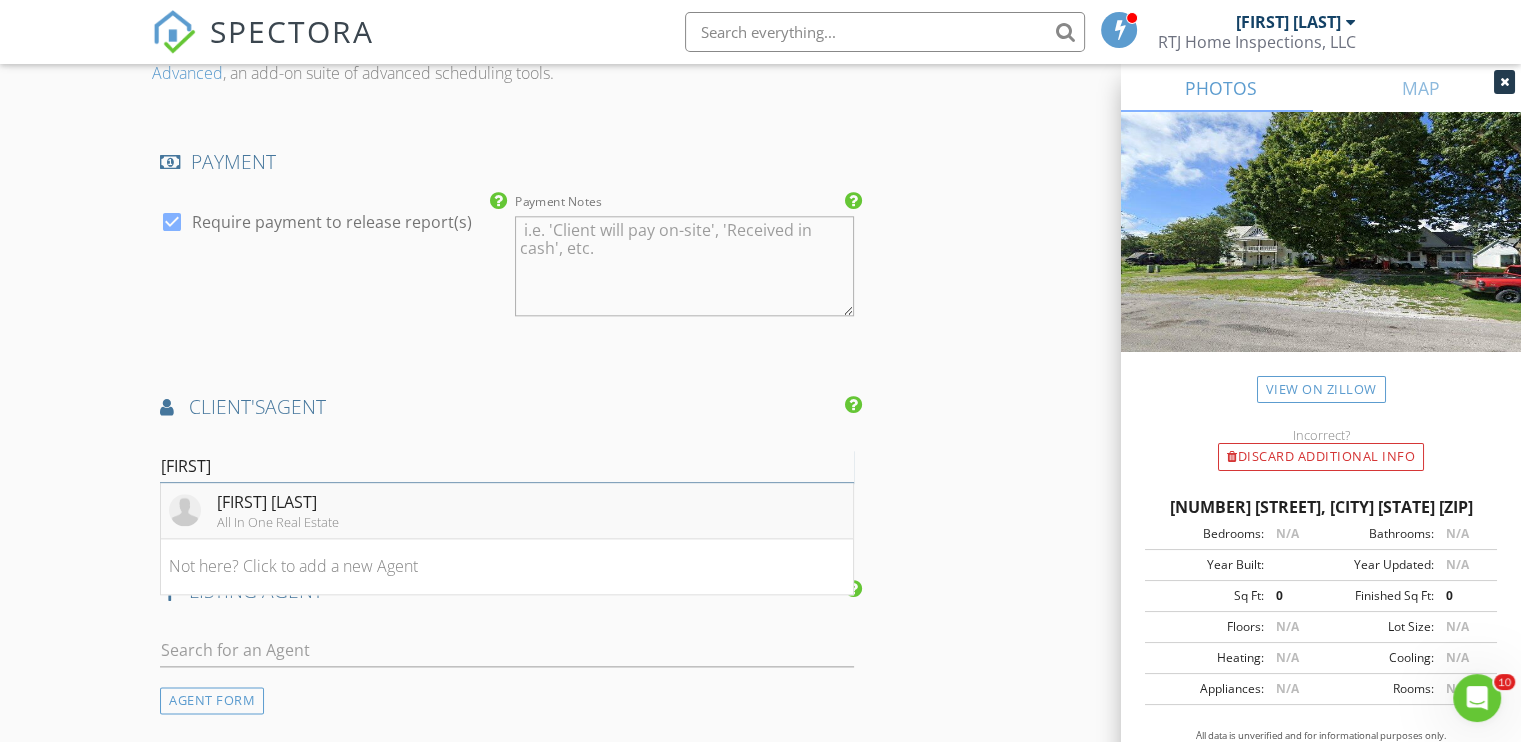 type on "kasi" 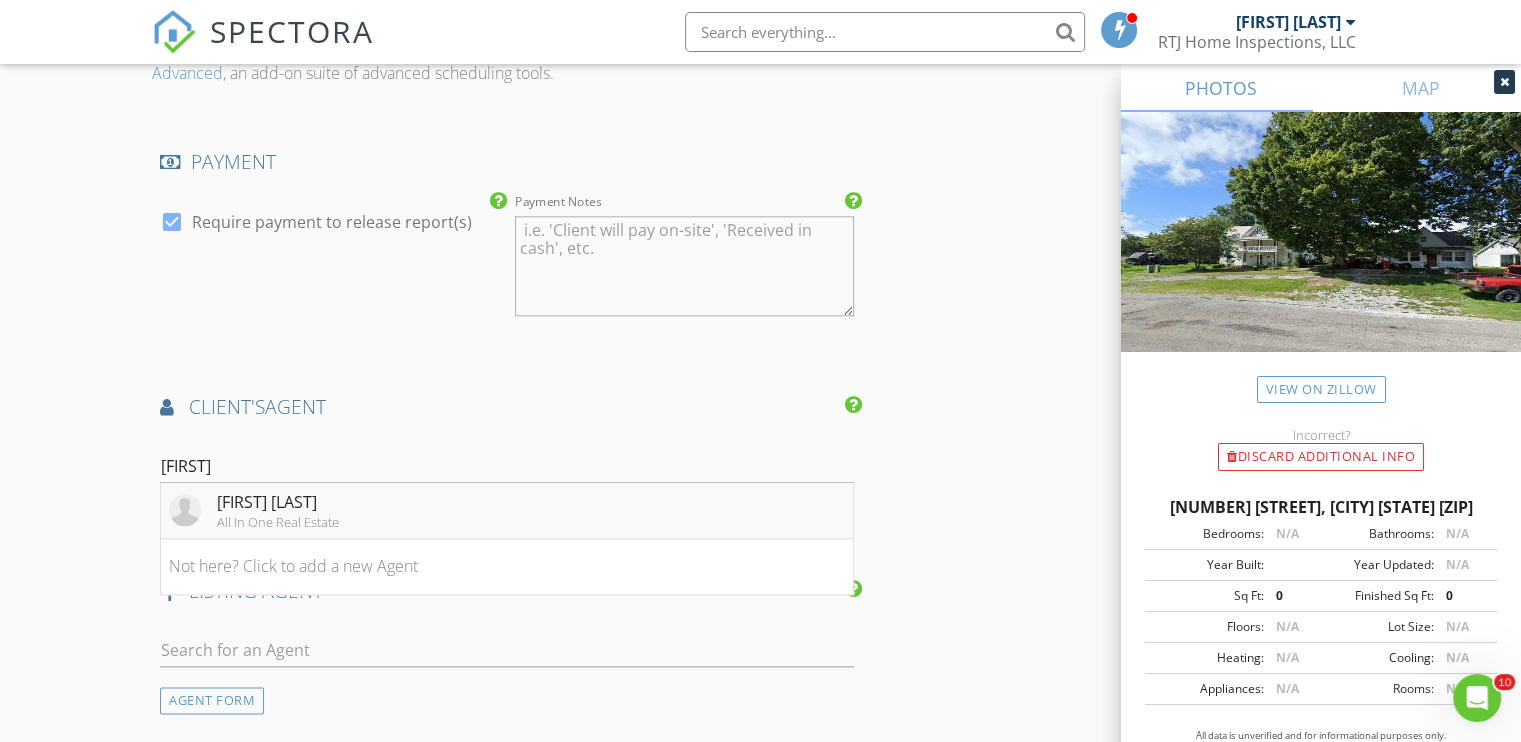 click on "[FIRST] [LAST]" at bounding box center [278, 502] 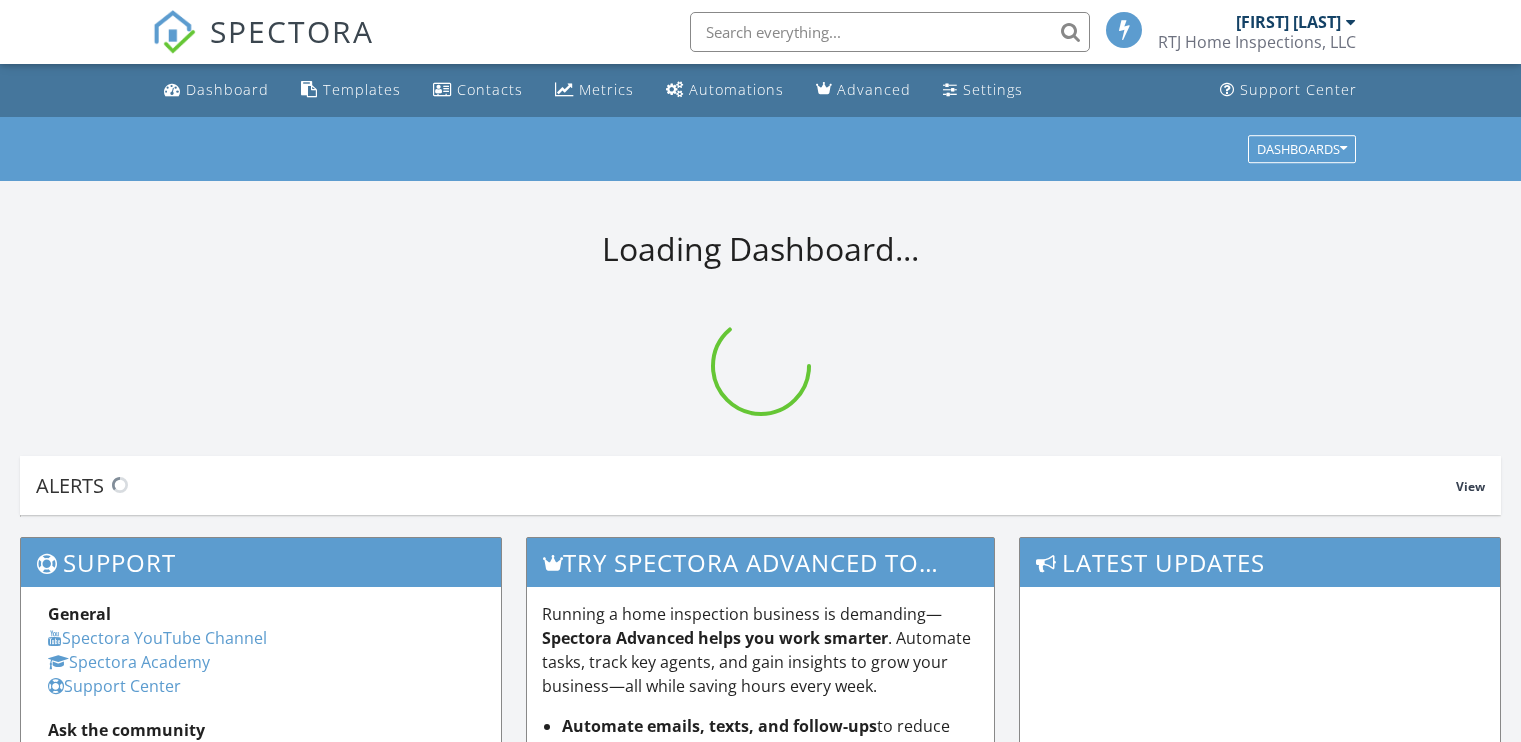 scroll, scrollTop: 0, scrollLeft: 0, axis: both 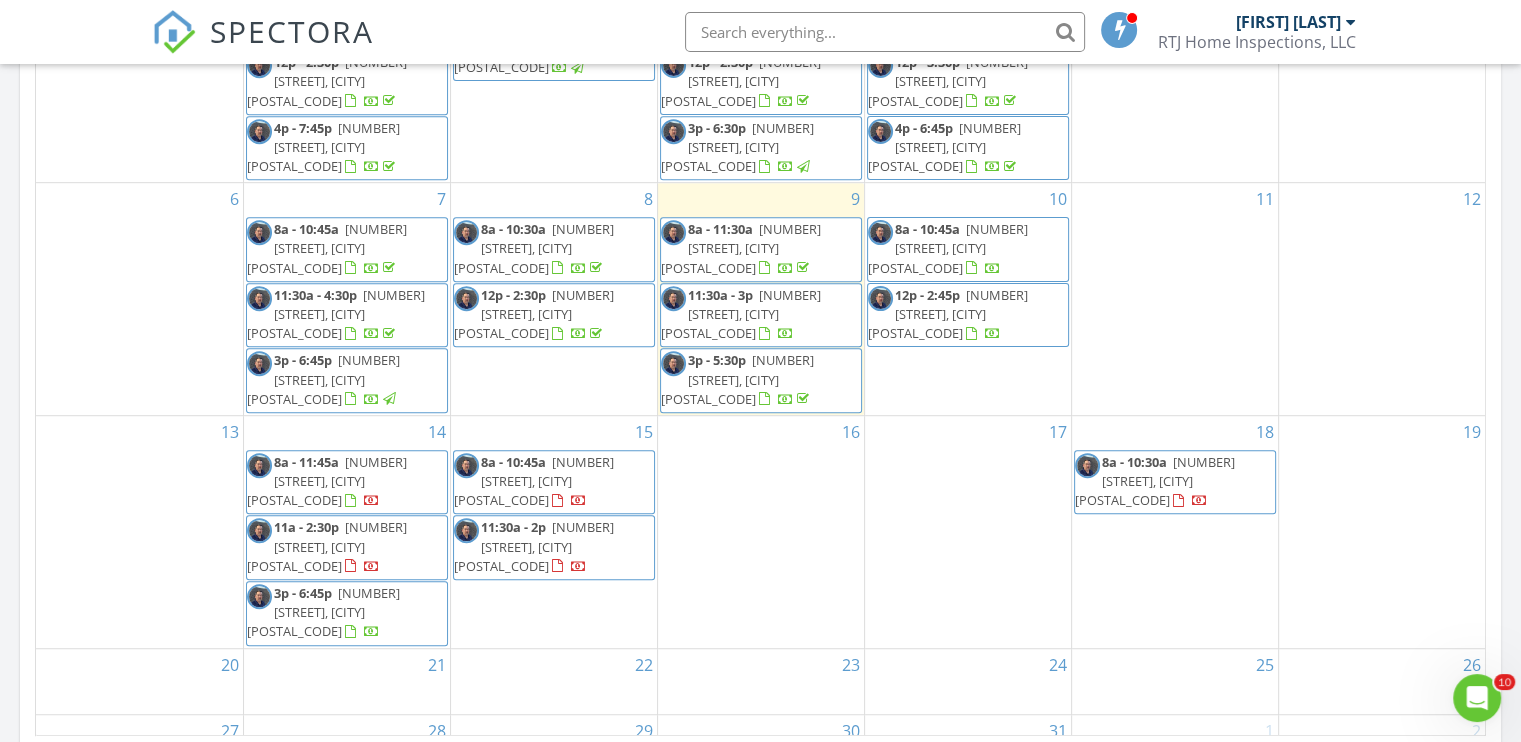 click on "16" at bounding box center (761, 532) 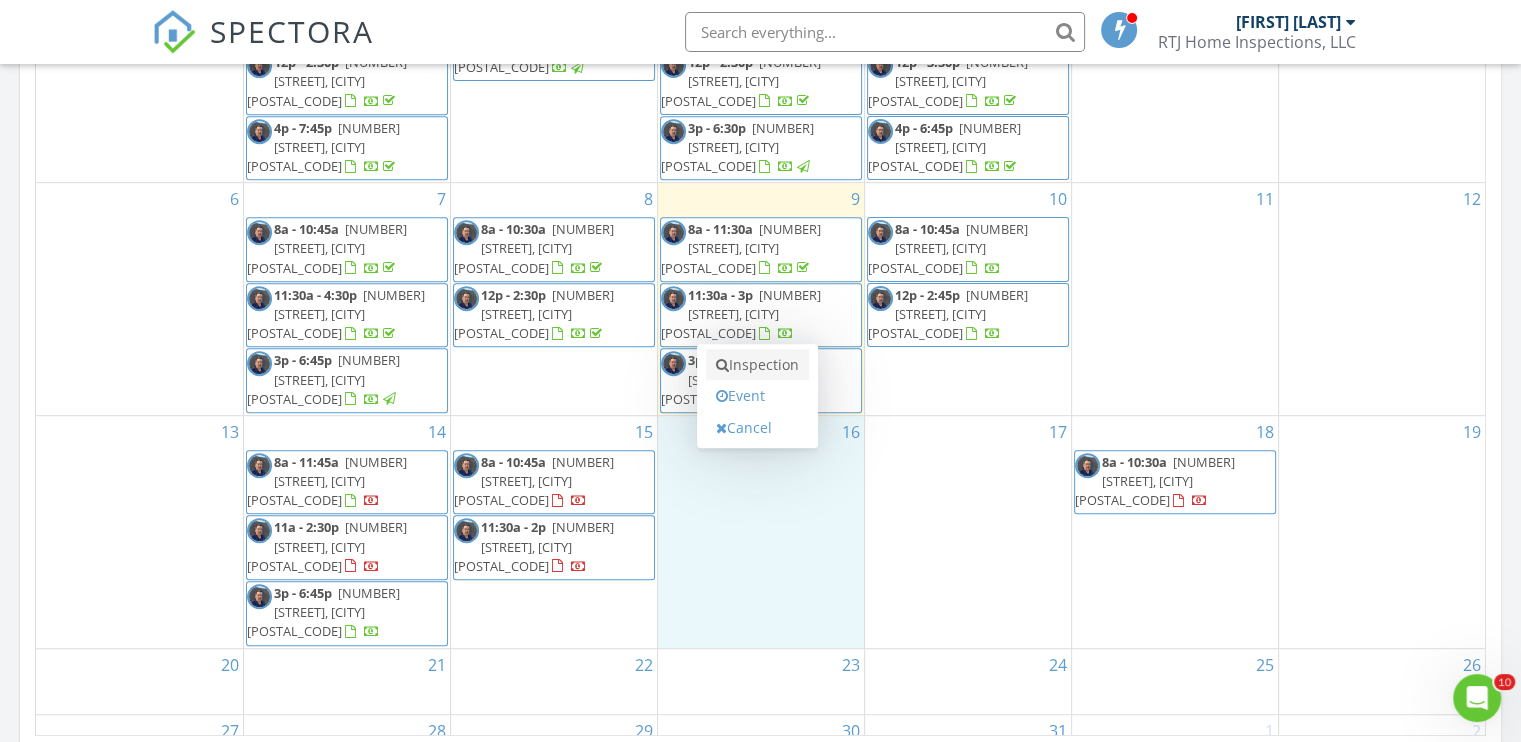 click on "Inspection" at bounding box center (757, 365) 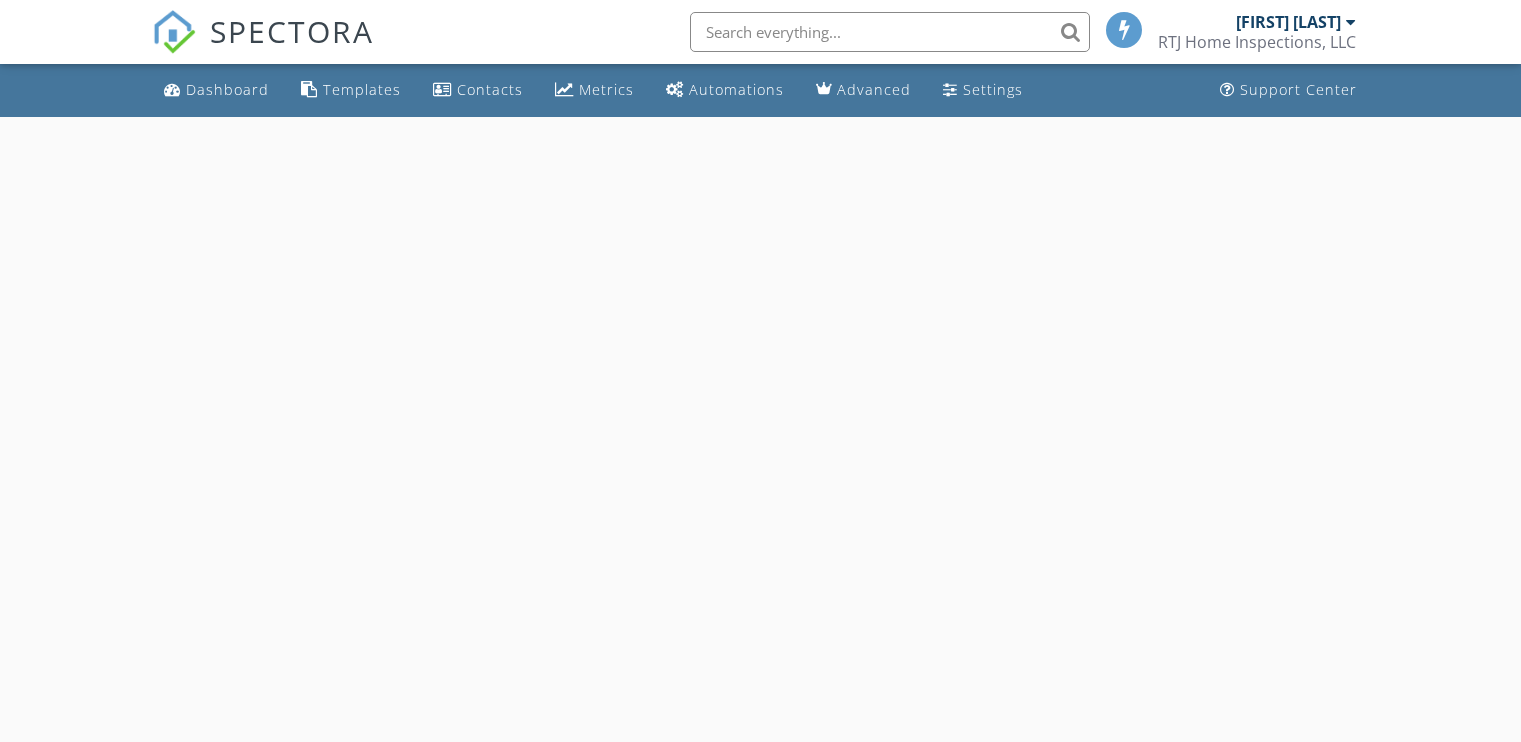 scroll, scrollTop: 0, scrollLeft: 0, axis: both 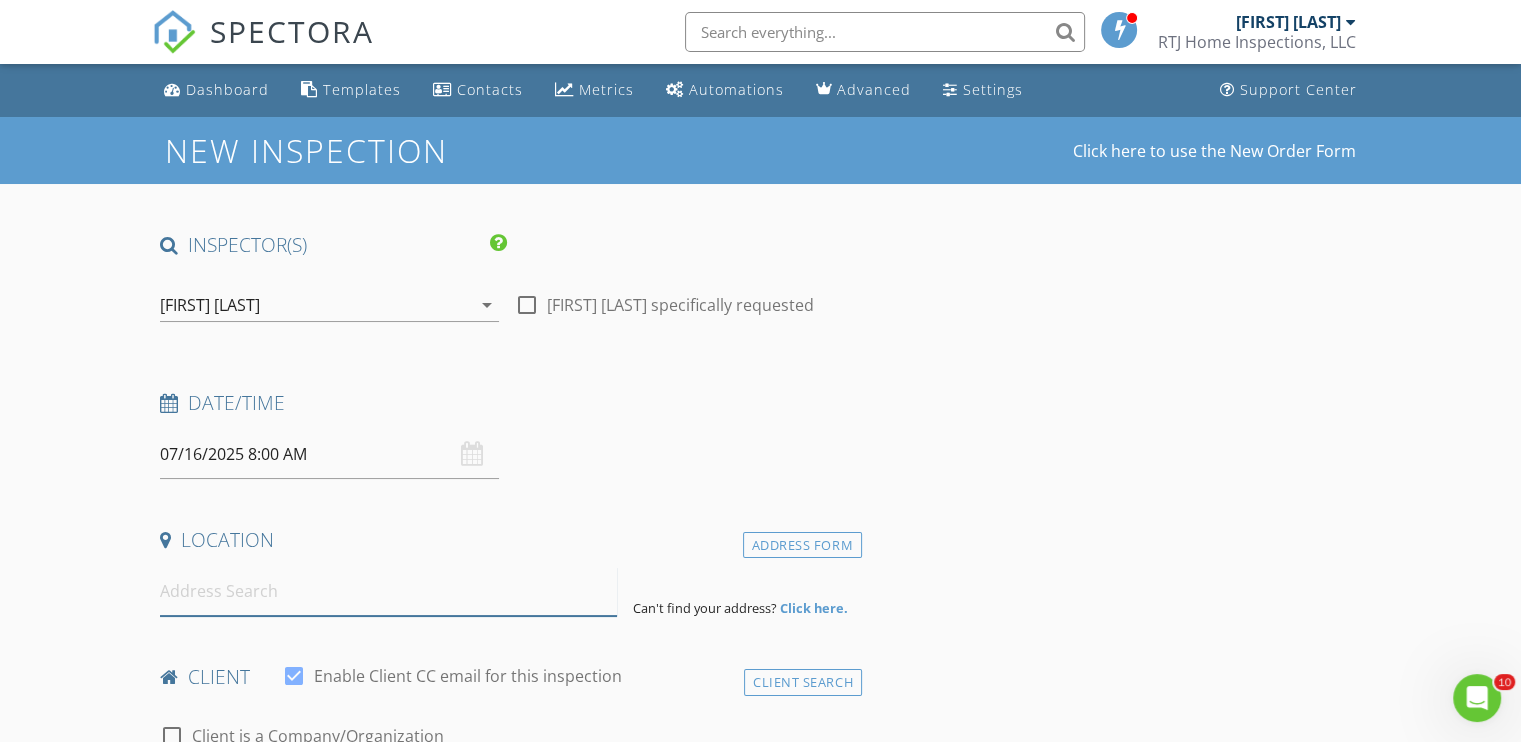 click at bounding box center [388, 591] 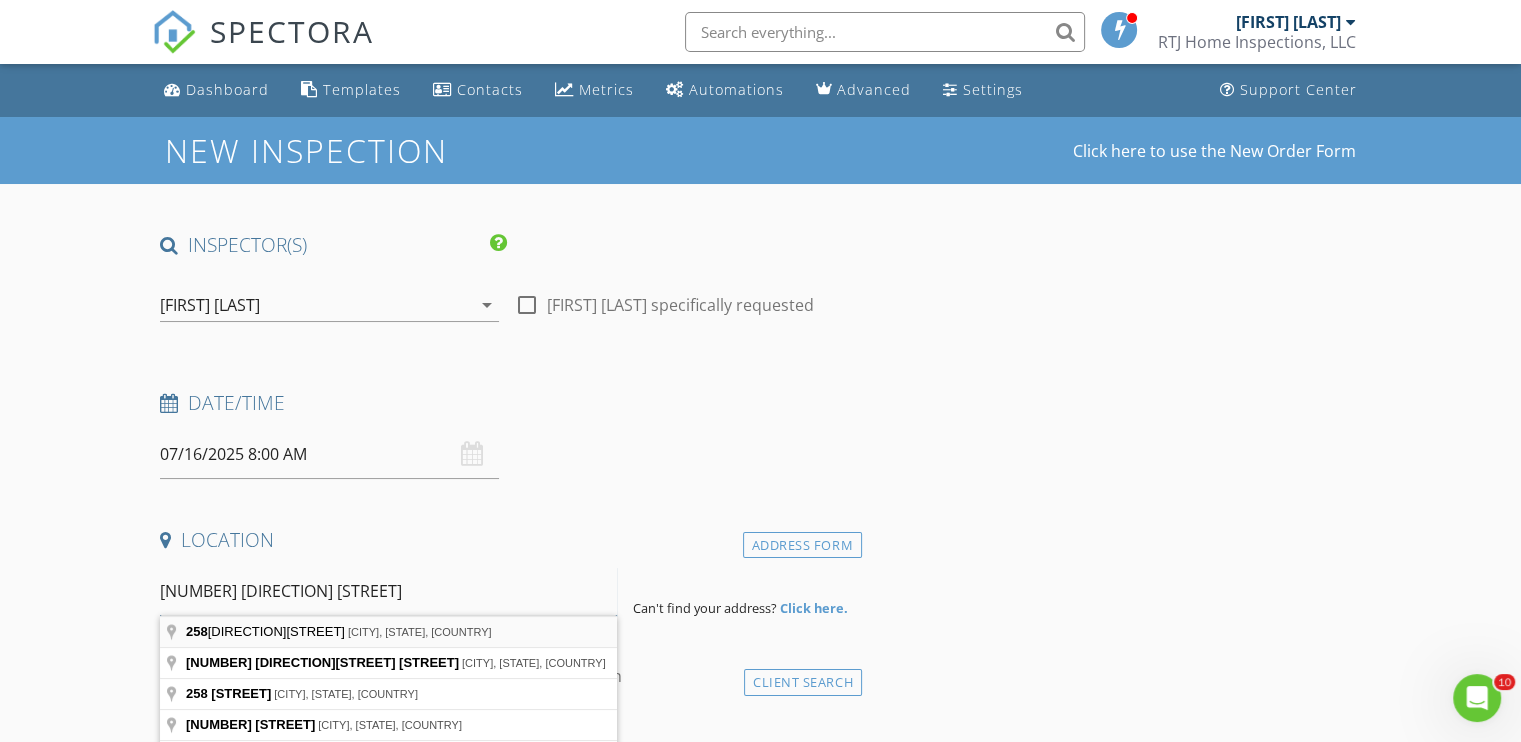 type on "[NUMBER] [DIRECTION] [STREET]" 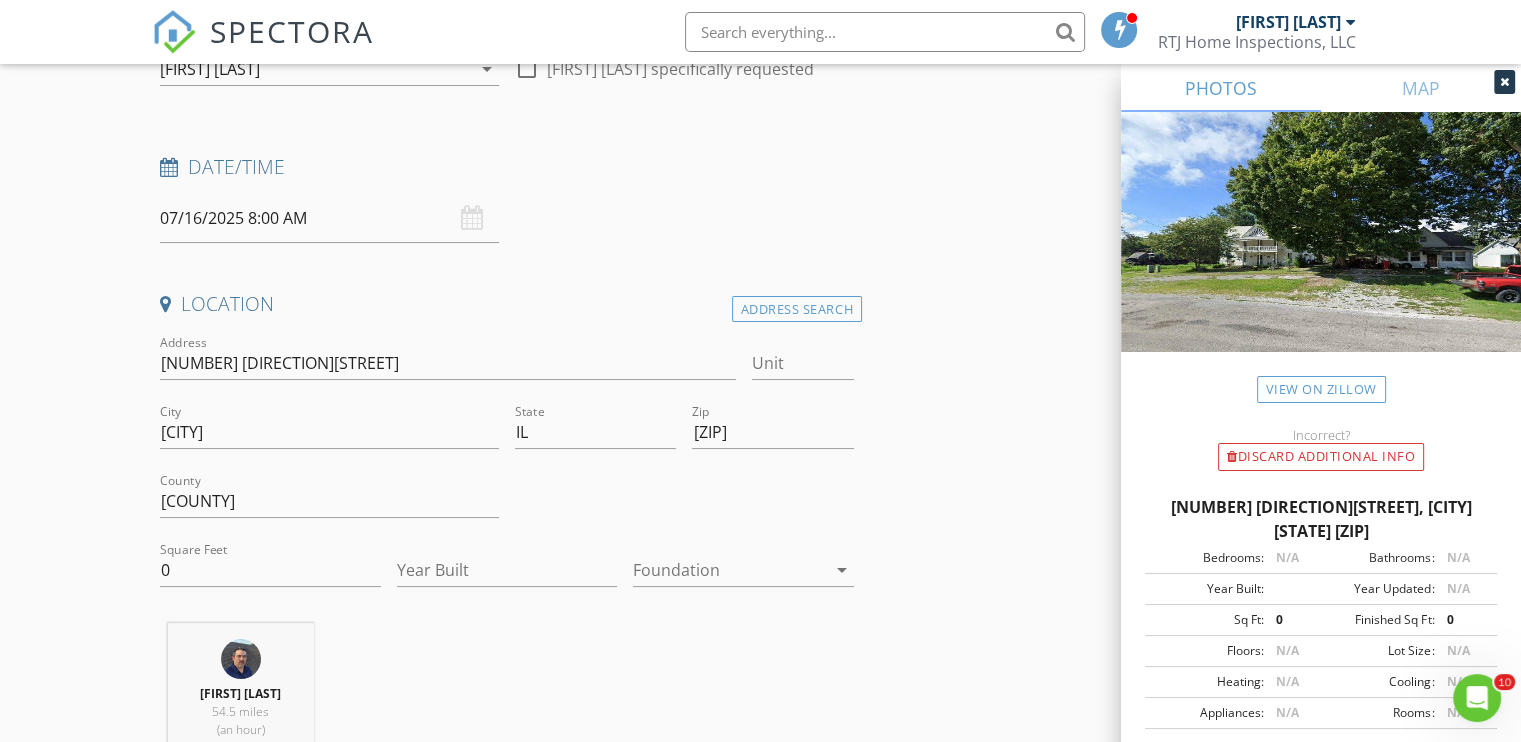 scroll, scrollTop: 400, scrollLeft: 0, axis: vertical 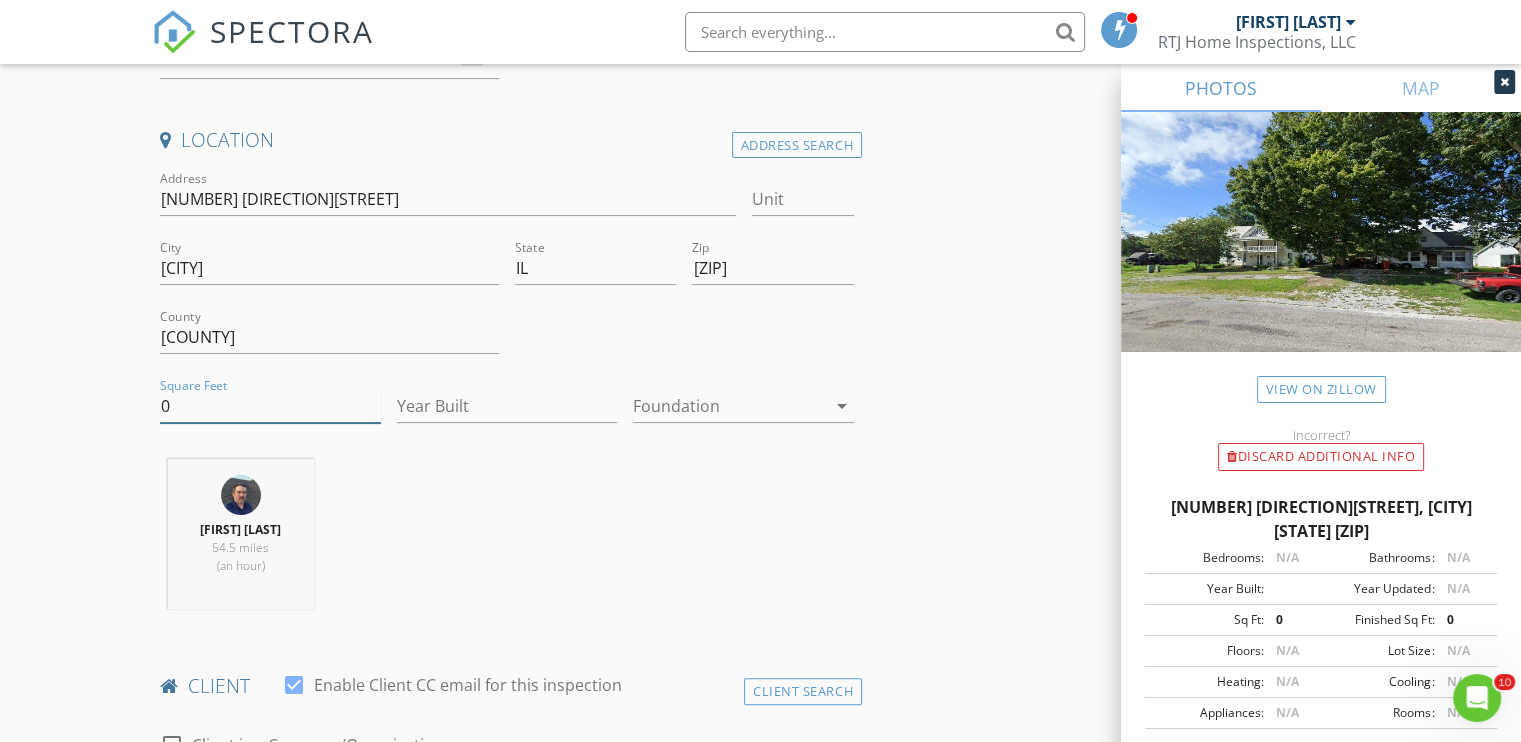 drag, startPoint x: 208, startPoint y: 420, endPoint x: 125, endPoint y: 414, distance: 83.21658 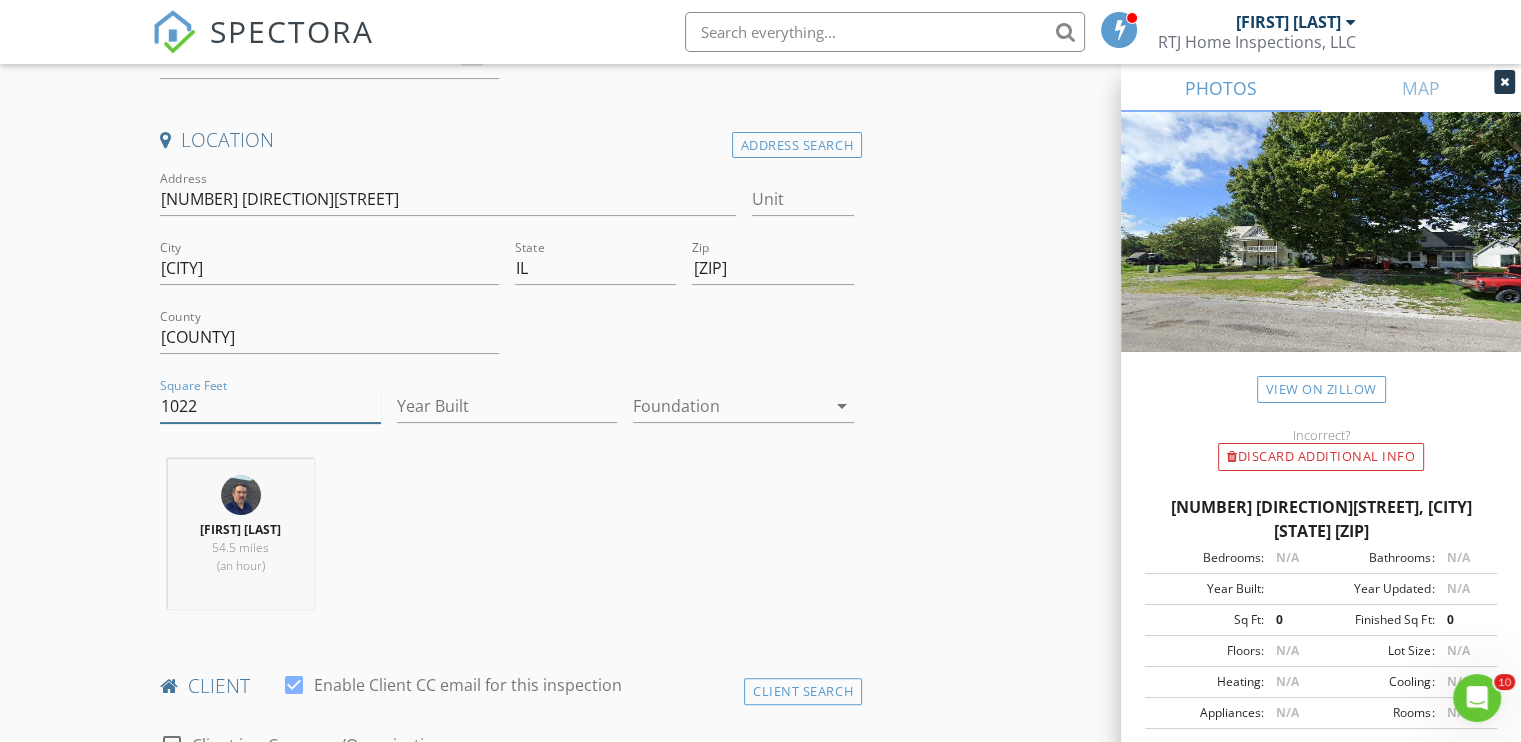 type on "1022" 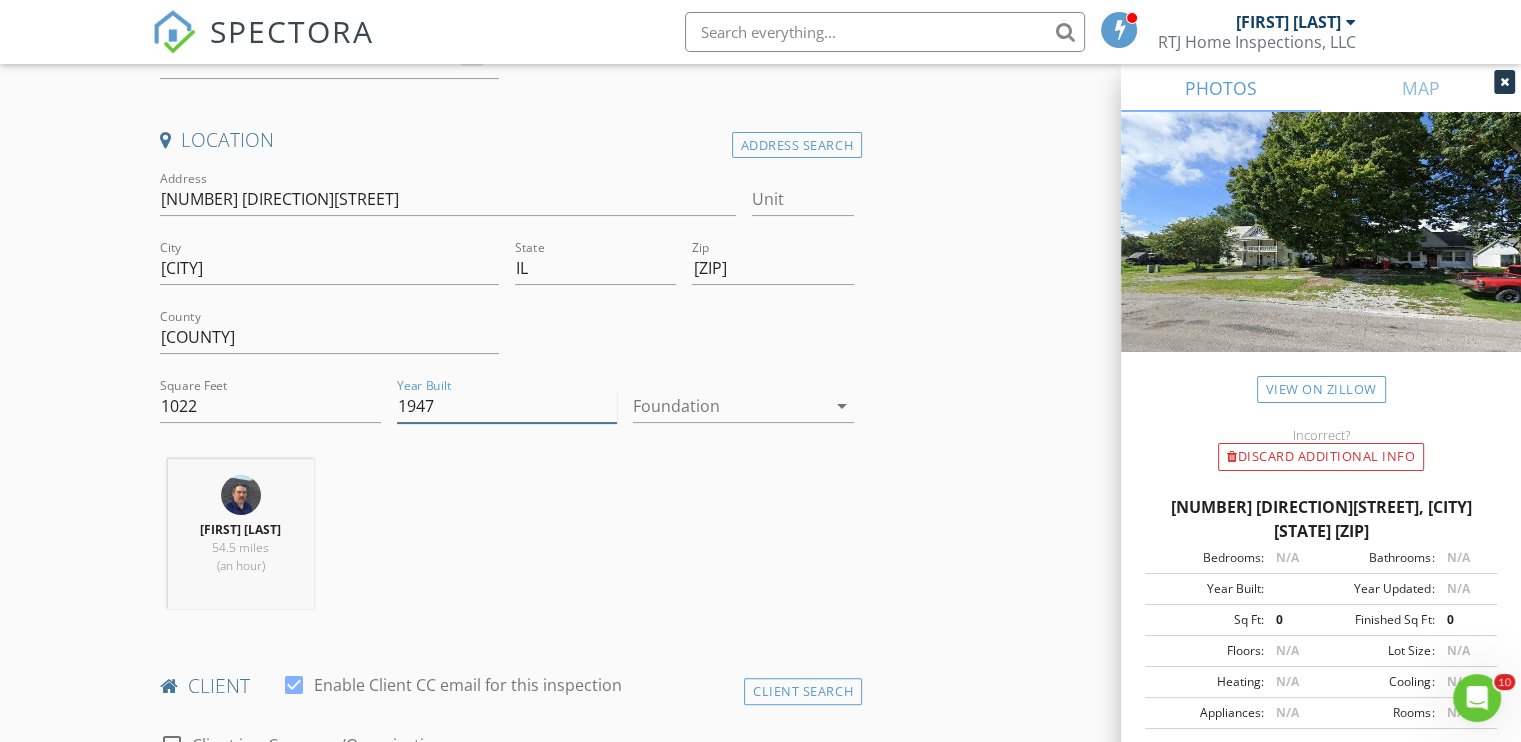 type on "1947" 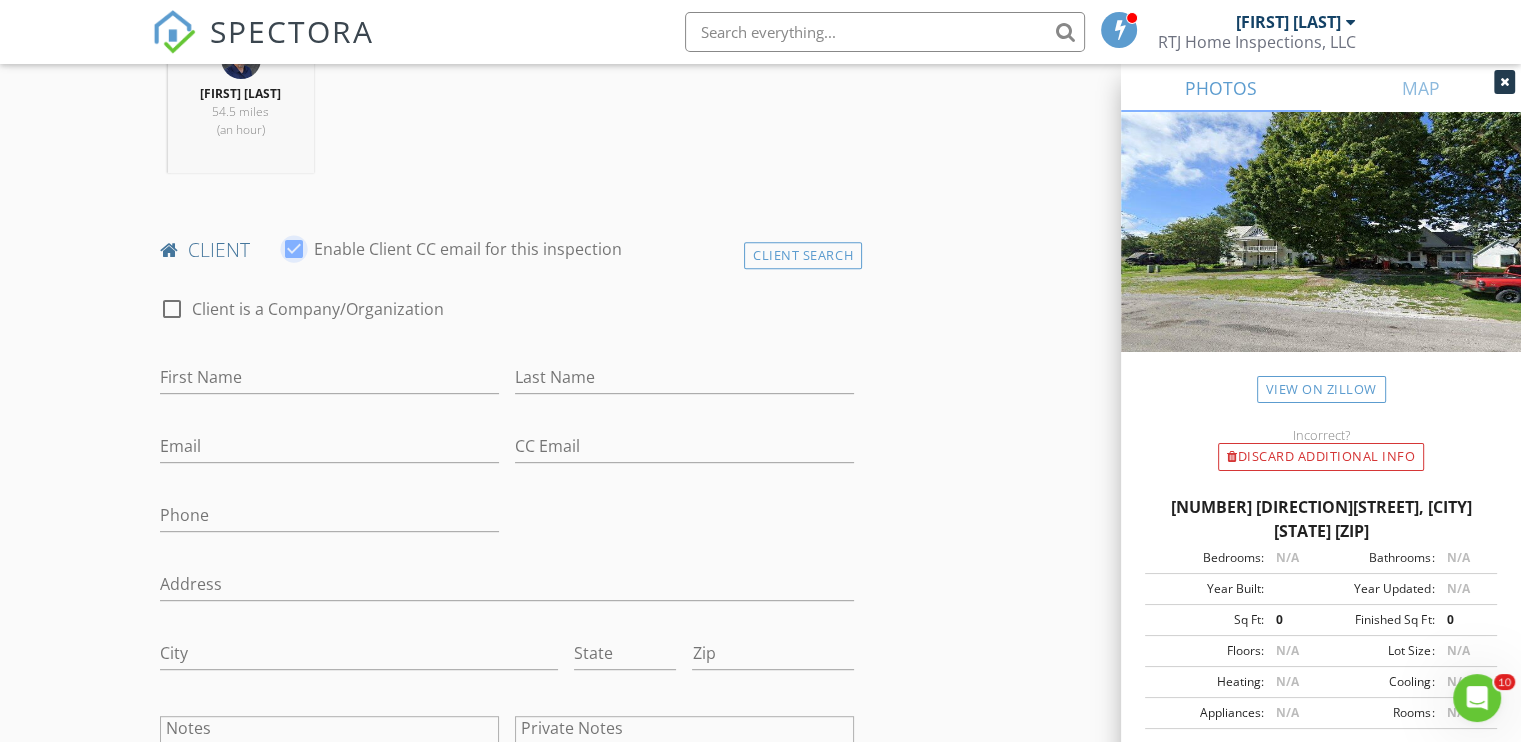 scroll, scrollTop: 900, scrollLeft: 0, axis: vertical 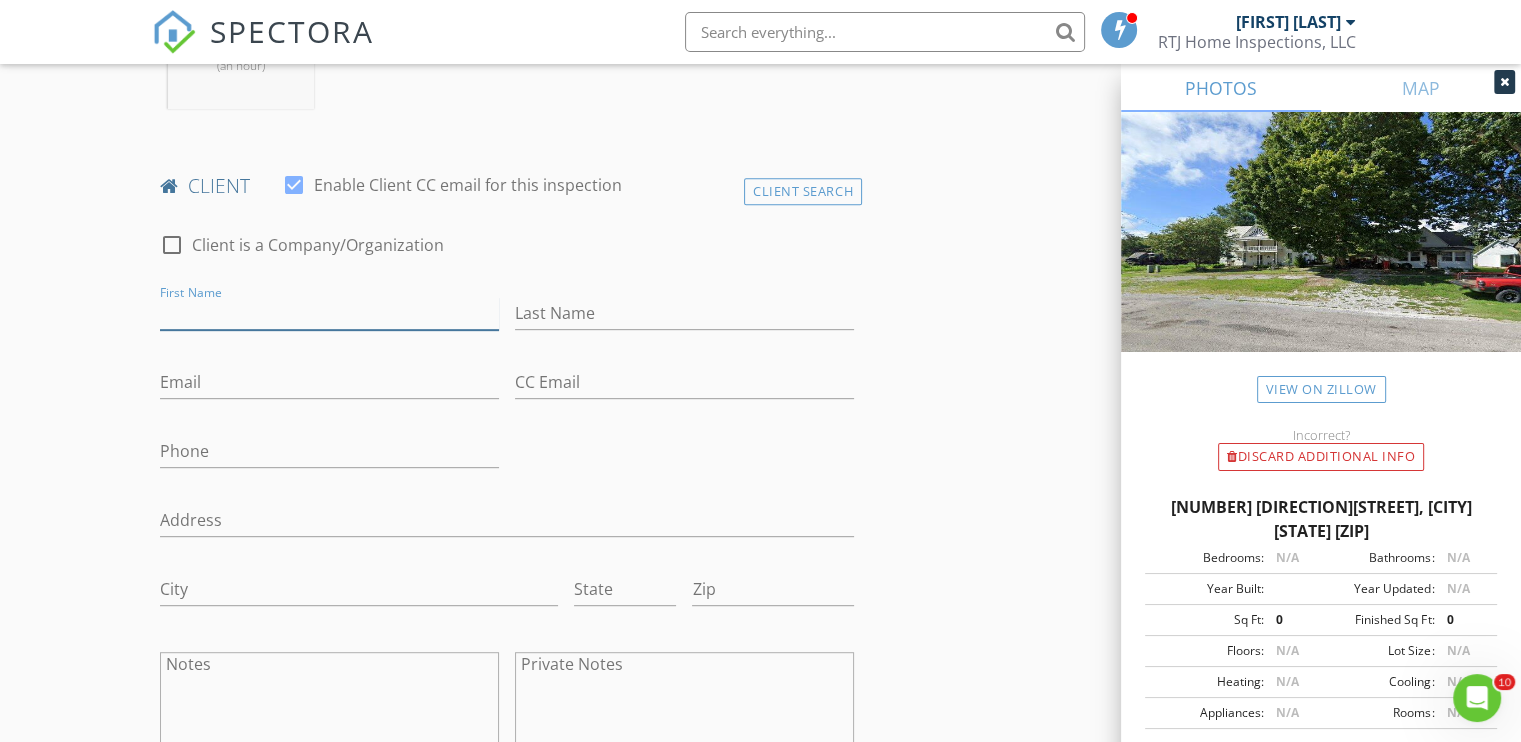 click on "First Name" at bounding box center (329, 313) 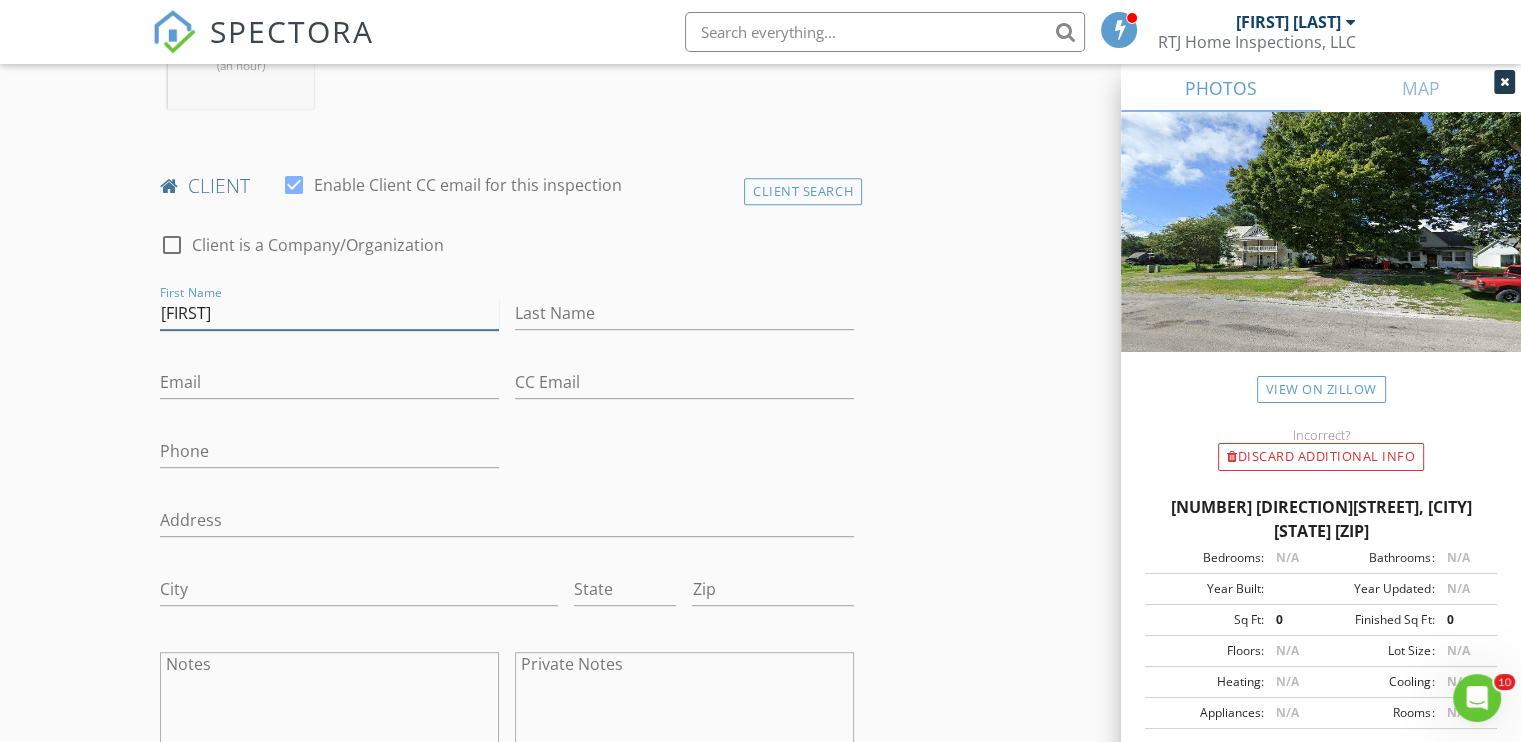 type on "William" 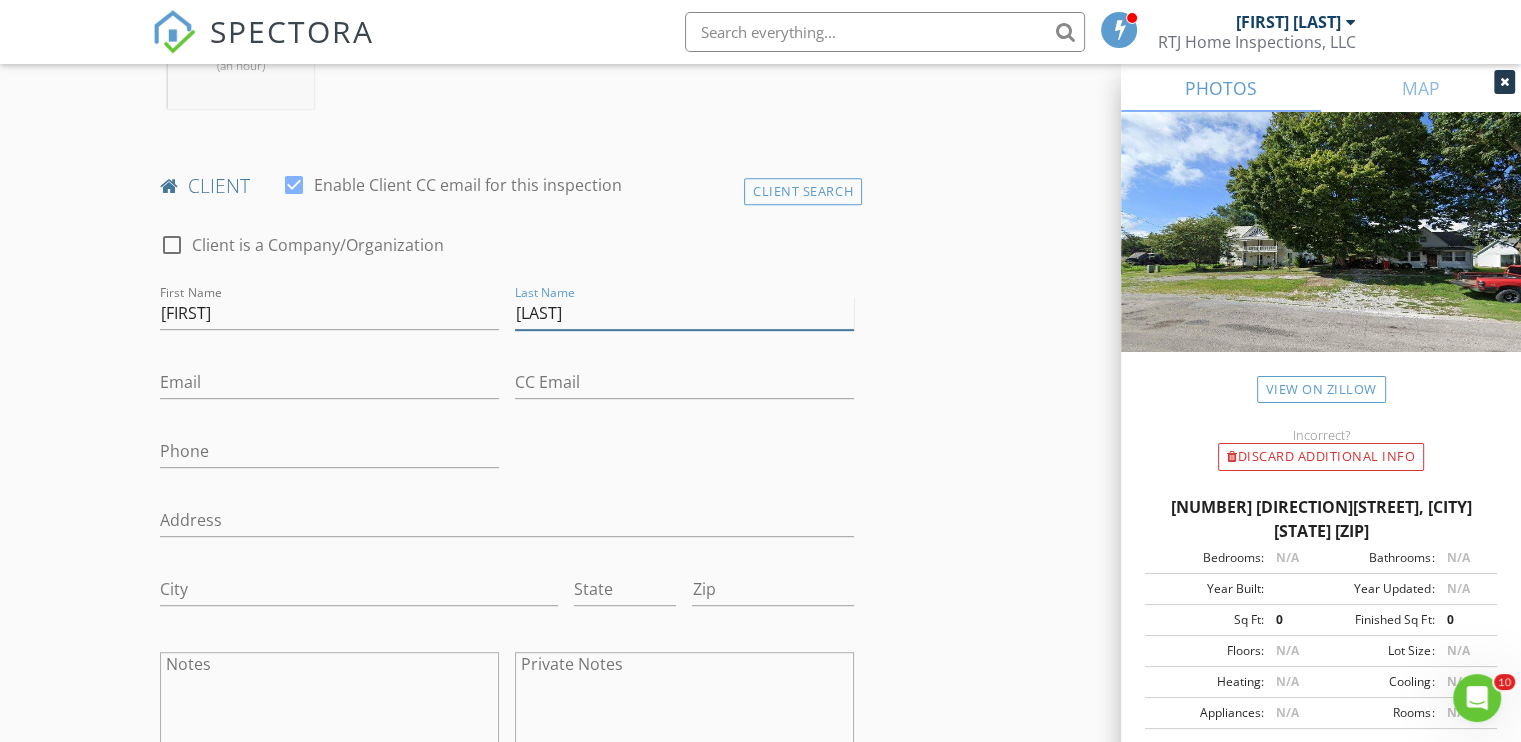 type on "Stanford" 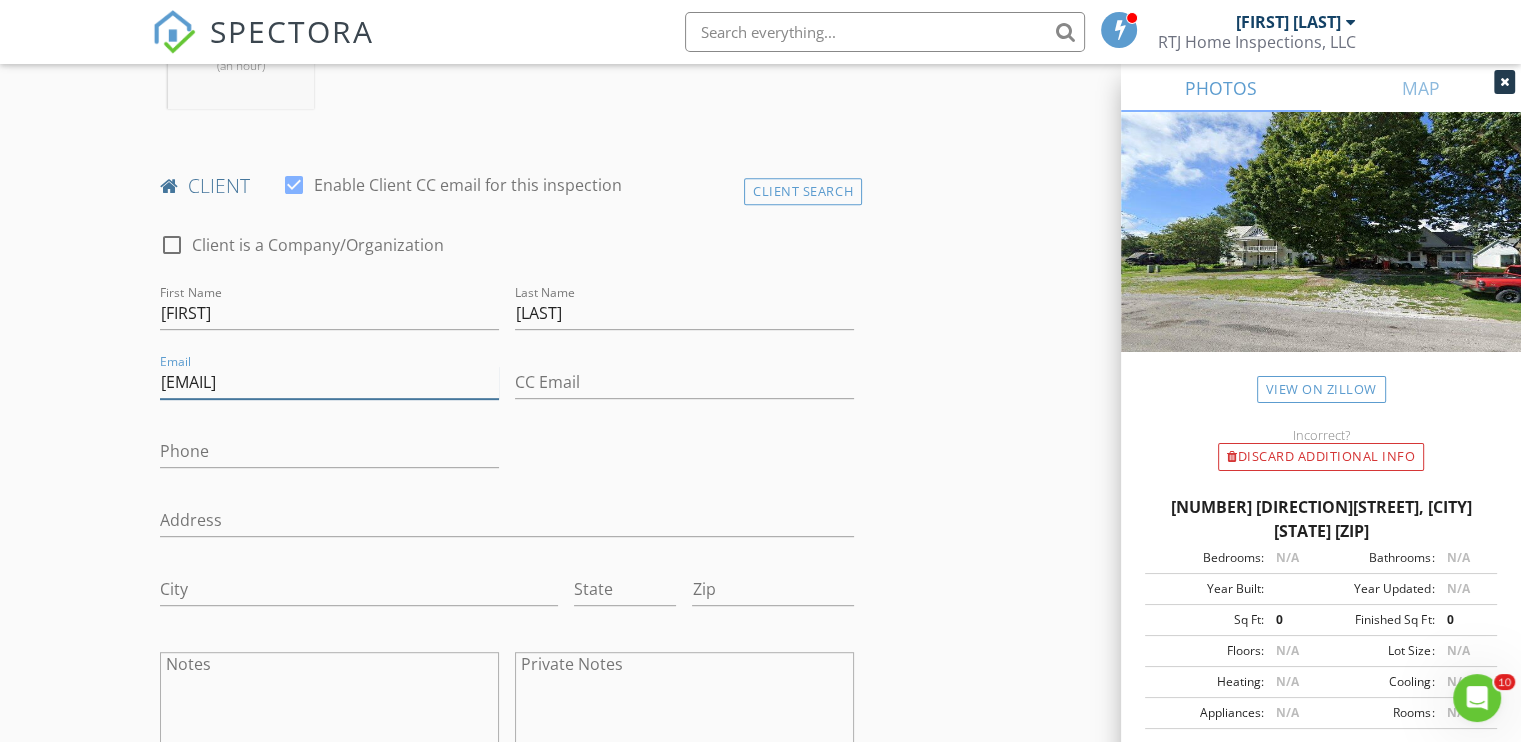 type on "koda1223@yahoo.com" 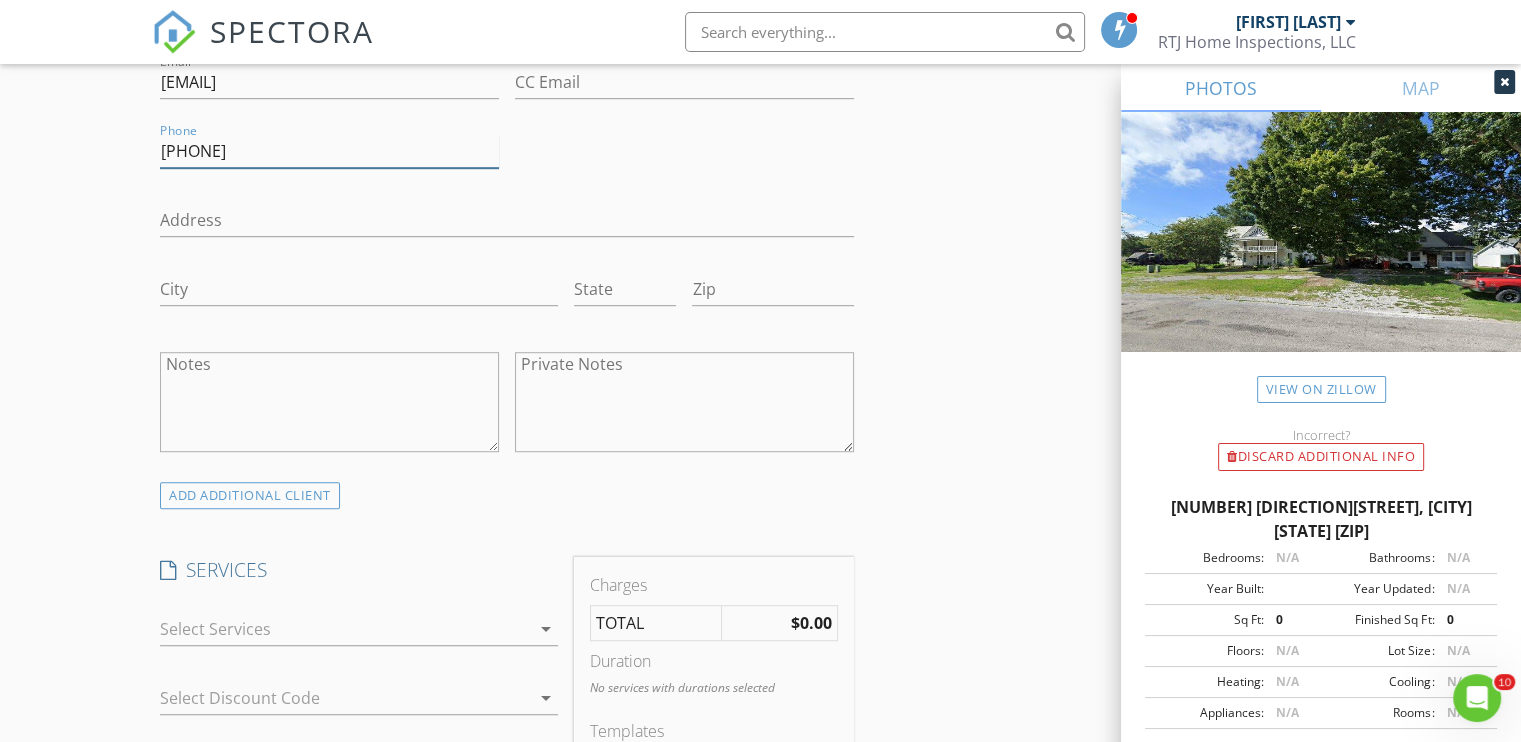 scroll, scrollTop: 1300, scrollLeft: 0, axis: vertical 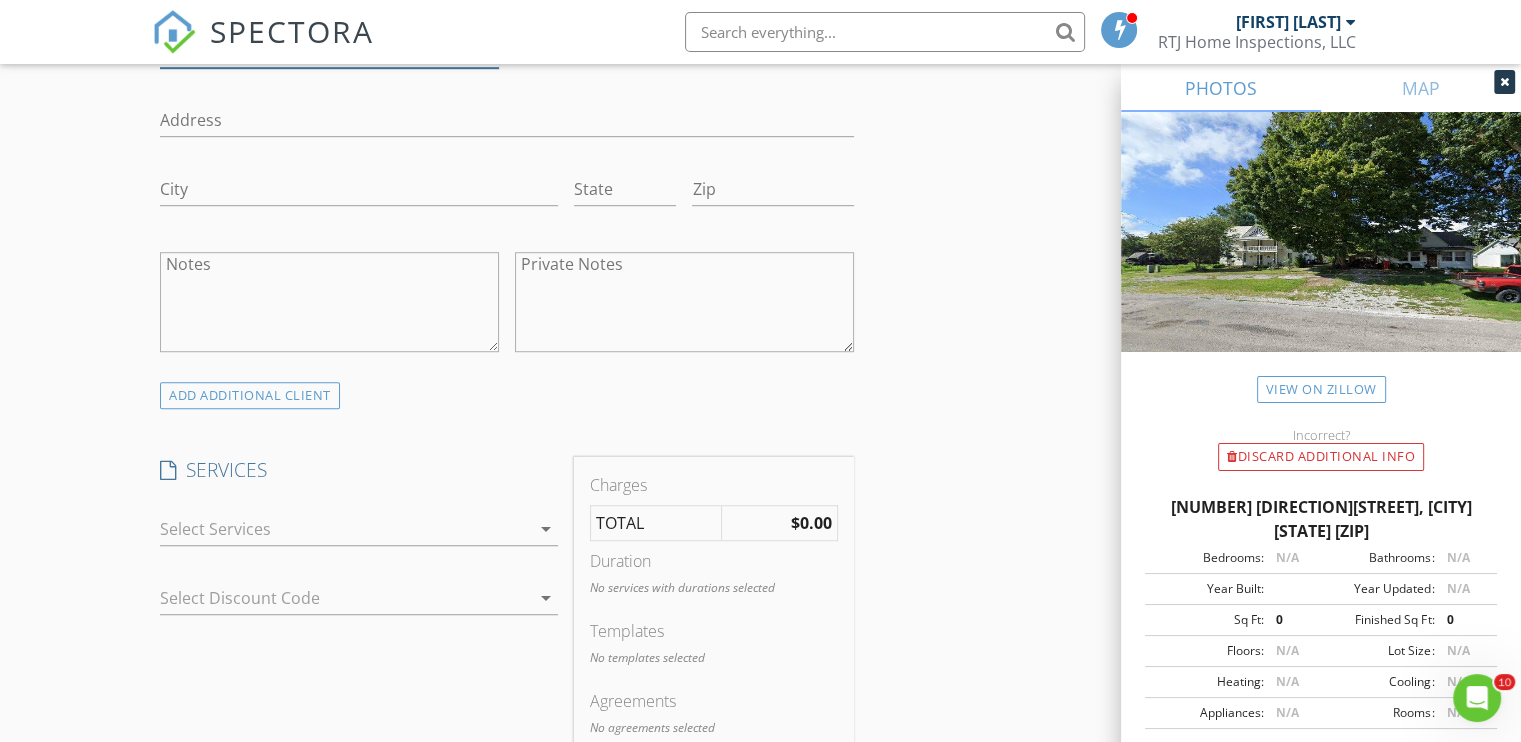 type on "618-499-8747" 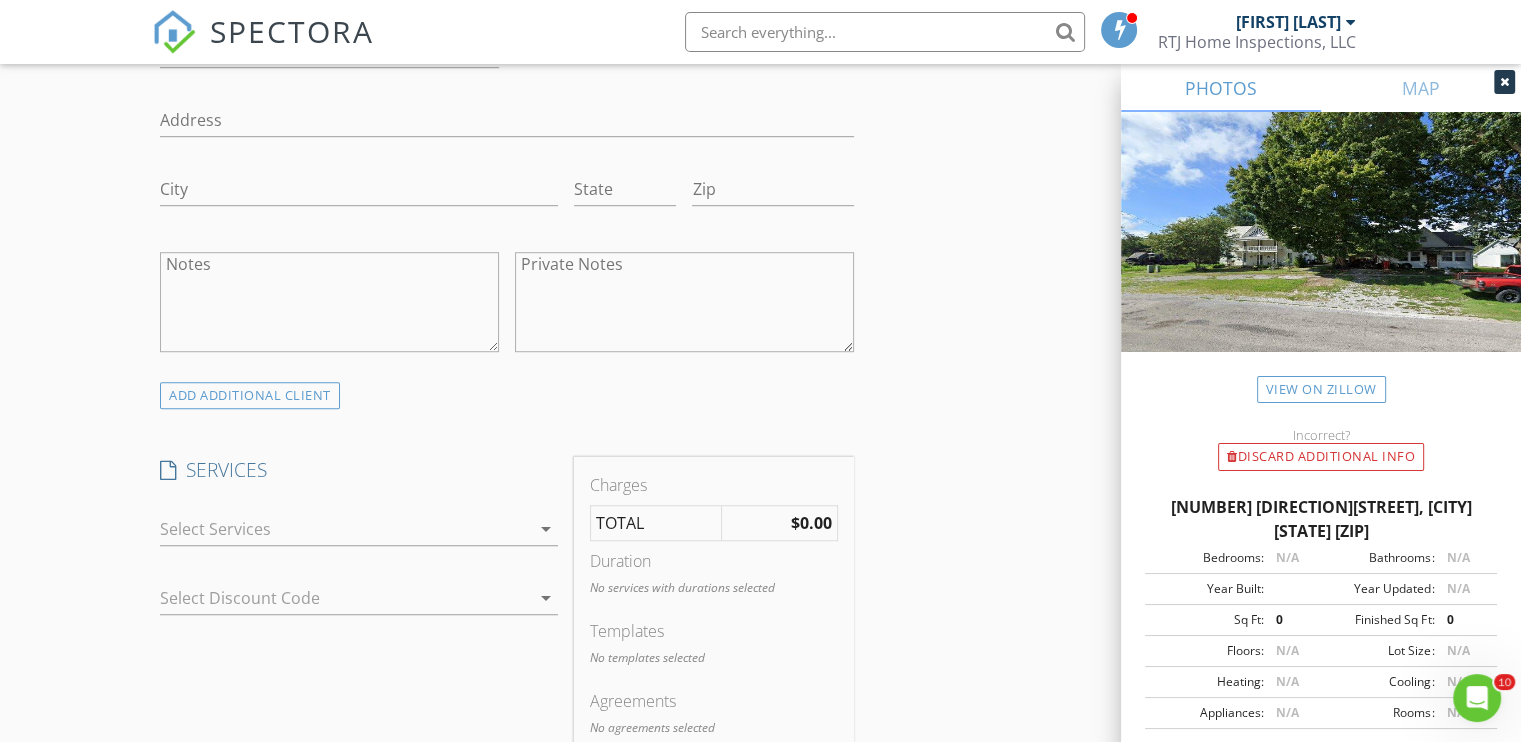 click at bounding box center (345, 529) 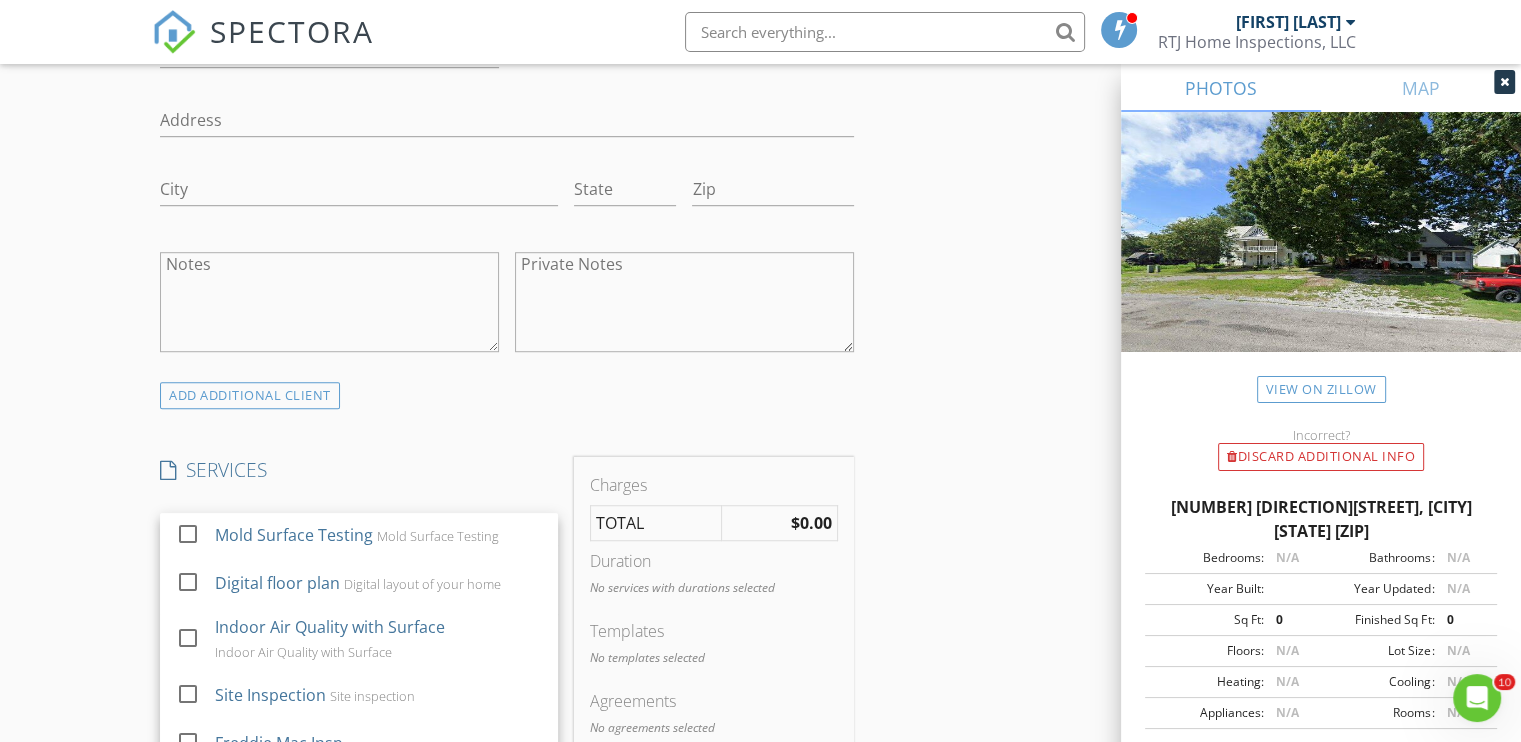 scroll, scrollTop: 196, scrollLeft: 0, axis: vertical 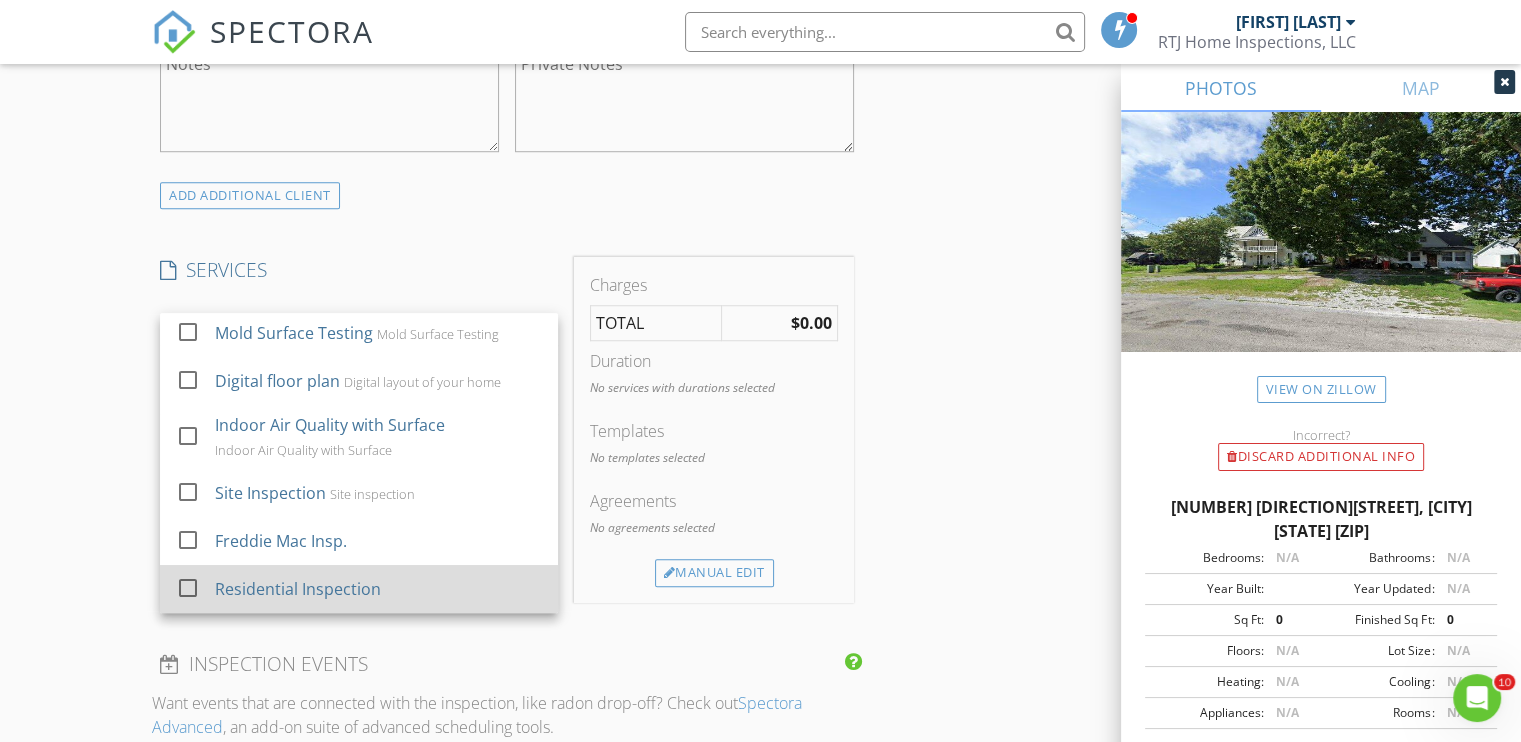 click on "Residential Inspection" at bounding box center [298, 589] 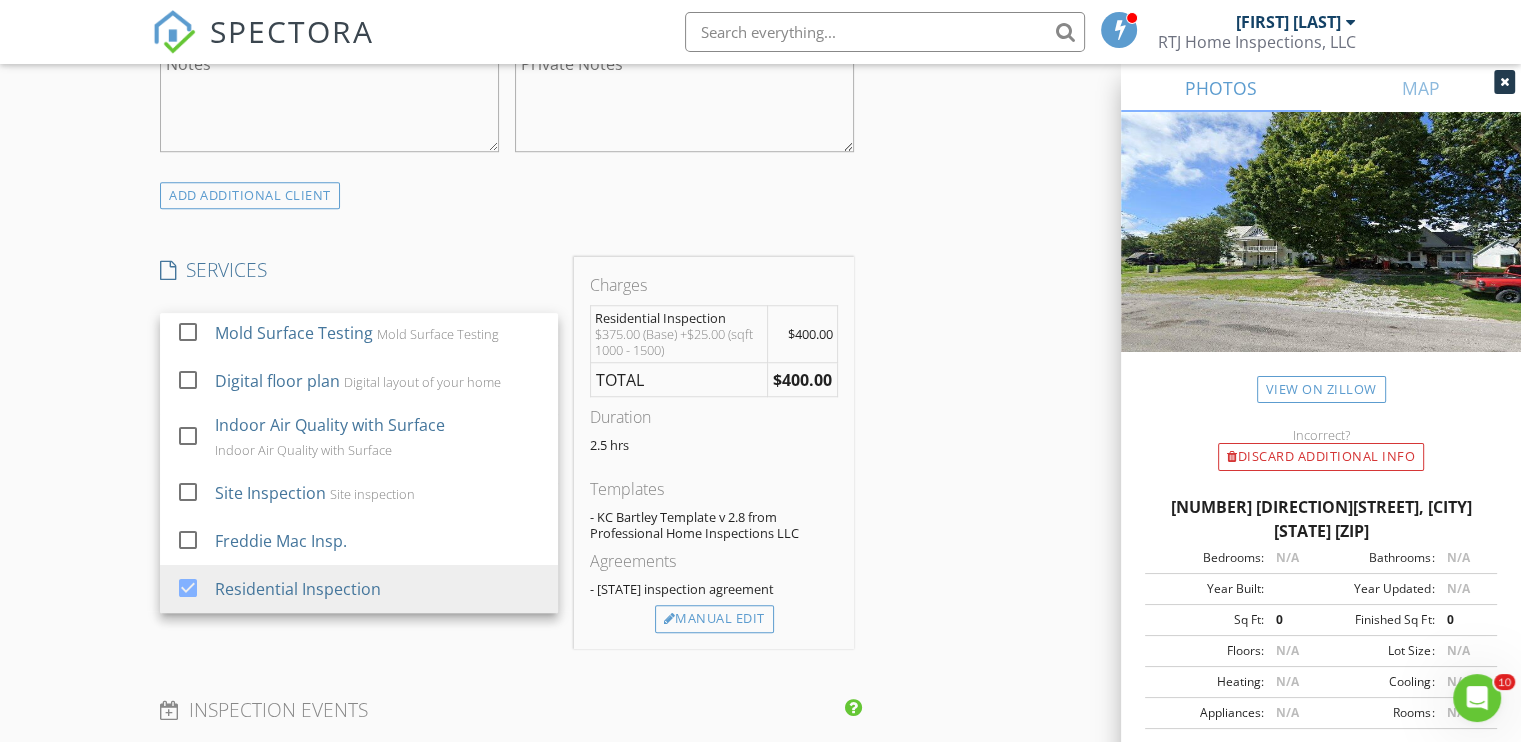 click on "New Inspection
Click here to use the New Order Form
INSPECTOR(S)
check_box   Robert Johnson   PRIMARY   Robert Johnson arrow_drop_down   check_box_outline_blank Robert Johnson specifically requested
Date/Time
07/16/2025 8:00 AM
Location
Address Search       Address 258 N Dutton Dr   Unit   City Elizabethtown   State IL   Zip 62931   County Hardin     Square Feet 1022   Year Built 1947   Foundation Crawlspace arrow_drop_down     Robert Johnson     54.5 miles     (an hour)
client
check_box Enable Client CC email for this inspection   Client Search     check_box_outline_blank Client is a Company/Organization     First Name William   Last Name Stanford   Email koda1223@yahoo.com   CC Email   Phone 618-499-8747   Address   City   State   Zip       Notes   Private Notes
ADD ADDITIONAL client" at bounding box center [760, 386] 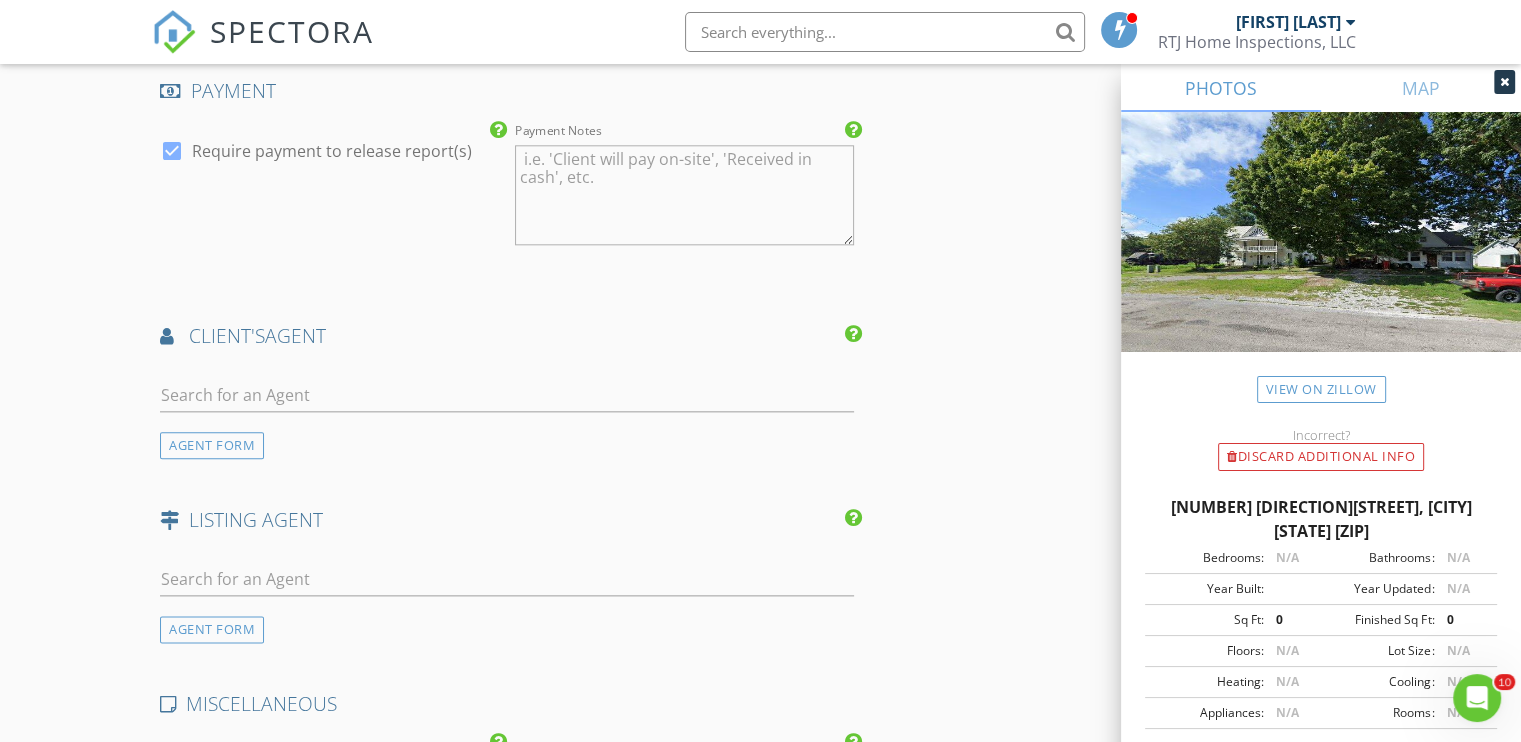 scroll, scrollTop: 2300, scrollLeft: 0, axis: vertical 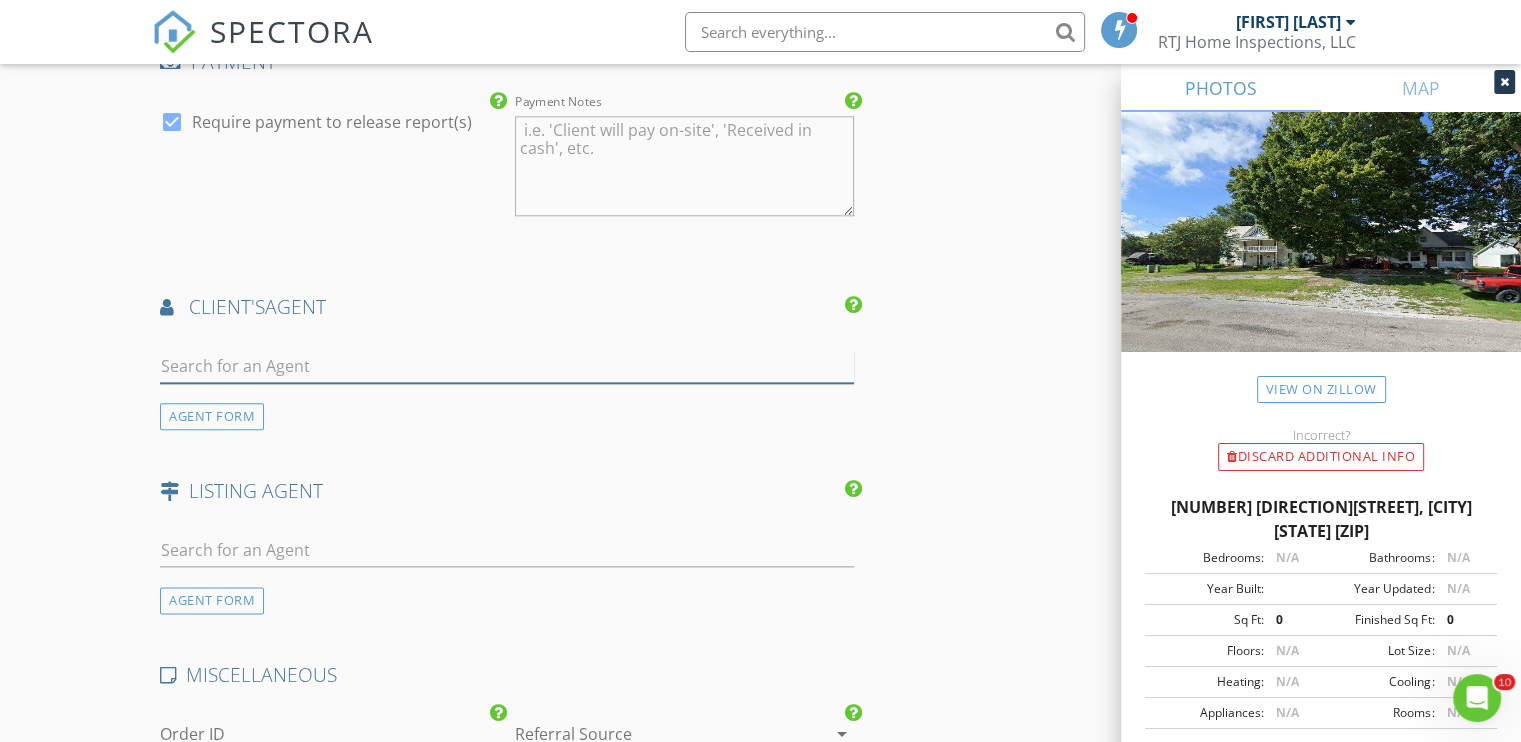 click at bounding box center (507, 366) 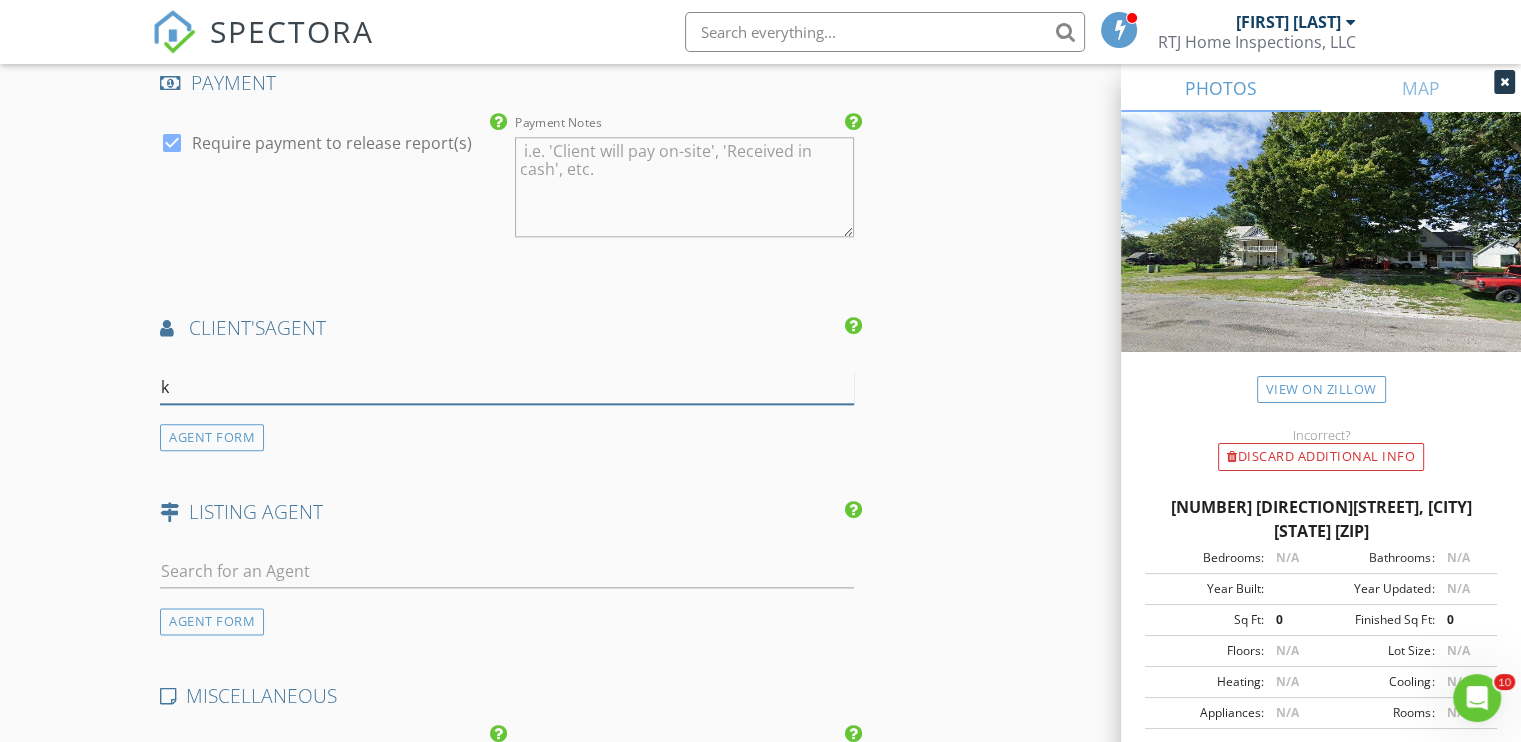 scroll, scrollTop: 2300, scrollLeft: 0, axis: vertical 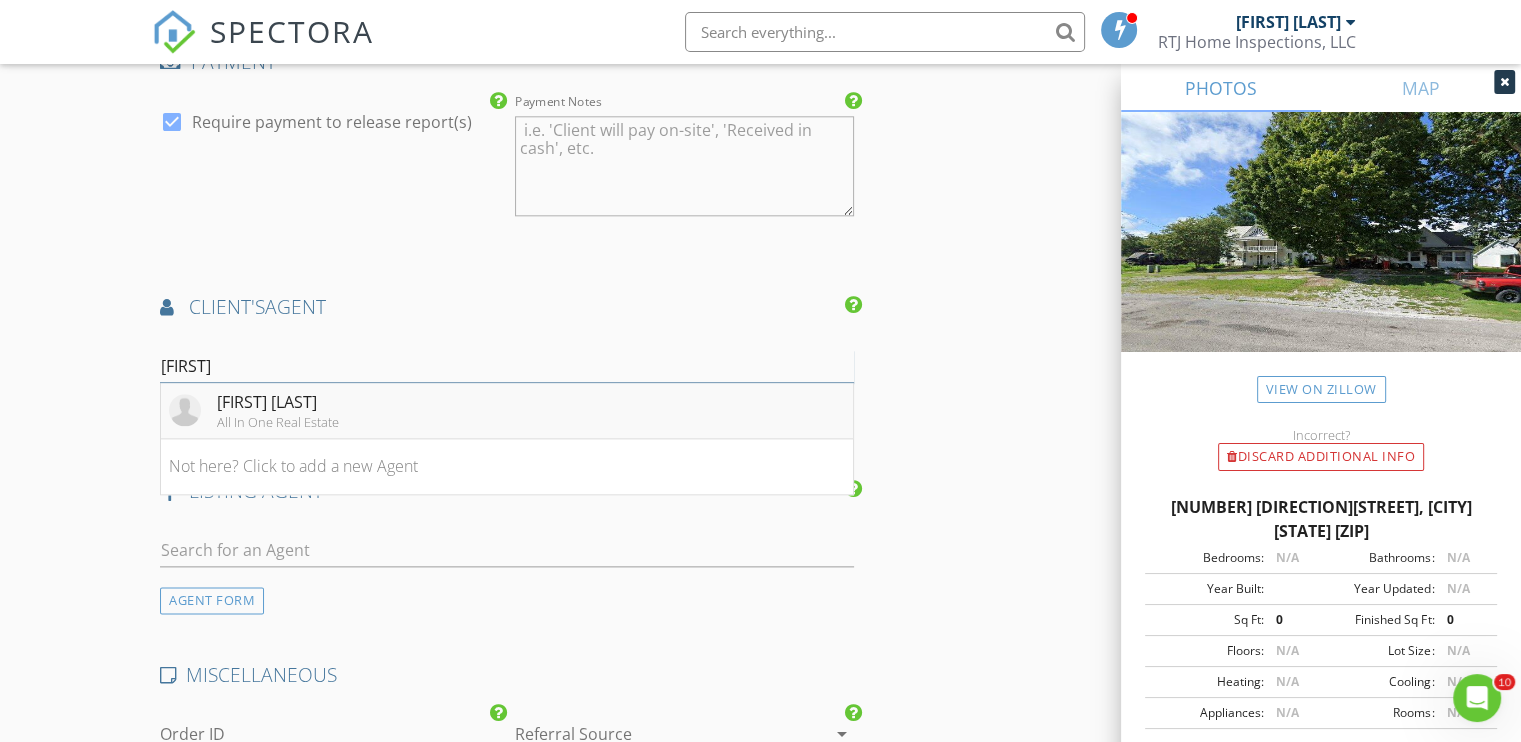 type on "kas" 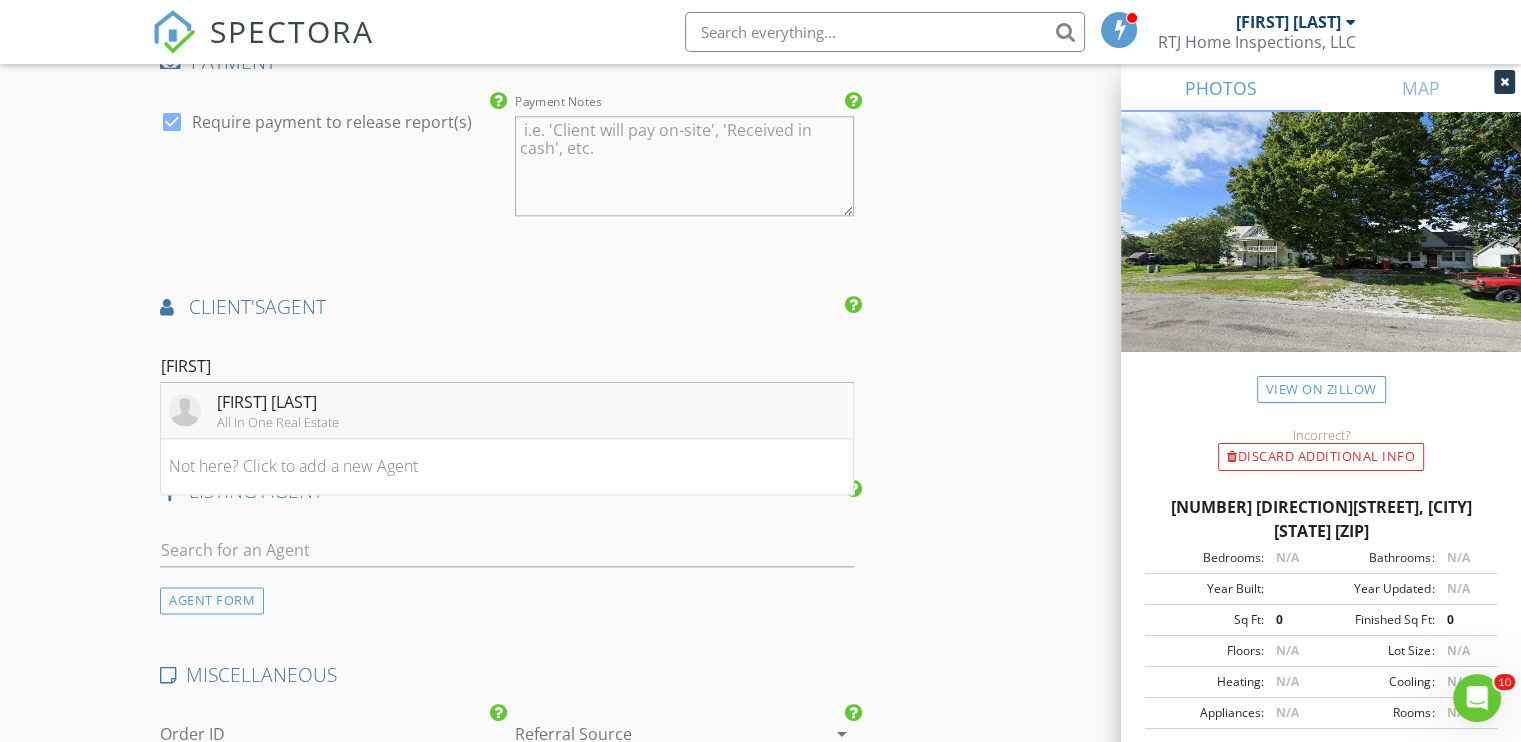 click on "[FIRST] [LAST]" at bounding box center (278, 402) 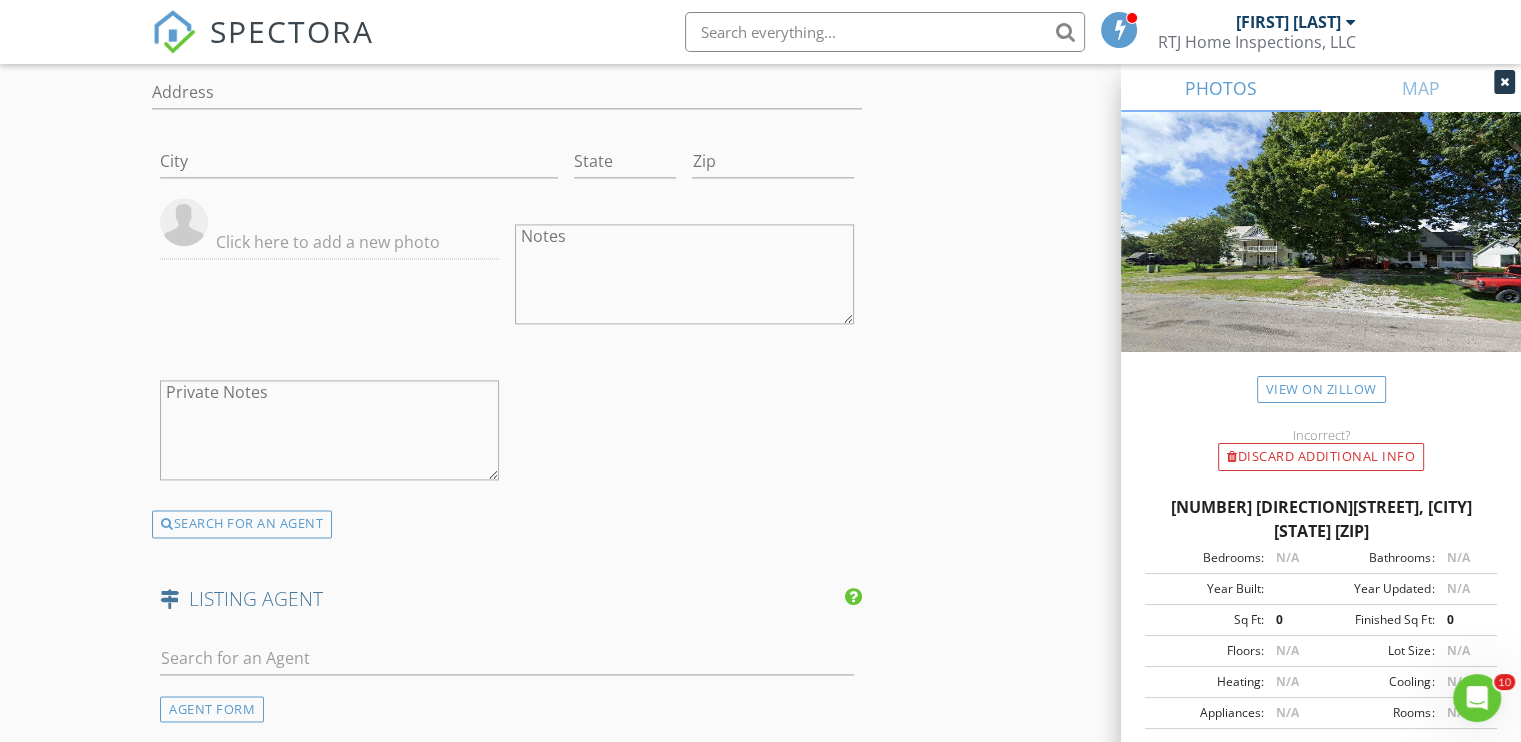scroll, scrollTop: 2900, scrollLeft: 0, axis: vertical 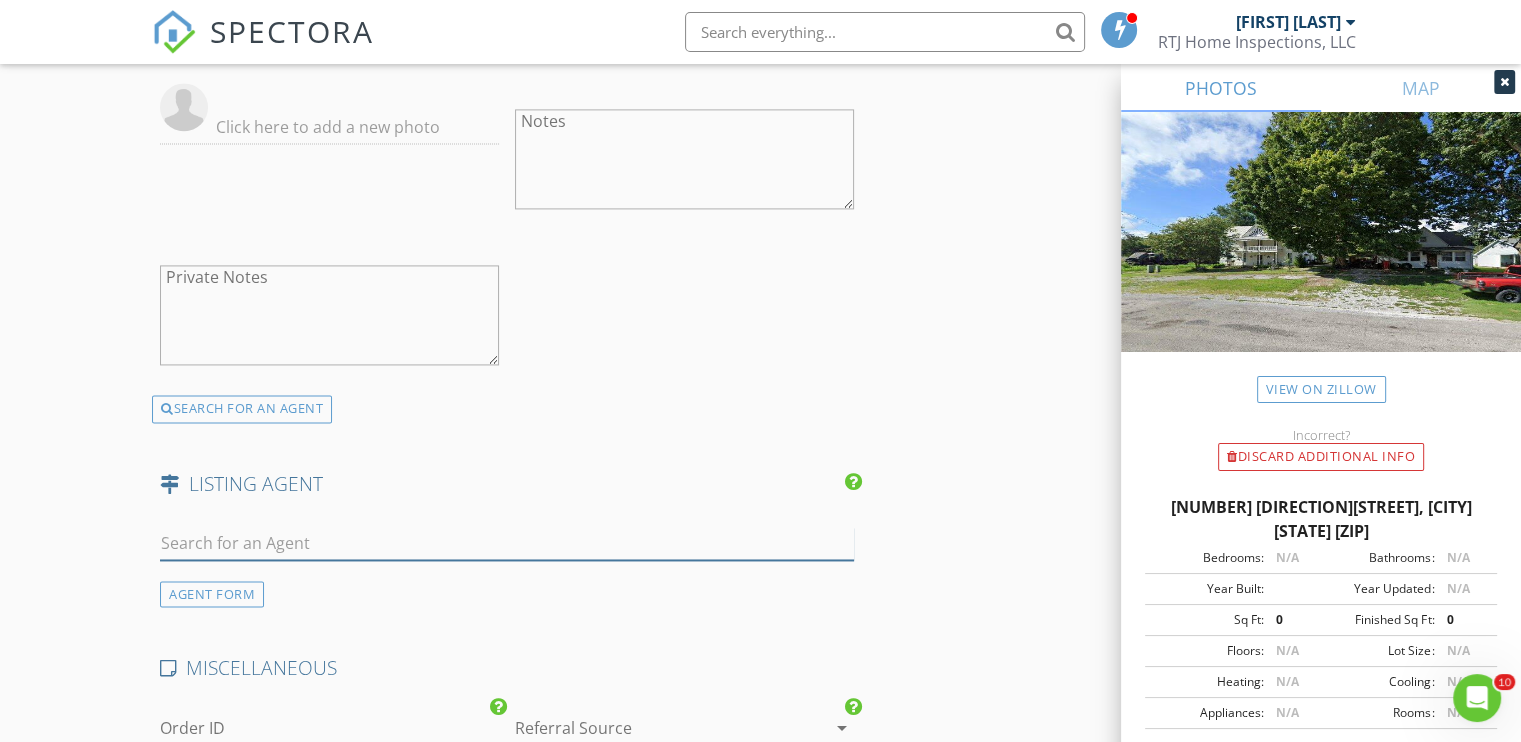 click at bounding box center (507, 543) 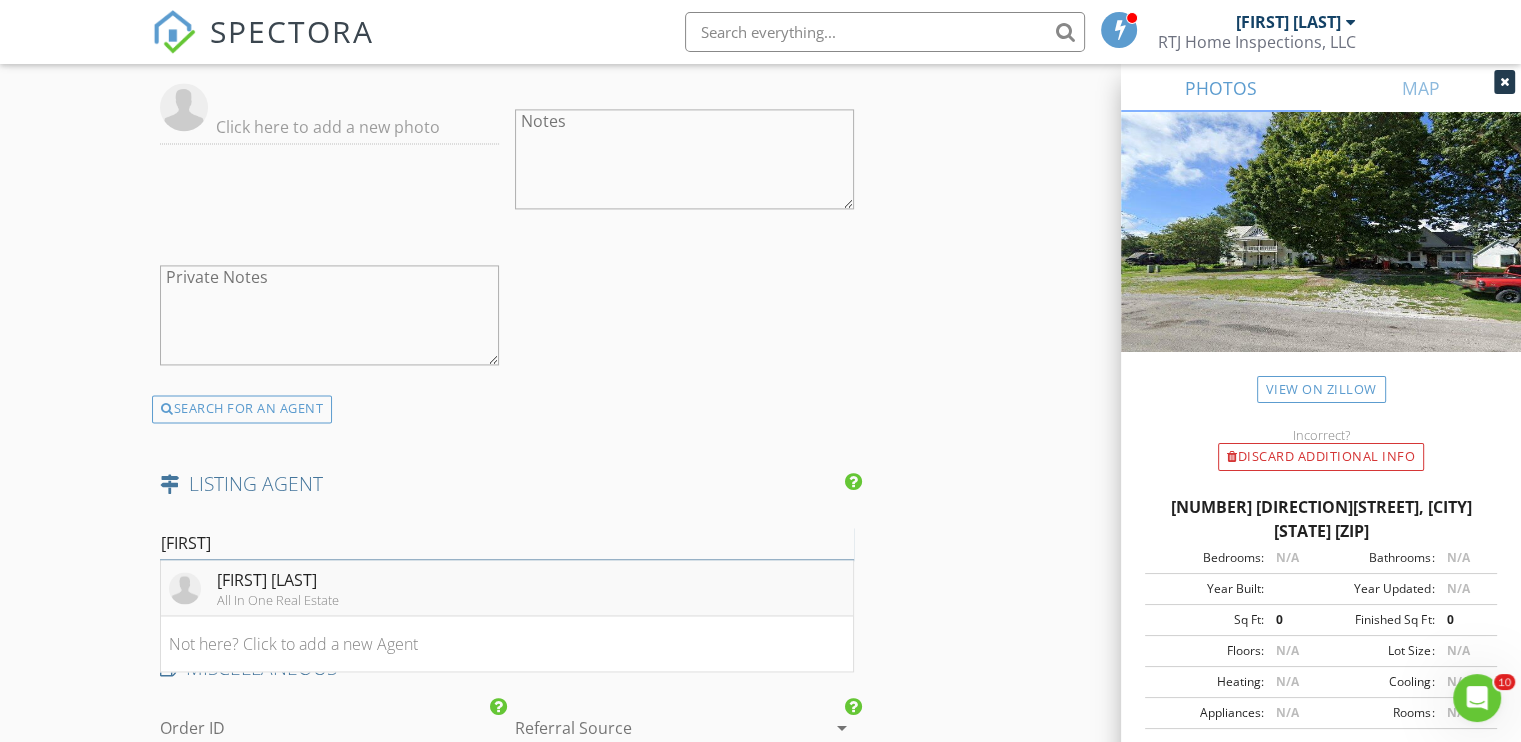type on "kasi" 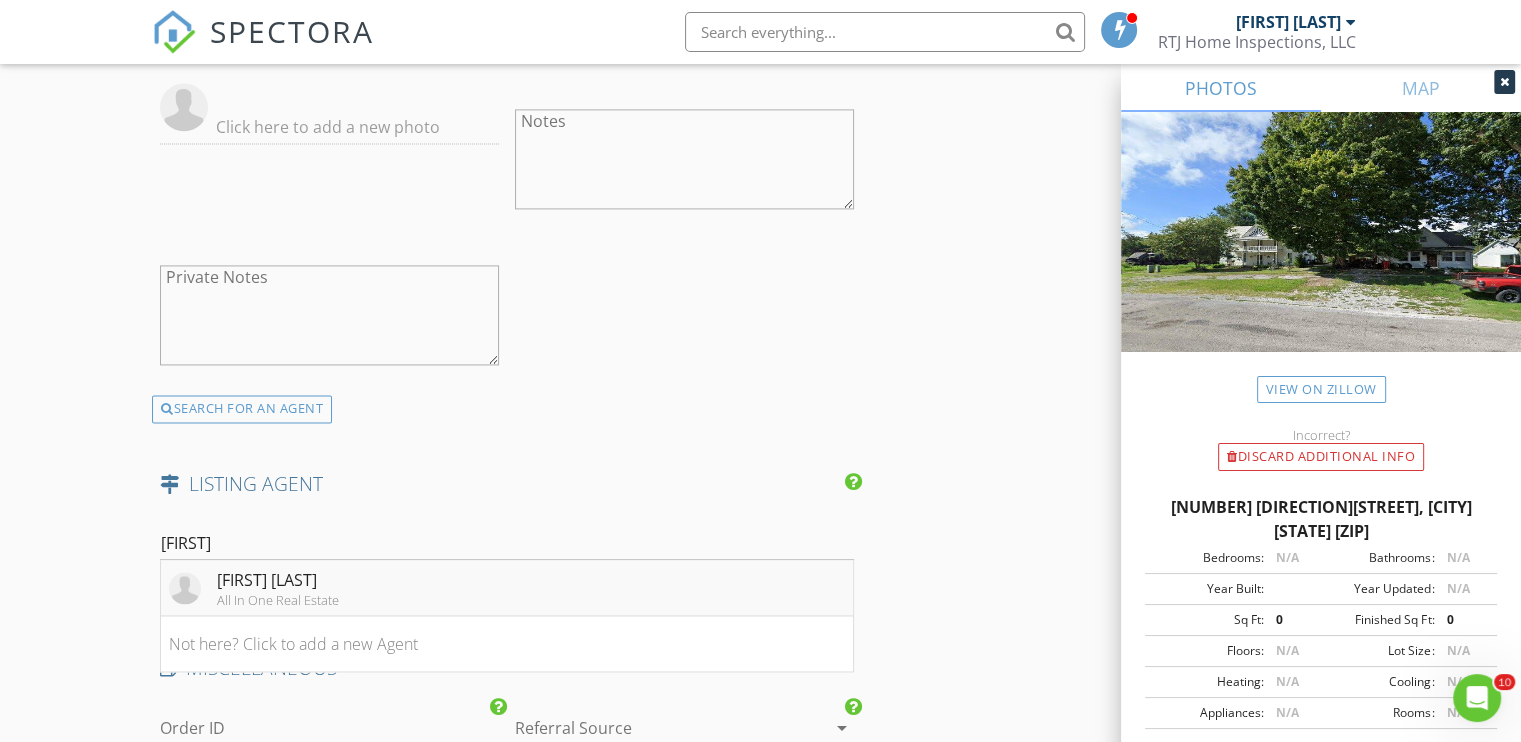 click on "All In One Real Estate" at bounding box center (278, 600) 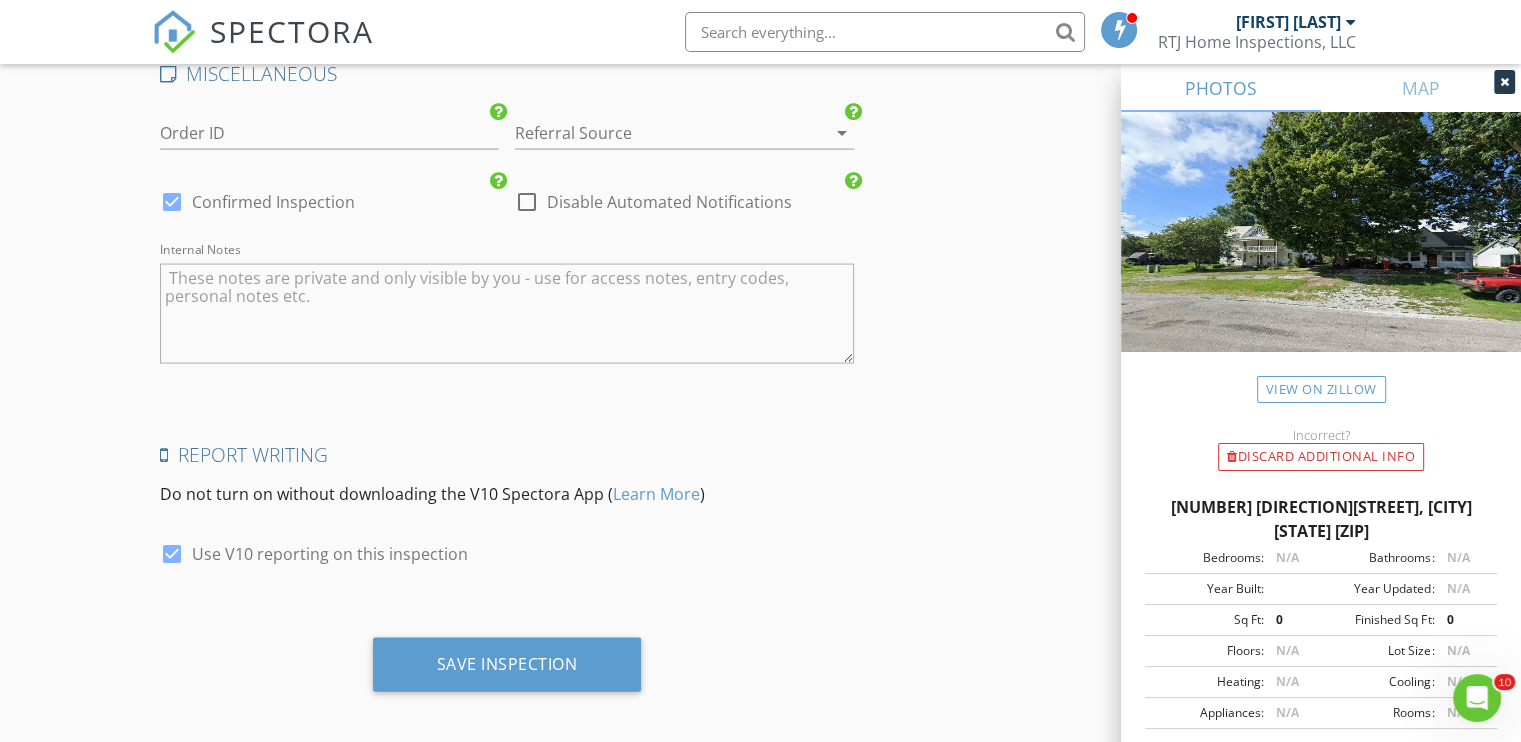scroll, scrollTop: 4091, scrollLeft: 0, axis: vertical 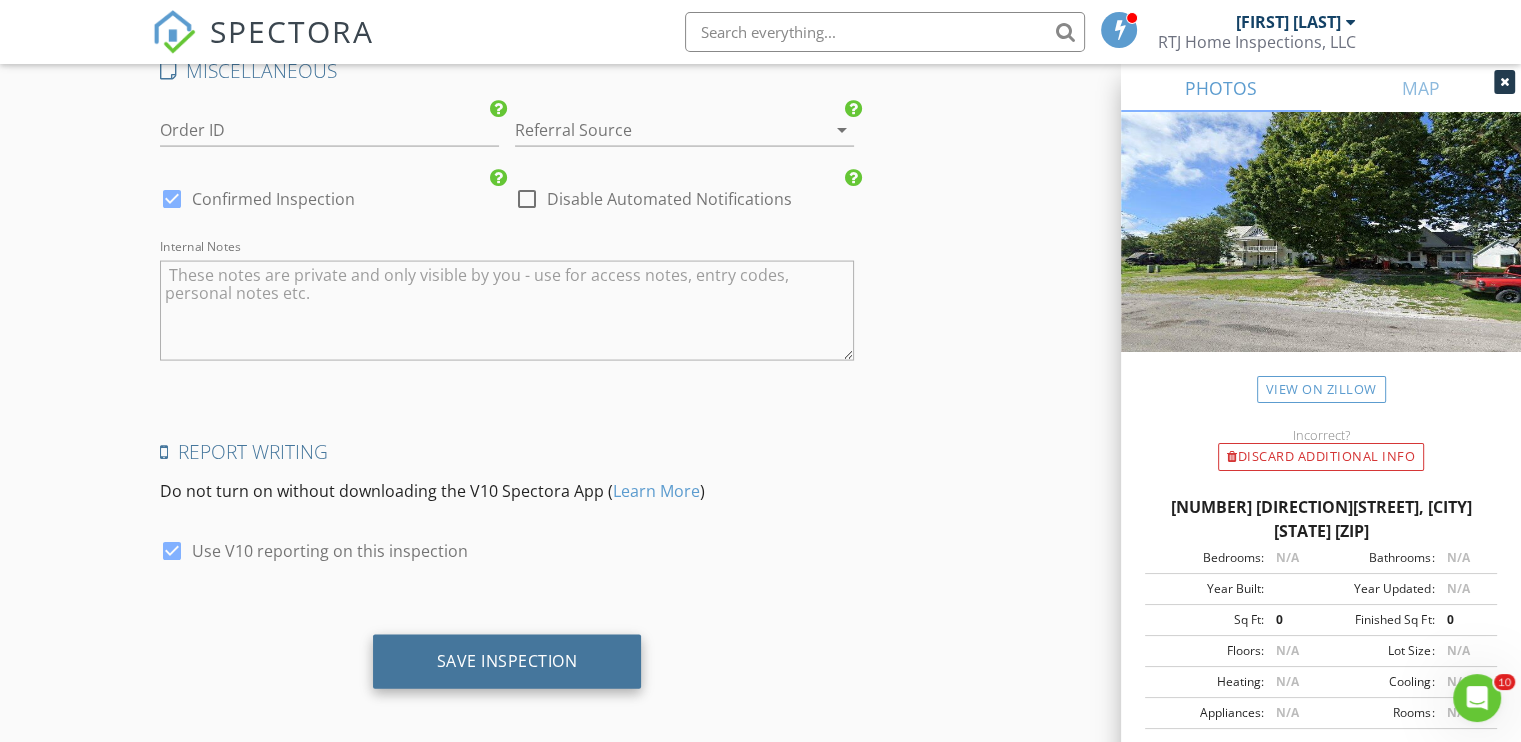 click on "Save Inspection" at bounding box center (507, 661) 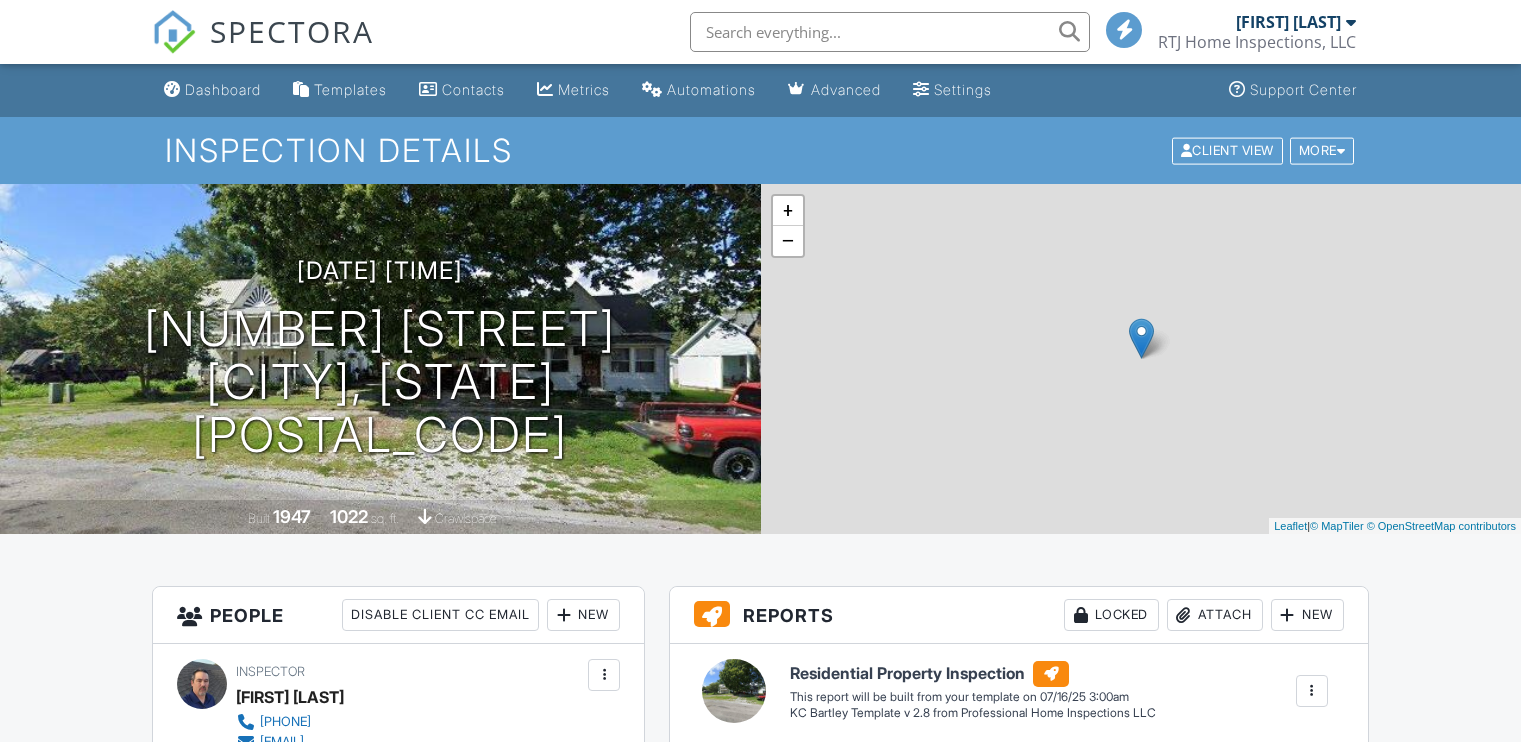 scroll, scrollTop: 0, scrollLeft: 0, axis: both 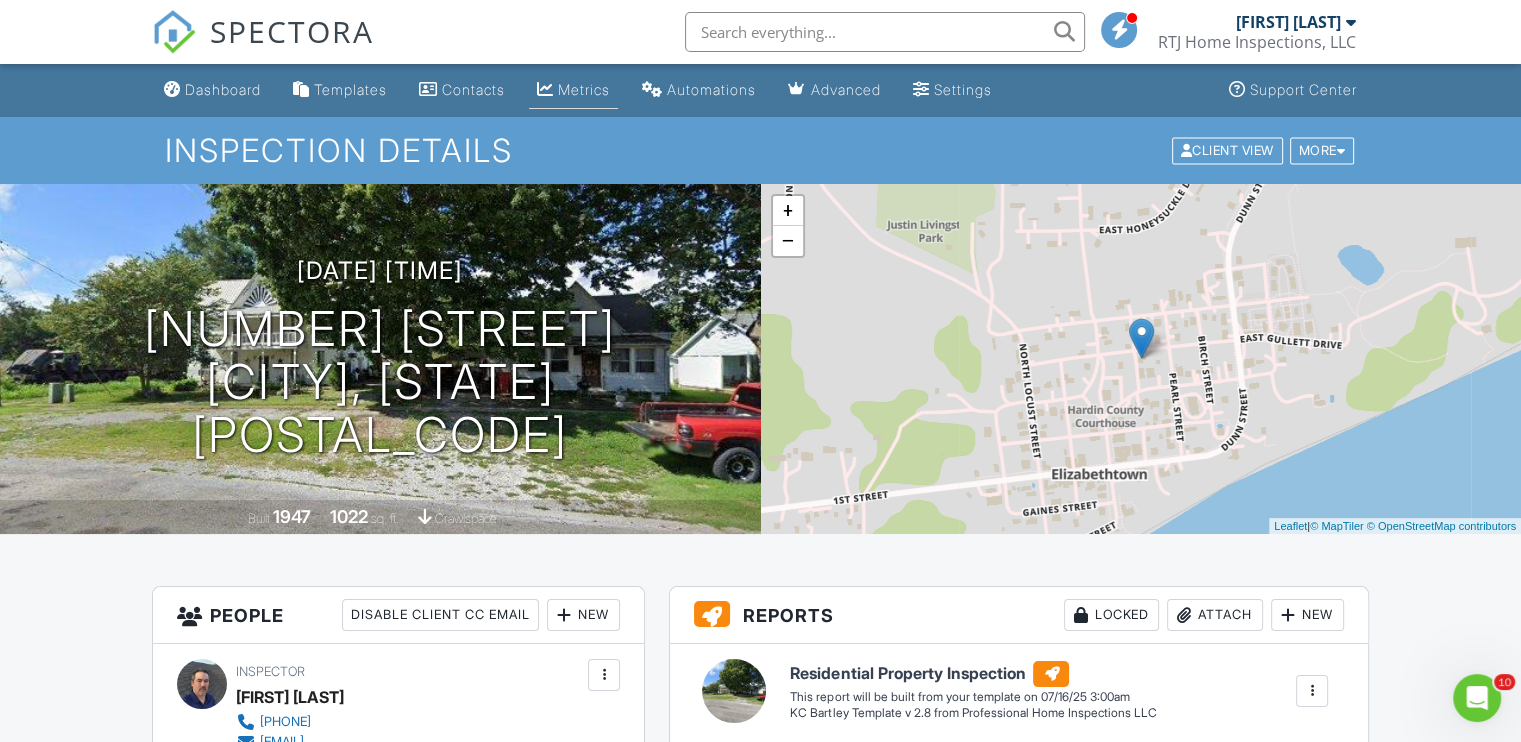 click on "Metrics" at bounding box center [573, 90] 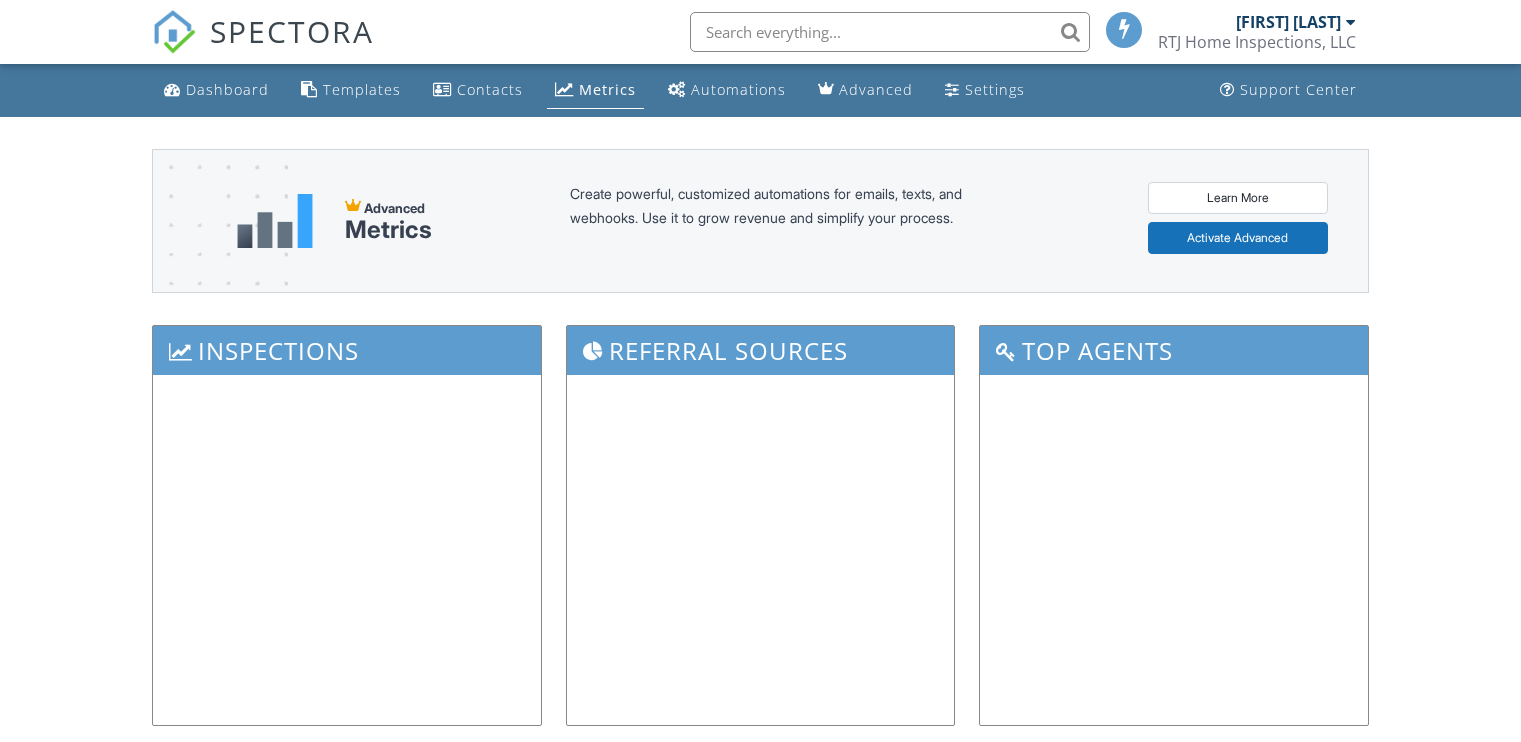 scroll, scrollTop: 0, scrollLeft: 0, axis: both 